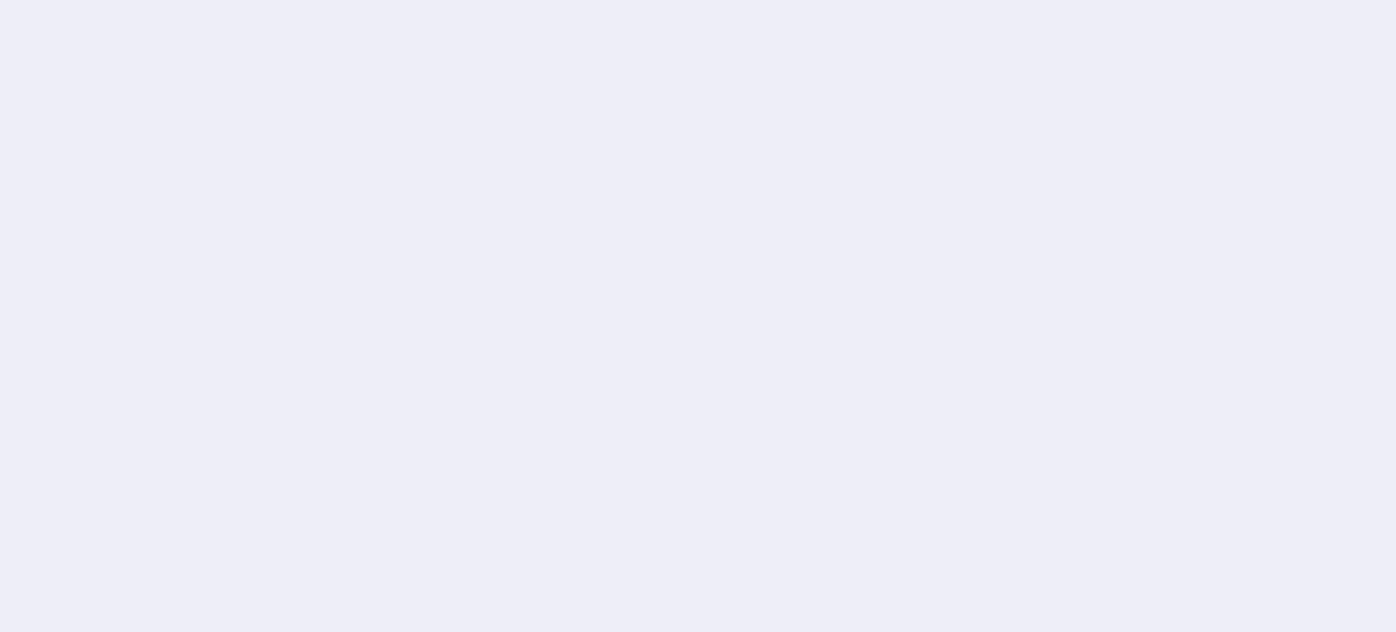 scroll, scrollTop: 0, scrollLeft: 0, axis: both 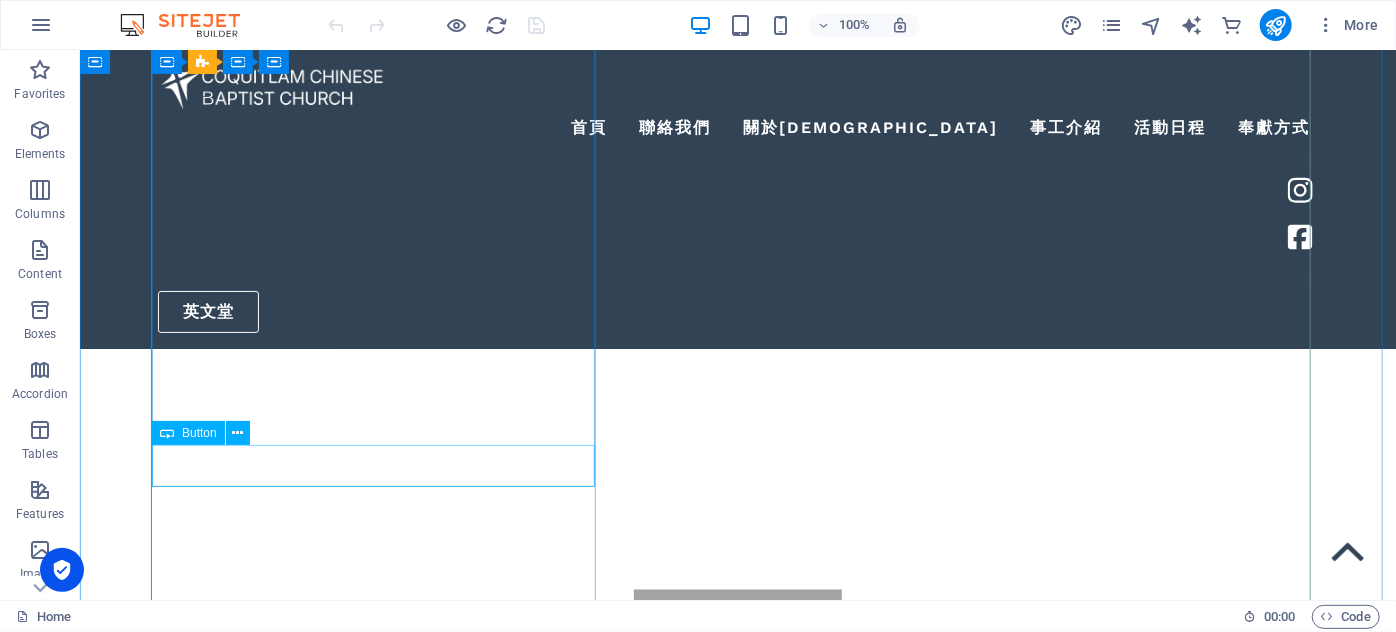 click on "立即報名!" at bounding box center [737, 2039] 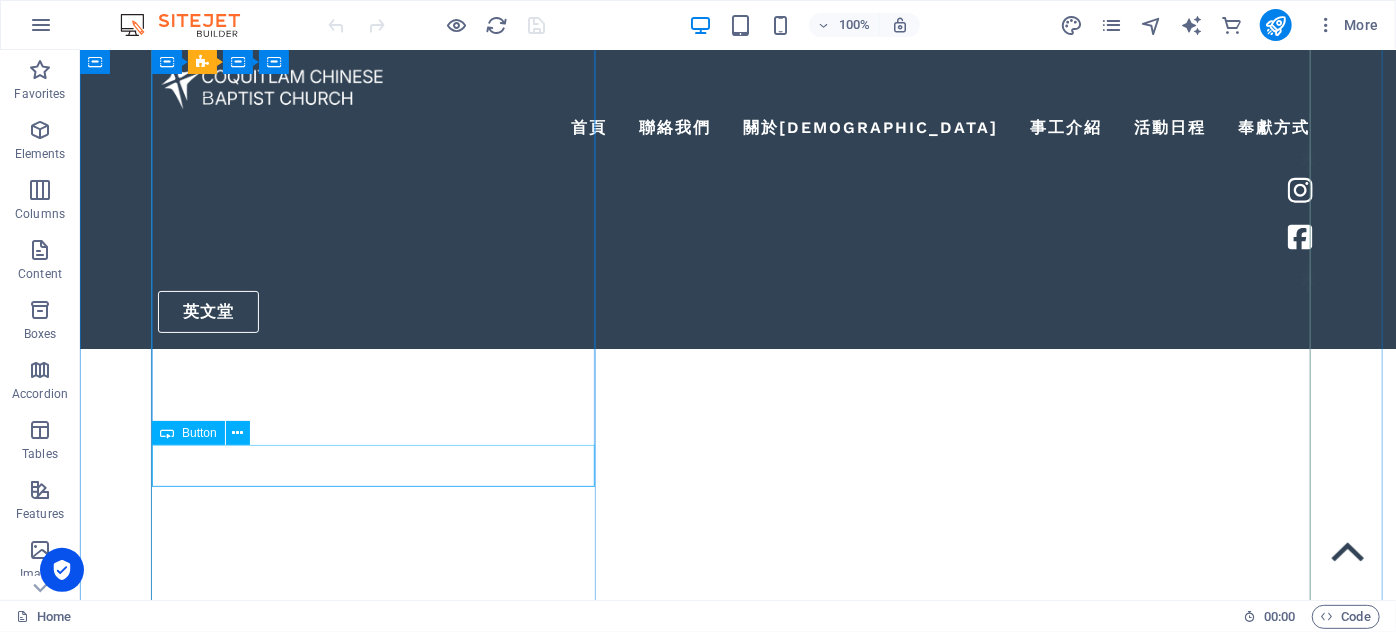 select 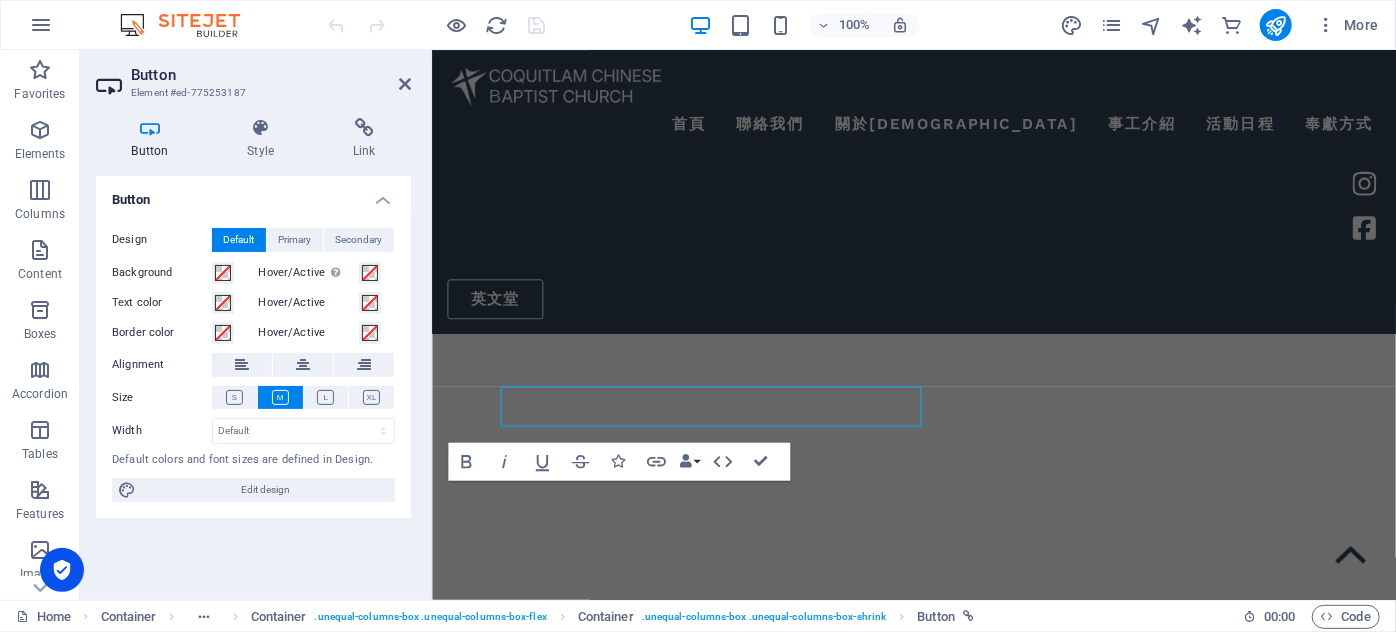 scroll, scrollTop: 1313, scrollLeft: 0, axis: vertical 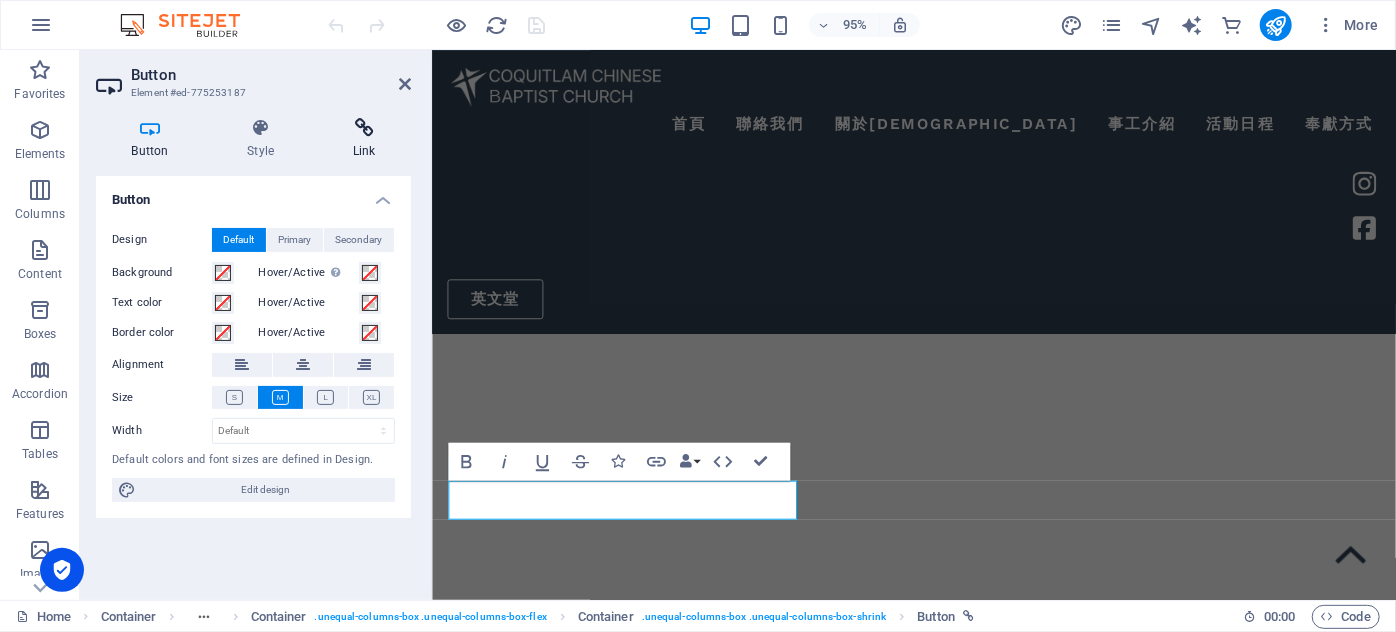 click on "Link" at bounding box center [364, 139] 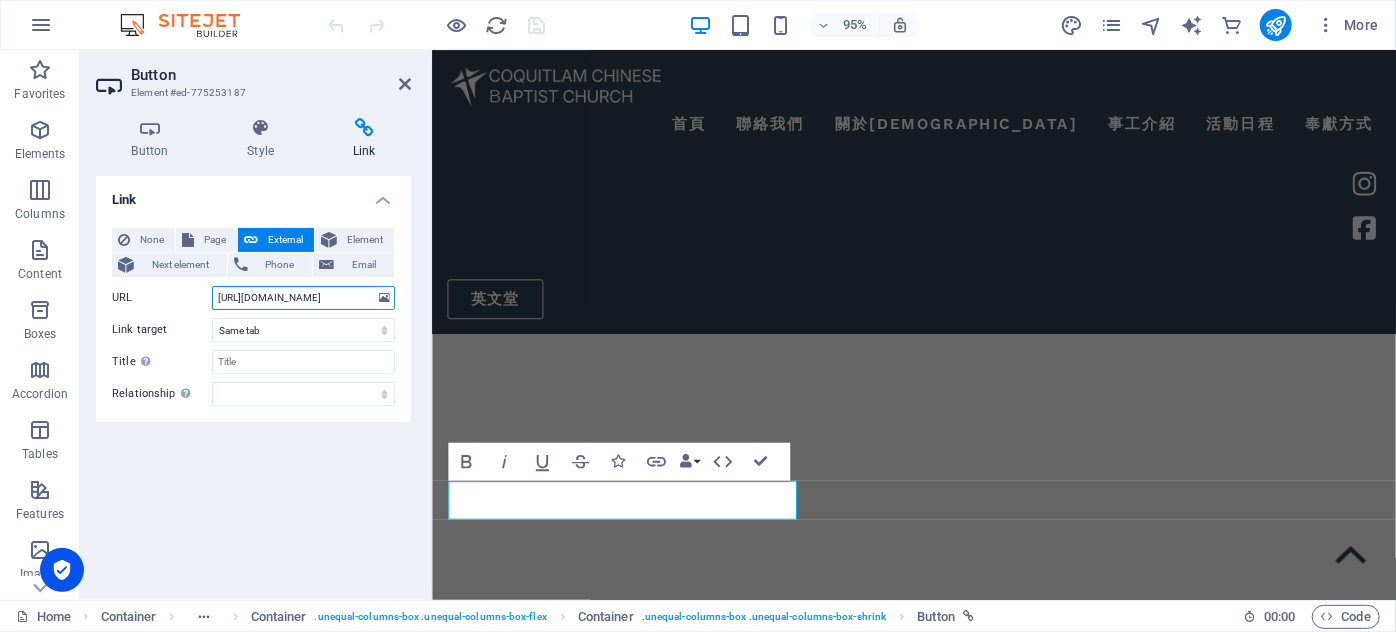 click on "https://lifeatccbc.com/zh/upcomingevents-Ch/summer-family-fun-day-2025-zh/" at bounding box center [303, 298] 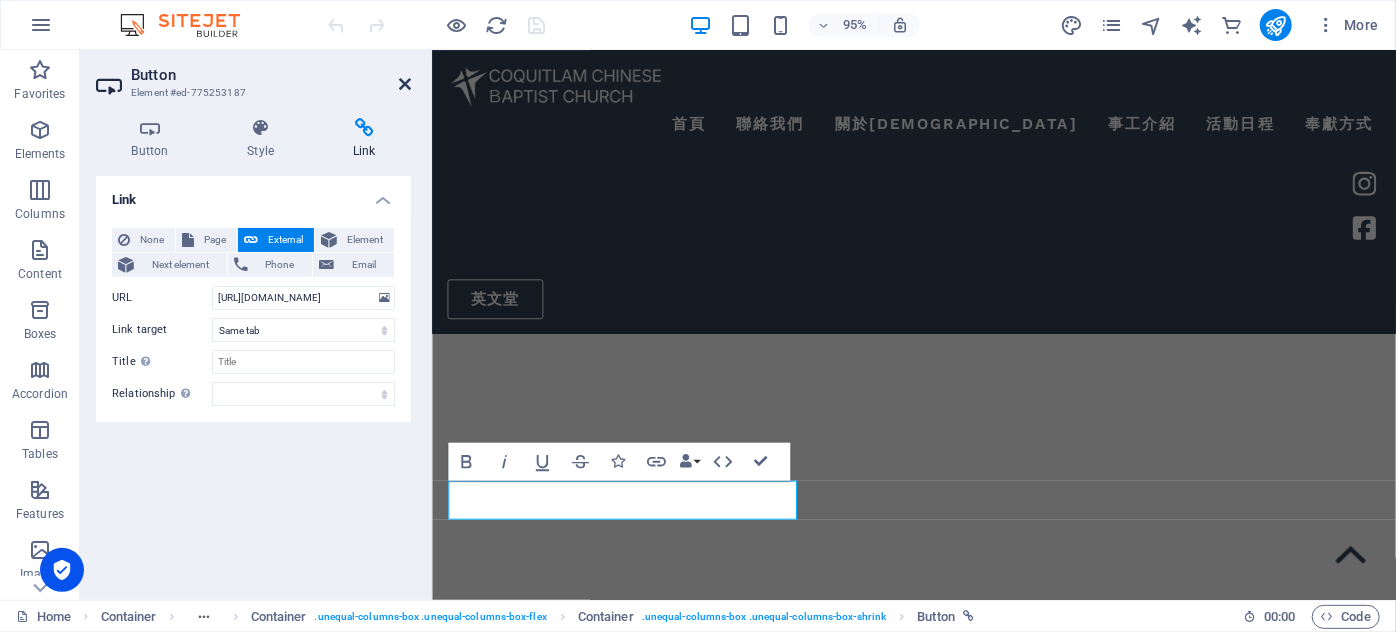 click at bounding box center (405, 84) 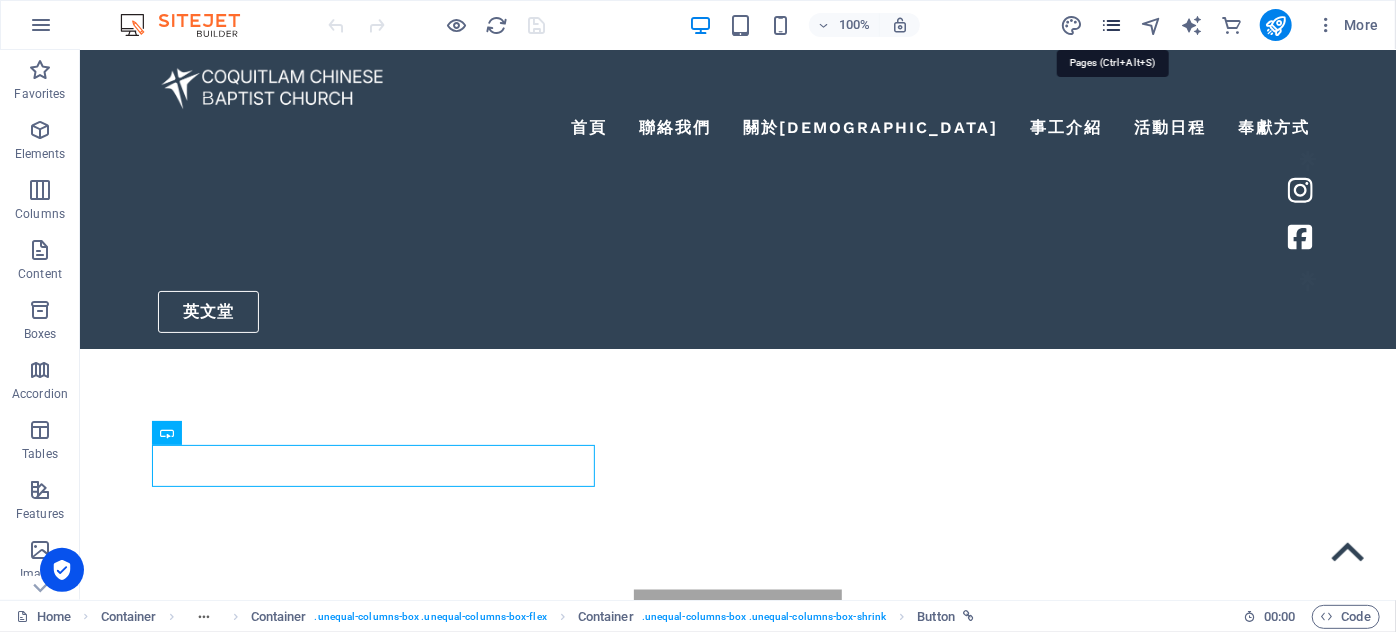 click at bounding box center (1111, 25) 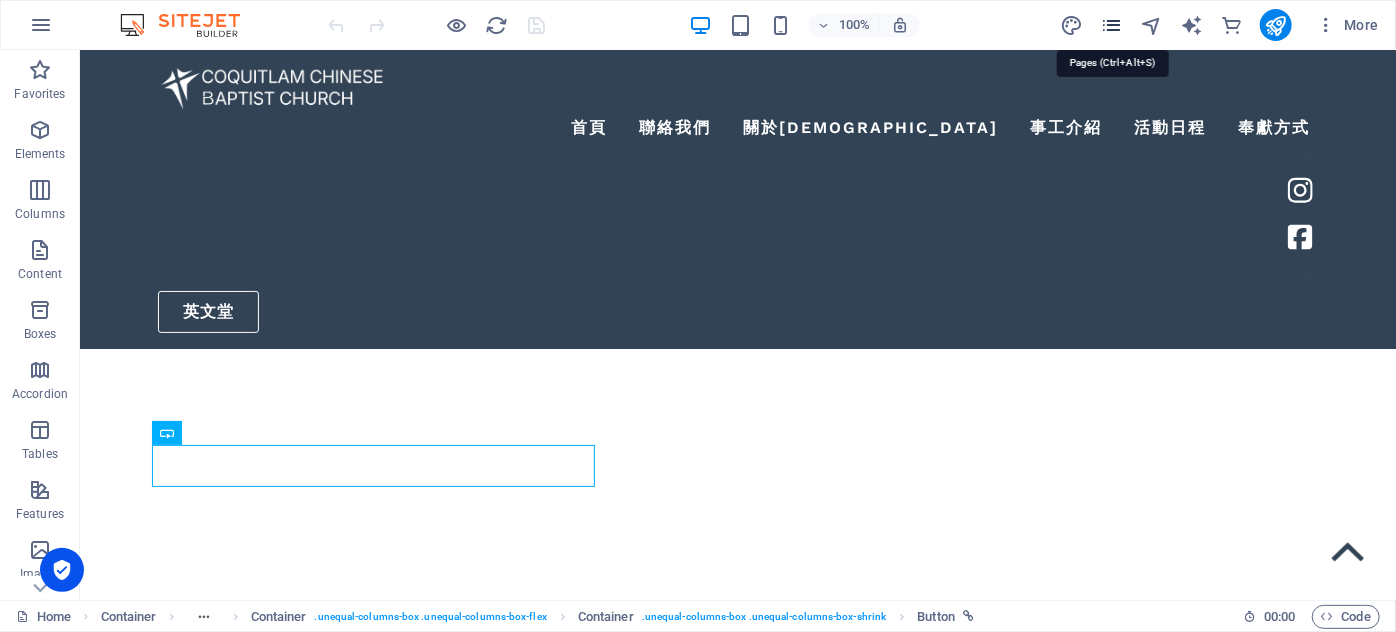 scroll, scrollTop: 1313, scrollLeft: 0, axis: vertical 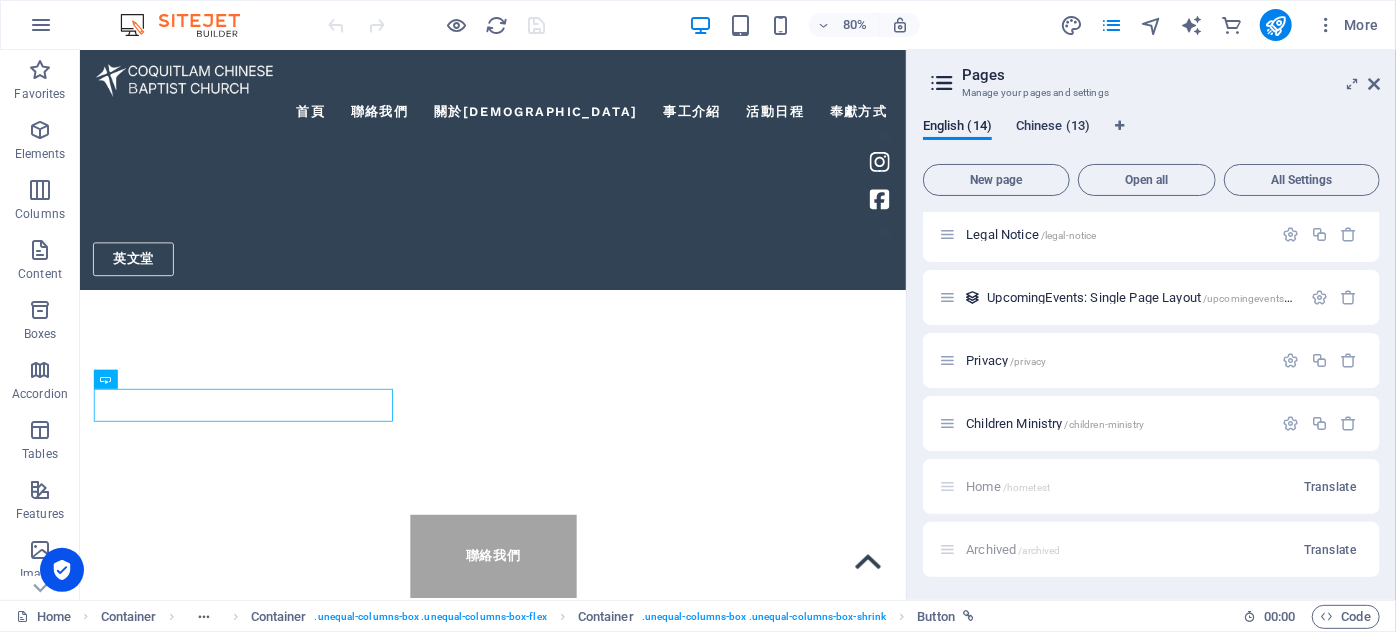 click on "Chinese (13)" at bounding box center (1053, 128) 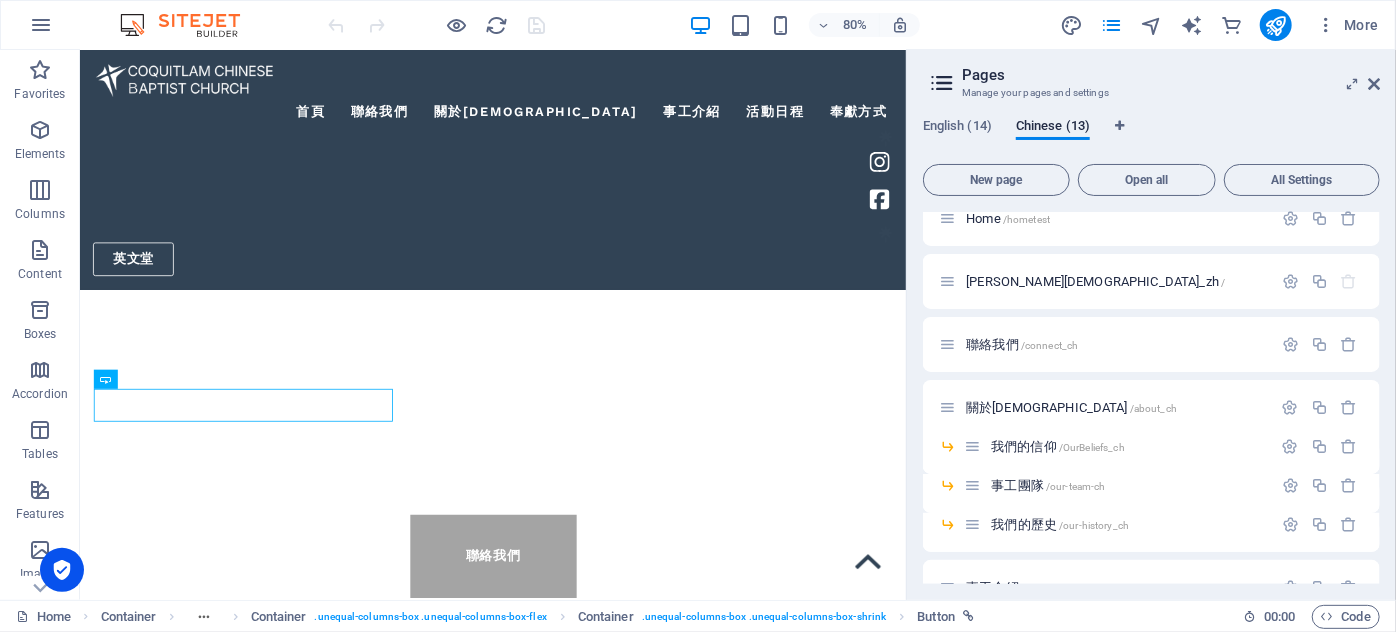 scroll, scrollTop: 0, scrollLeft: 0, axis: both 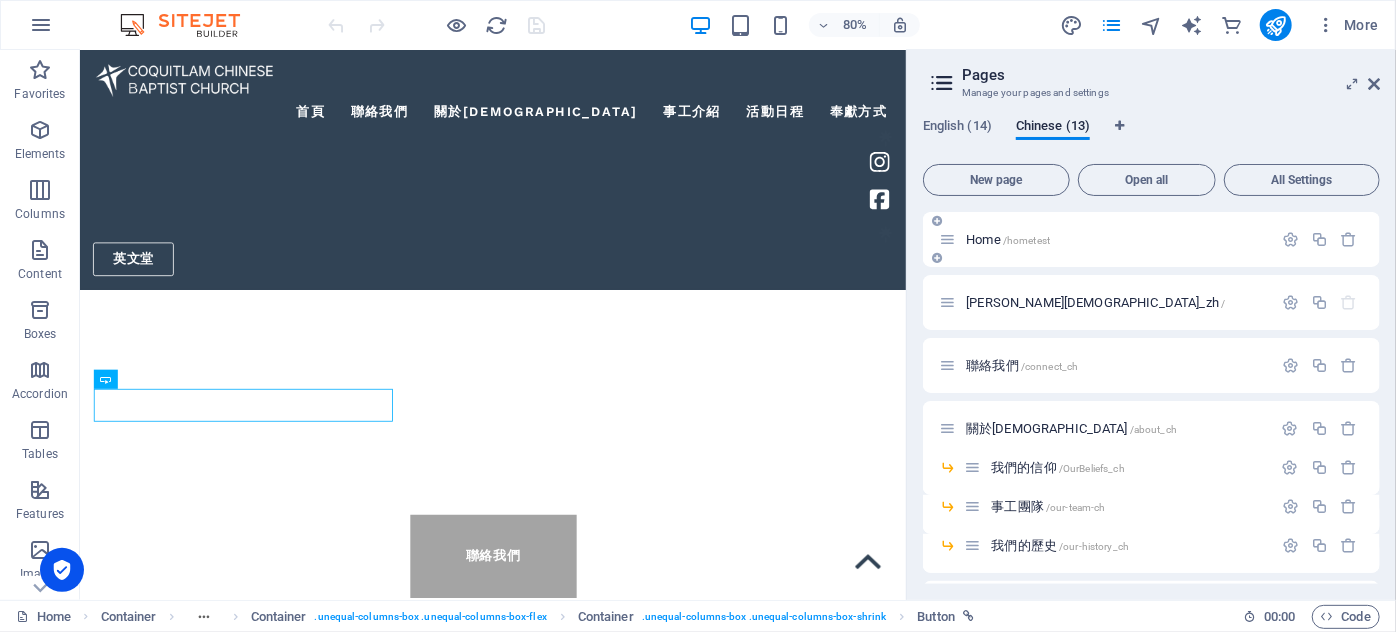 click on "Home /hometest" at bounding box center (1008, 239) 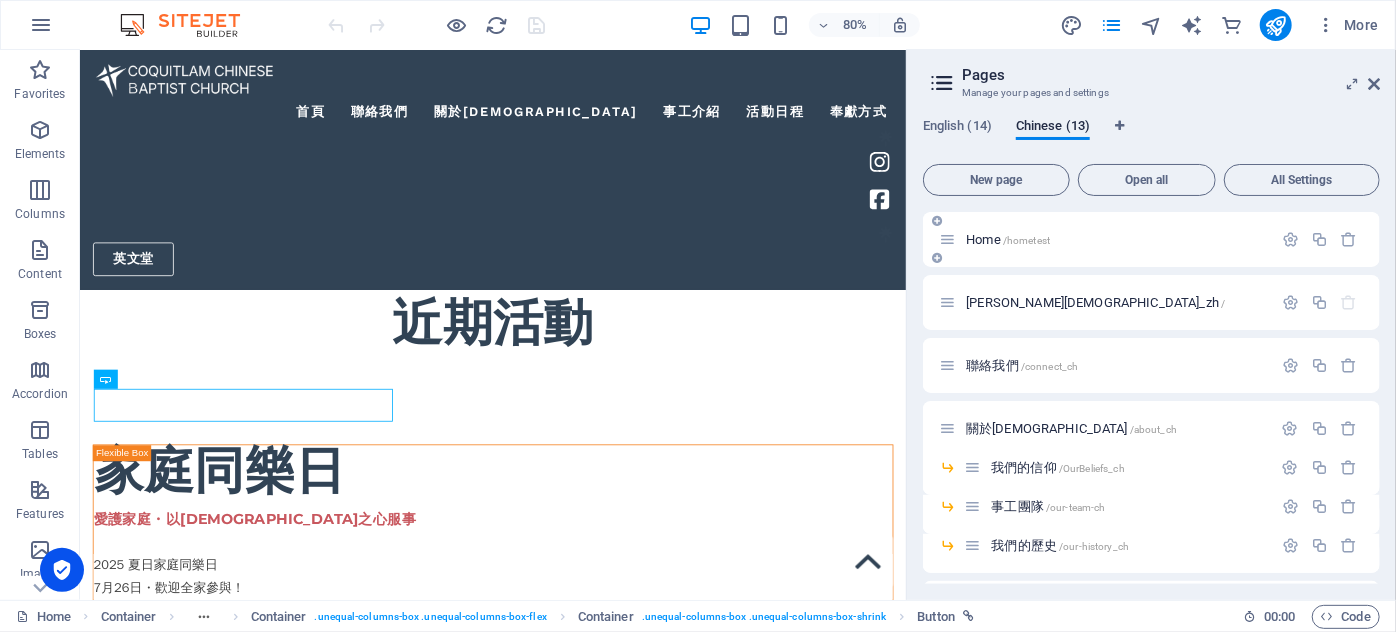 scroll, scrollTop: 0, scrollLeft: 0, axis: both 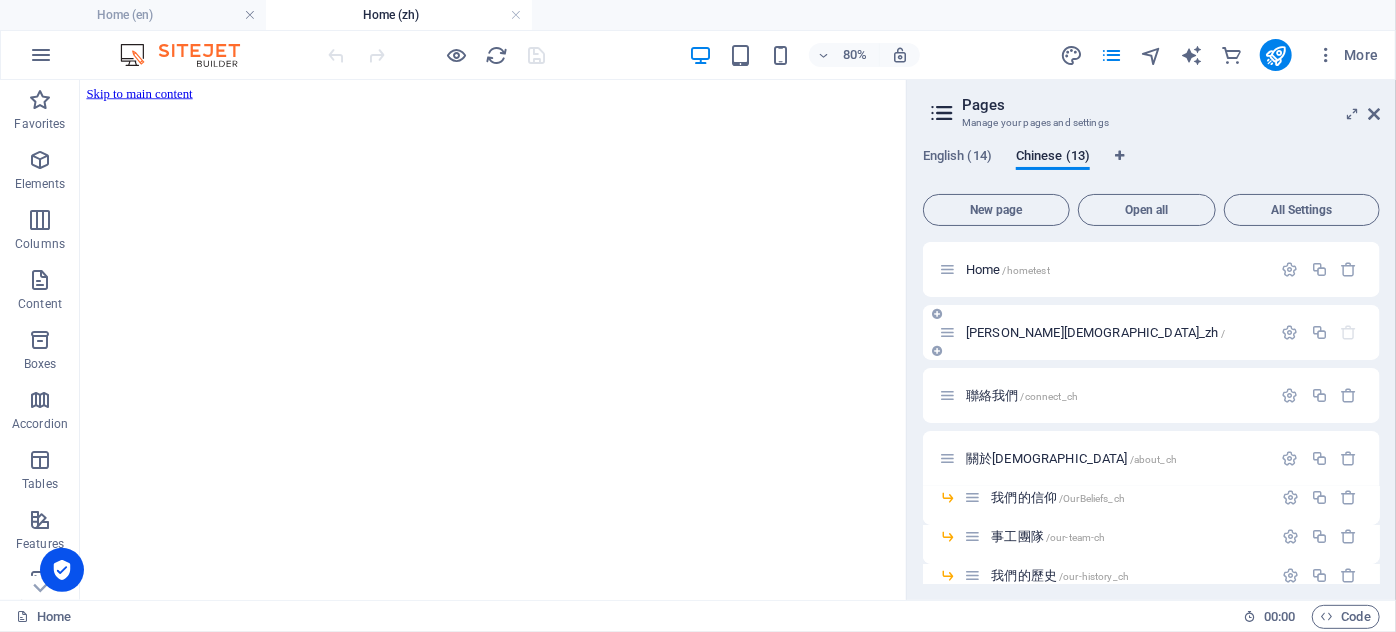 click on "高桂林華人浸信會_zh /" at bounding box center [1095, 332] 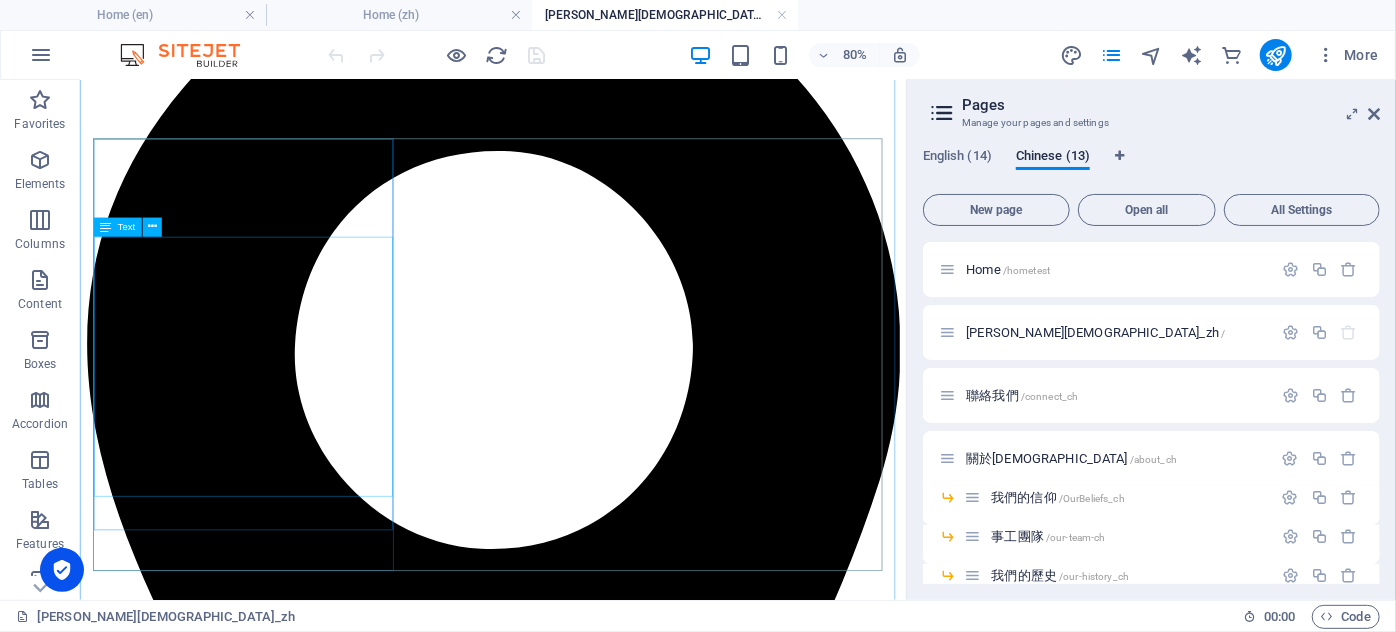 scroll, scrollTop: 1272, scrollLeft: 0, axis: vertical 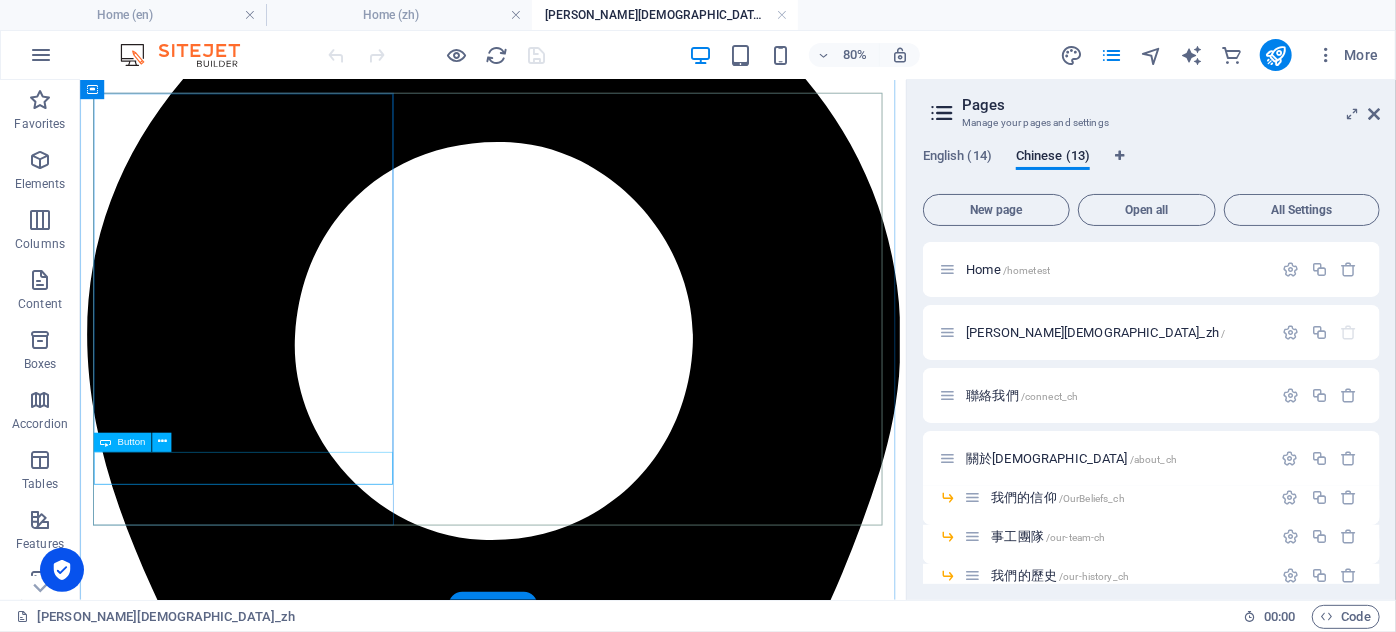 click on "立即報名!" at bounding box center [595, 5523] 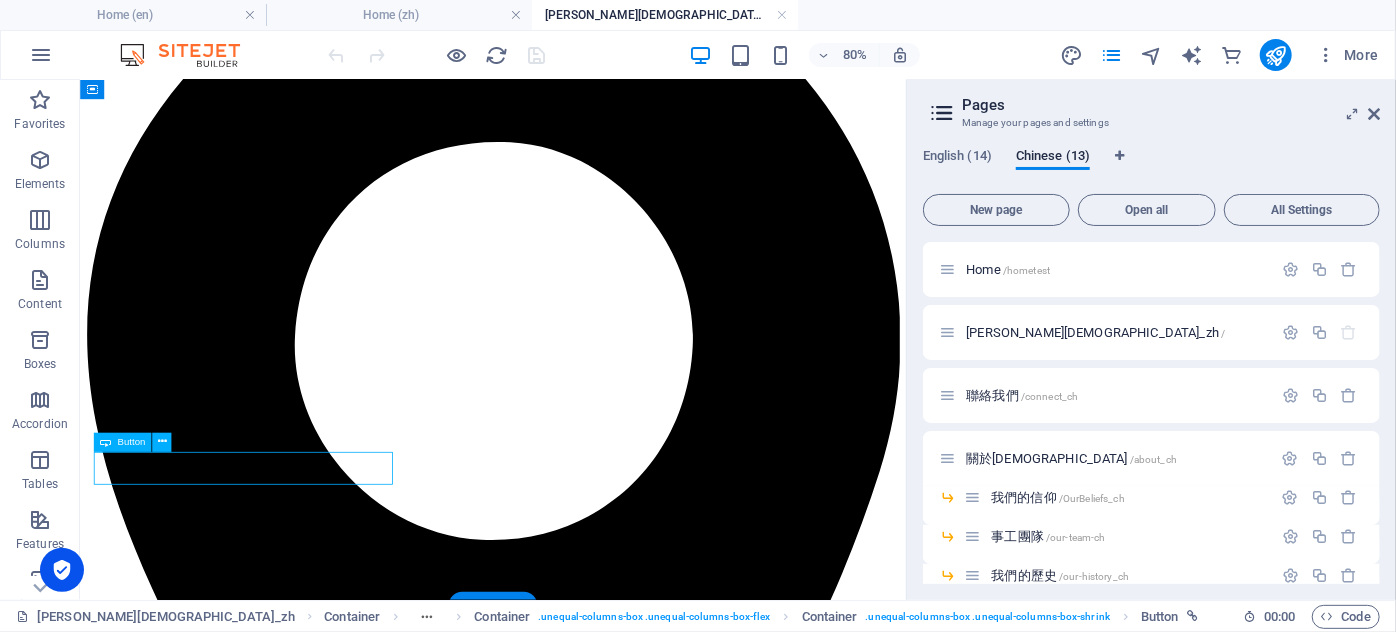 click on "立即報名!" at bounding box center (595, 5523) 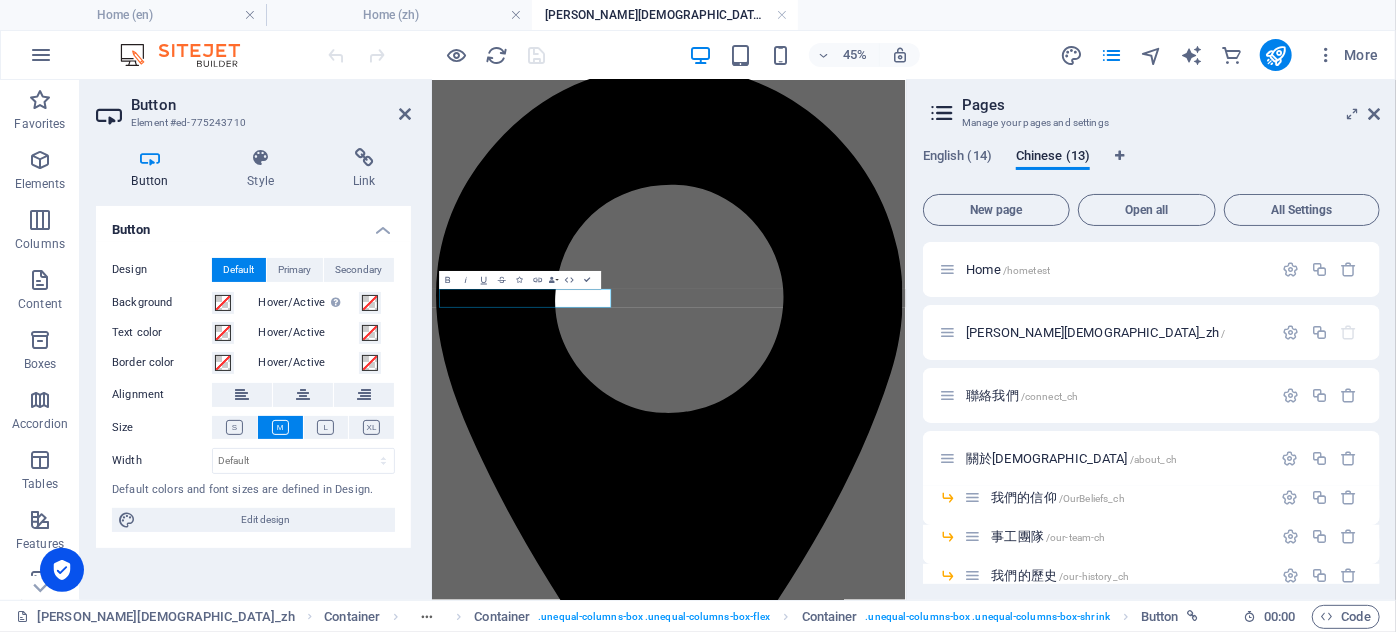 scroll, scrollTop: 1422, scrollLeft: 0, axis: vertical 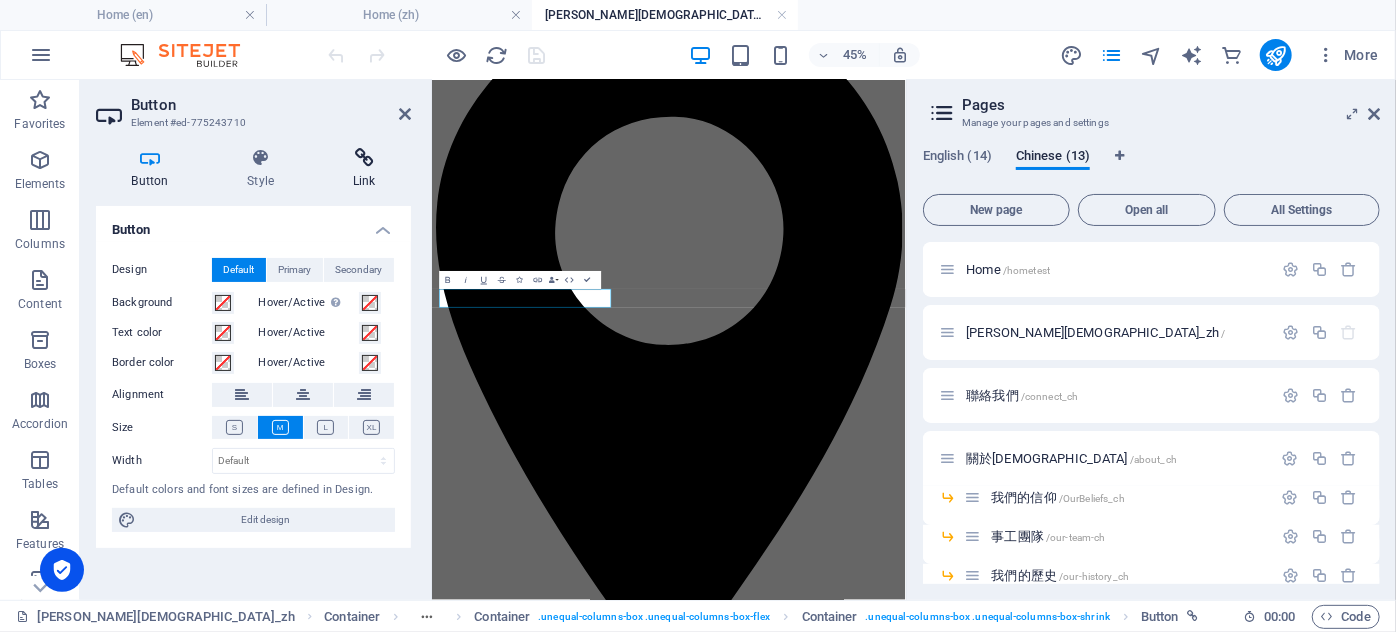 click on "Link" at bounding box center [364, 169] 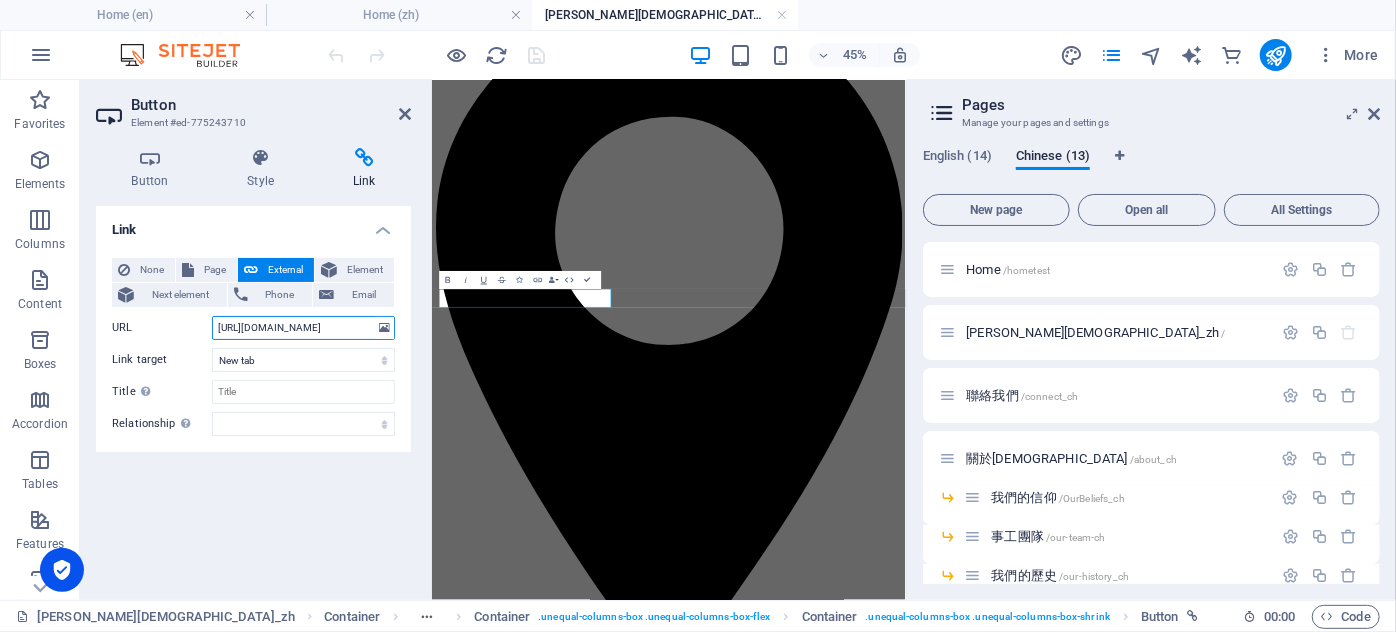 click on "https://ccbc-online.com/en/upcomingevents-item/summer-family-fun-day/" at bounding box center (303, 328) 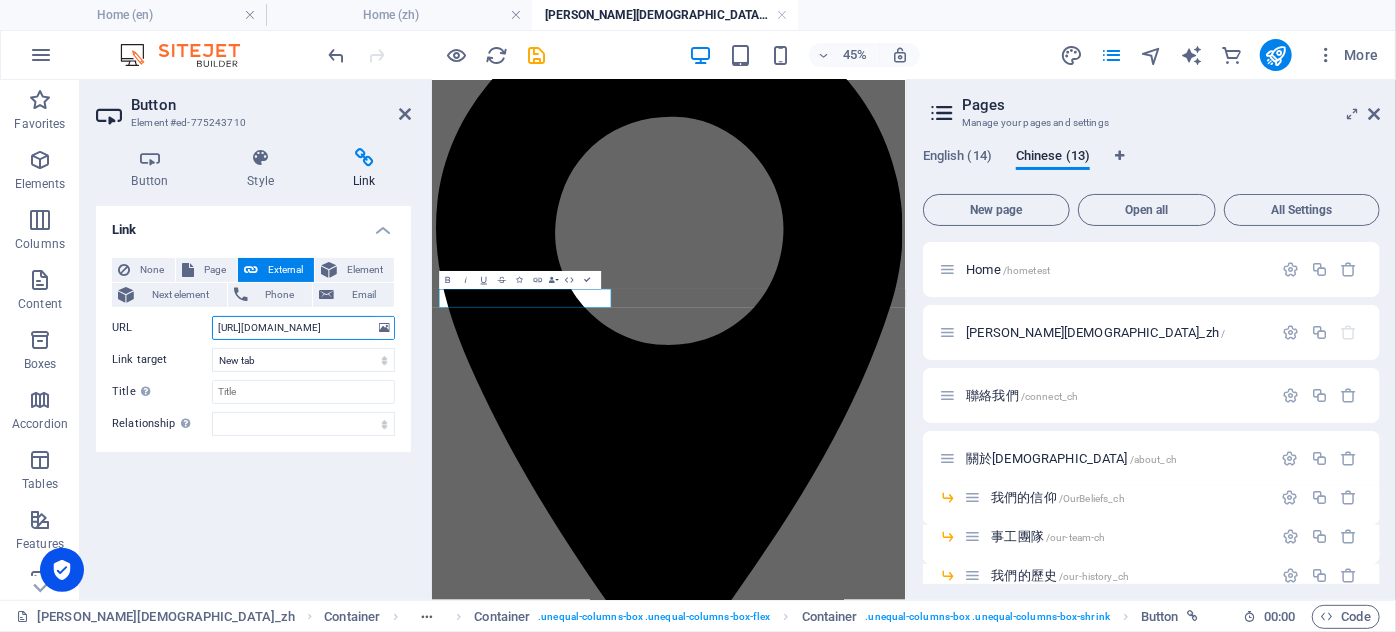 scroll, scrollTop: 0, scrollLeft: 202, axis: horizontal 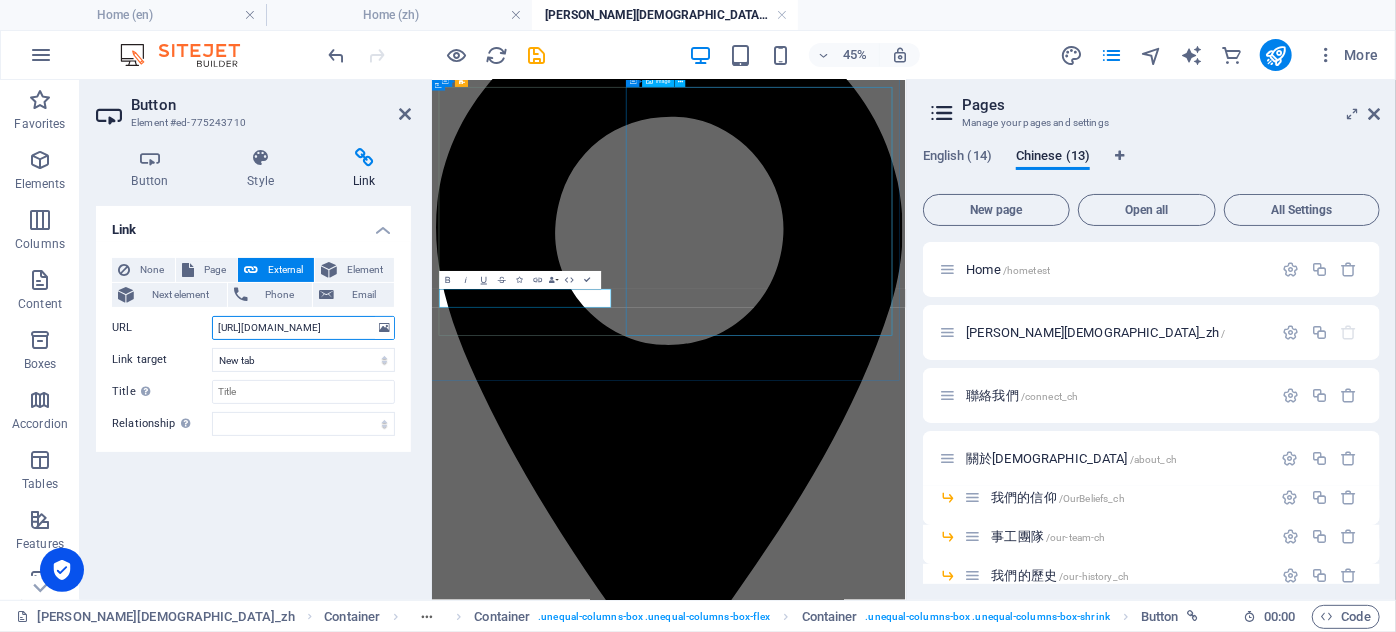 drag, startPoint x: 794, startPoint y: 408, endPoint x: 1137, endPoint y: 635, distance: 411.31253 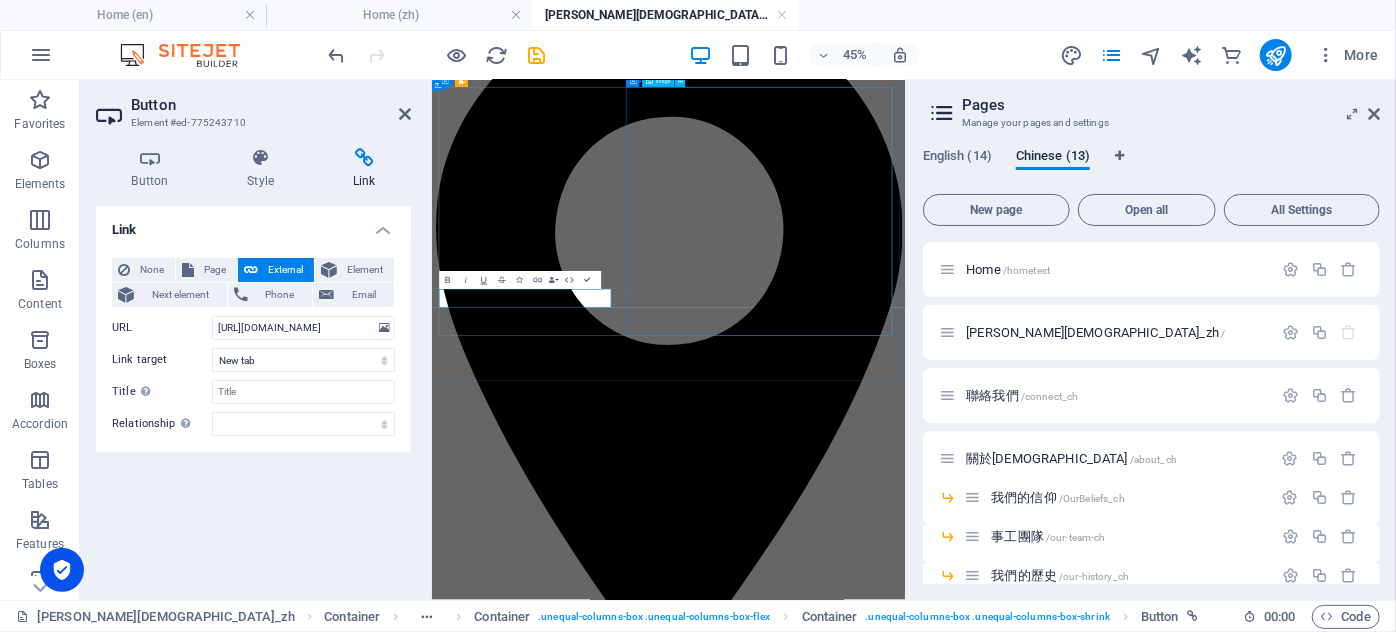 scroll, scrollTop: 0, scrollLeft: 0, axis: both 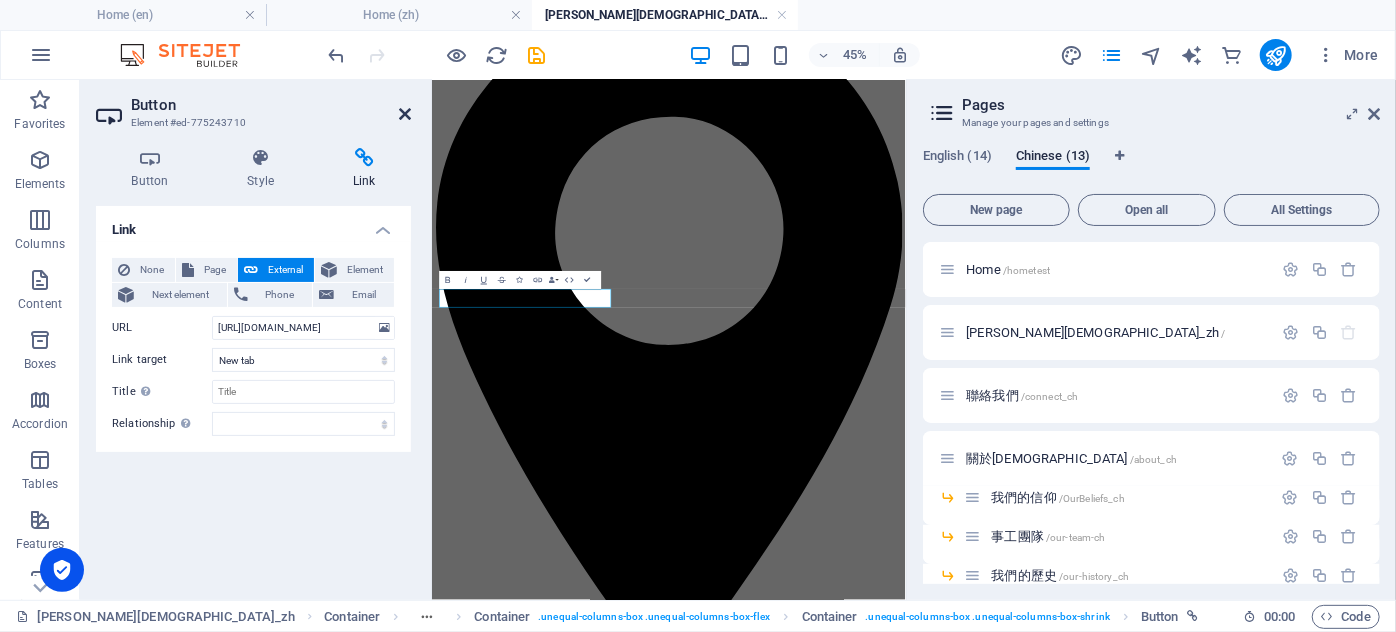 click at bounding box center [405, 114] 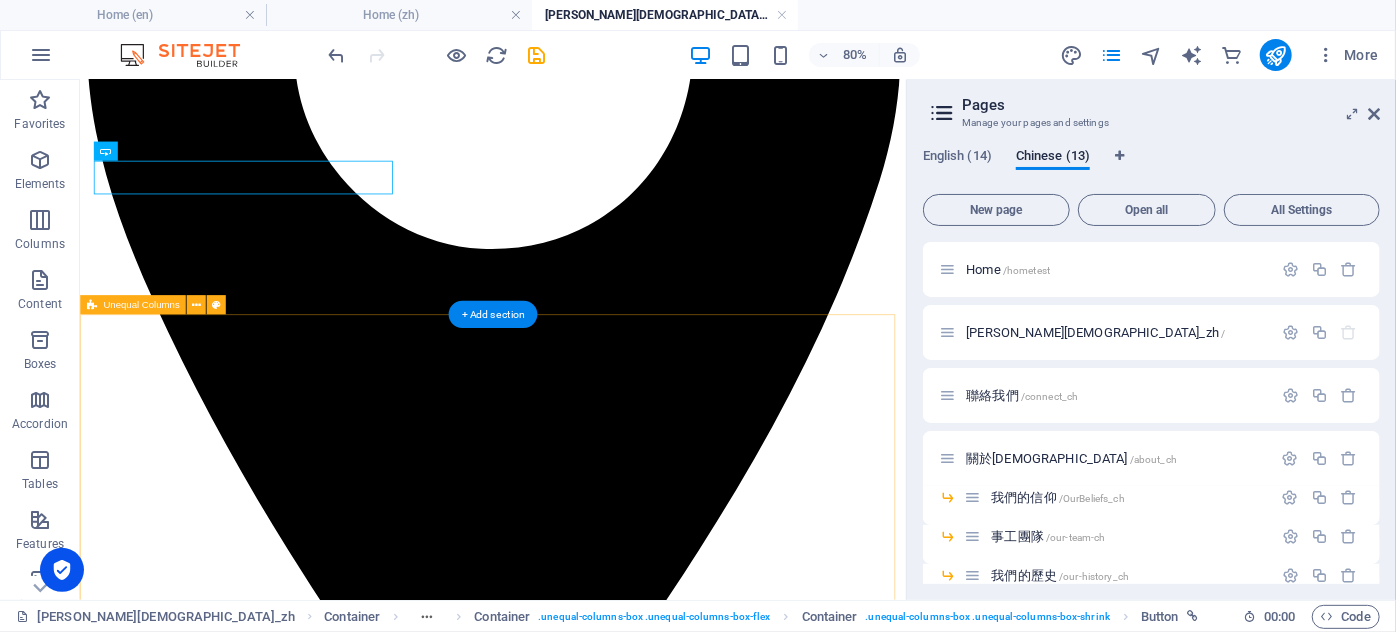 scroll, scrollTop: 1818, scrollLeft: 0, axis: vertical 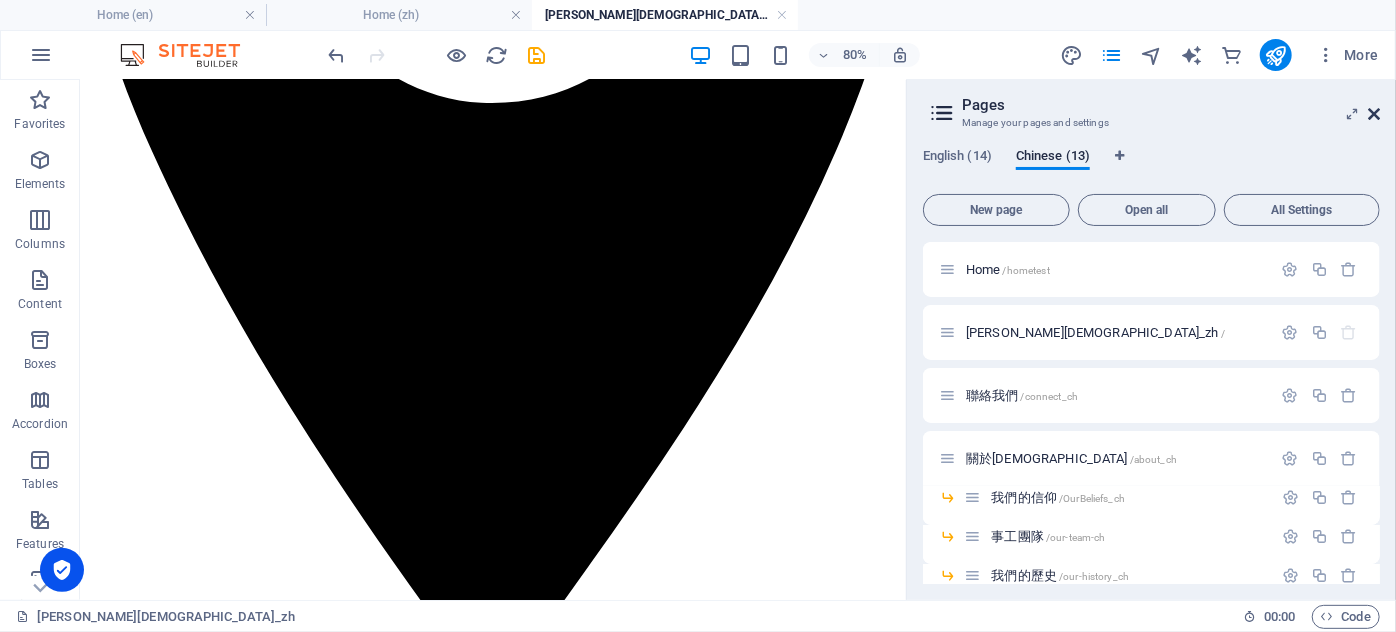click at bounding box center (1374, 114) 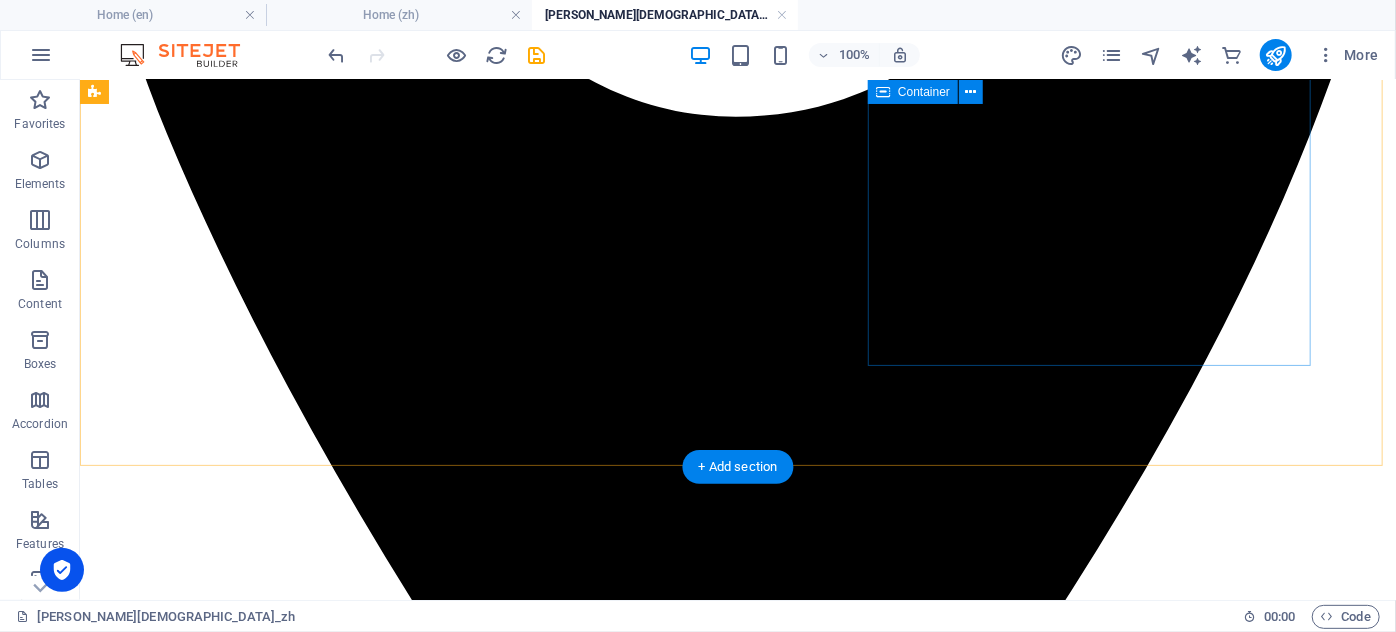 scroll, scrollTop: 1959, scrollLeft: 0, axis: vertical 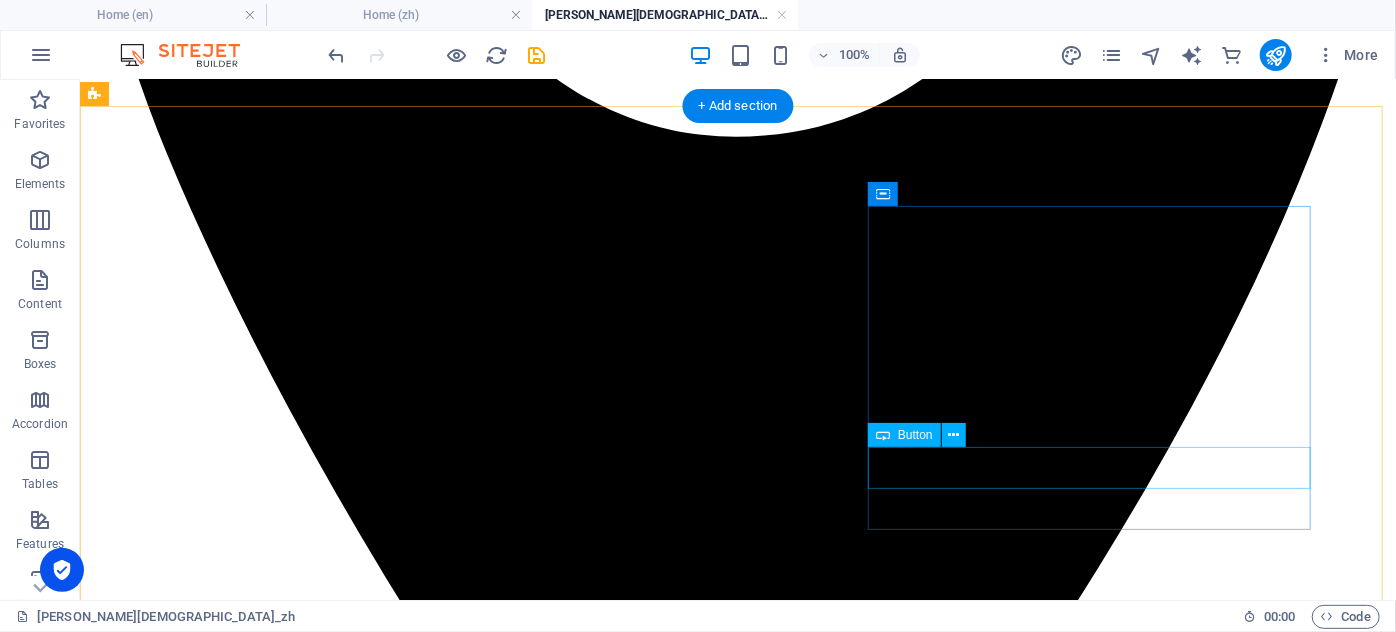 click on "立即報名" at bounding box center [737, 7629] 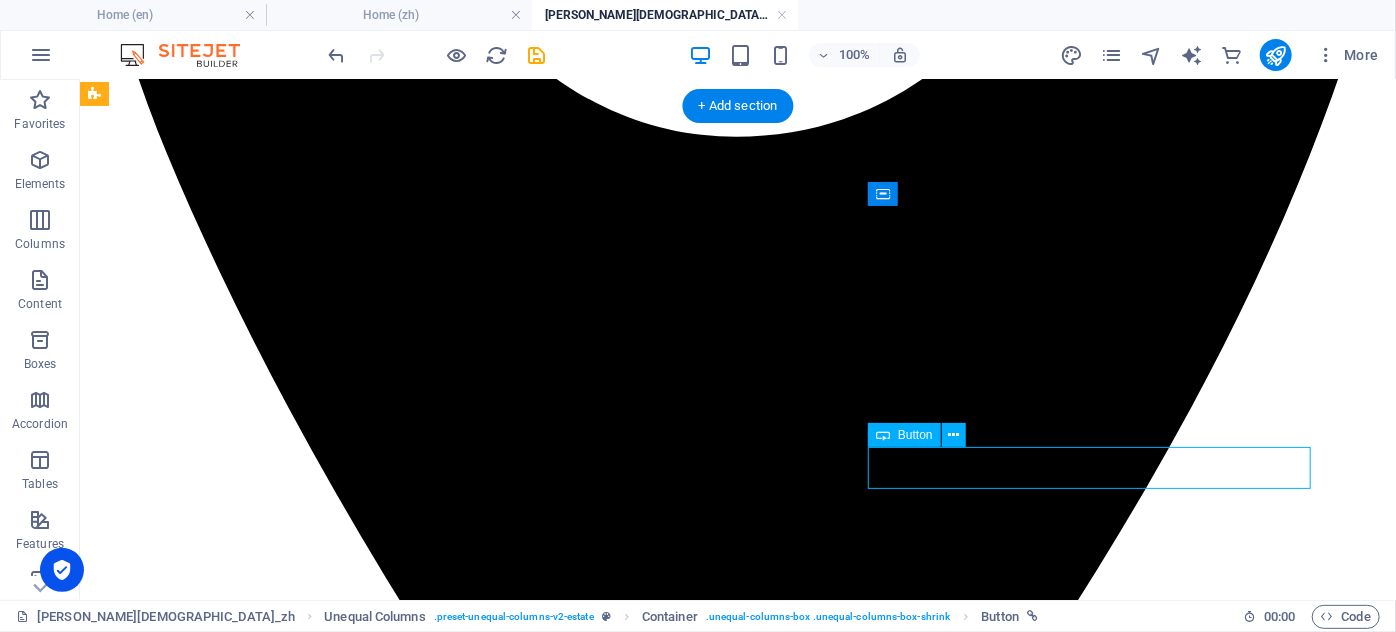 click on "立即報名" at bounding box center [737, 7629] 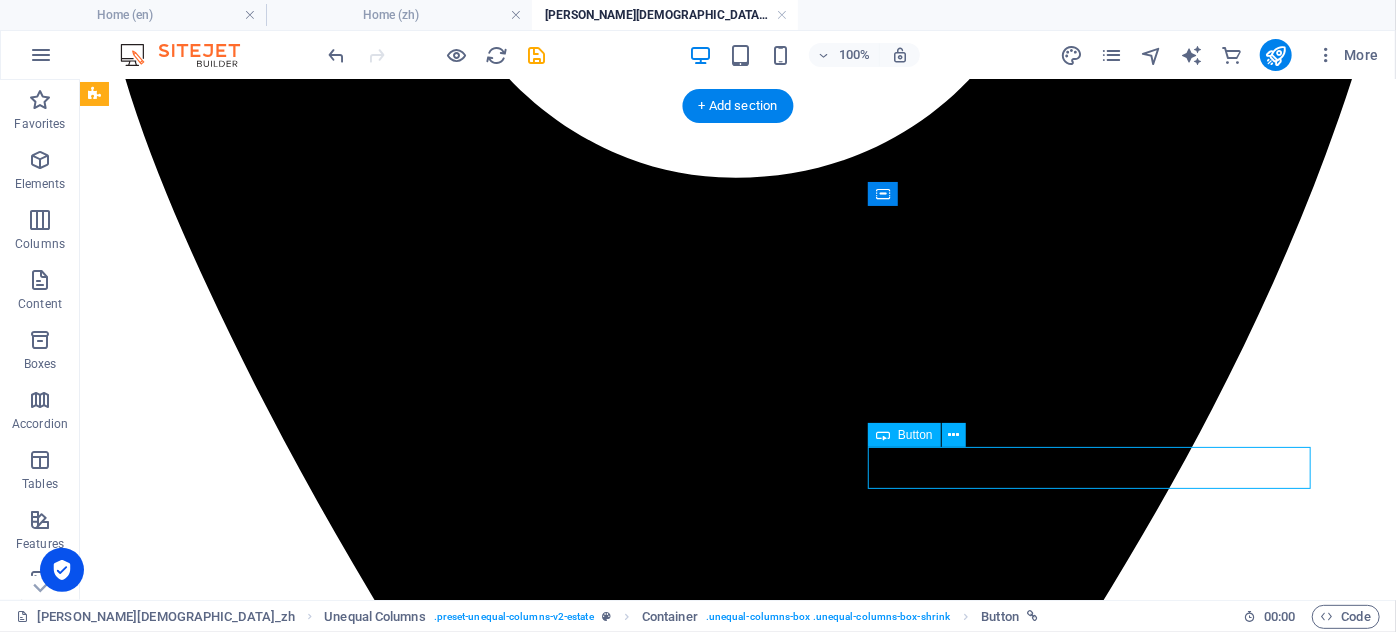 scroll, scrollTop: 2384, scrollLeft: 0, axis: vertical 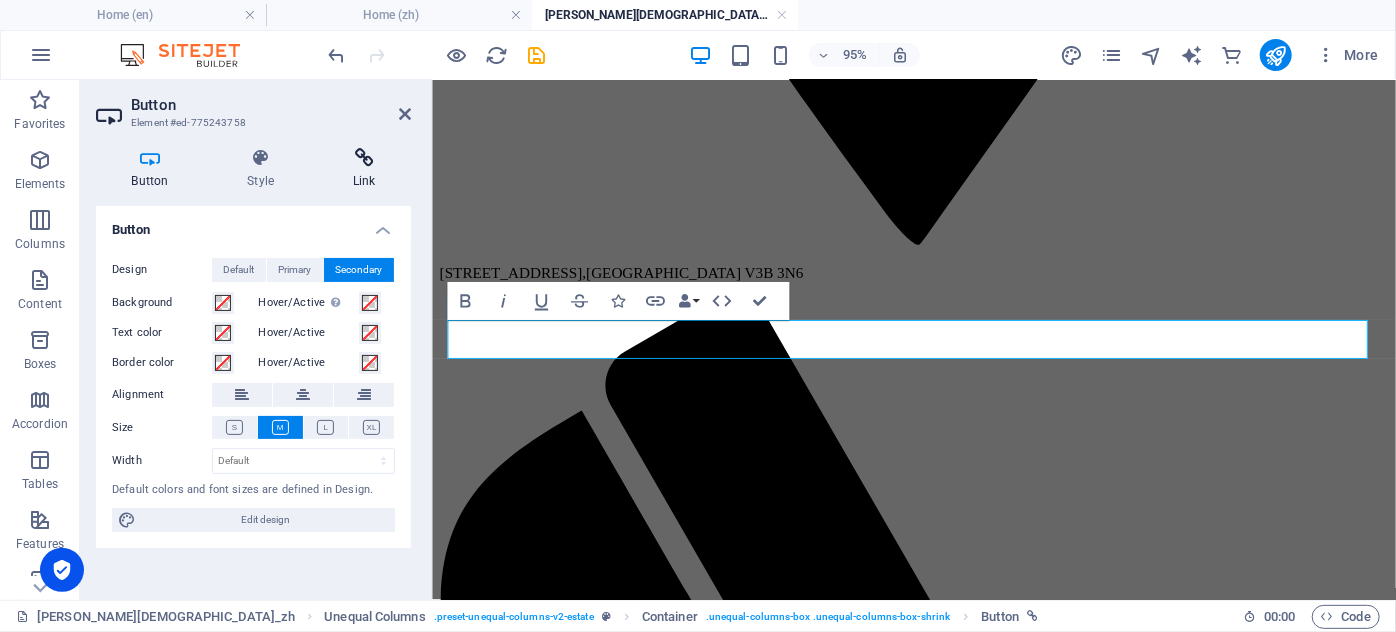 click at bounding box center (364, 158) 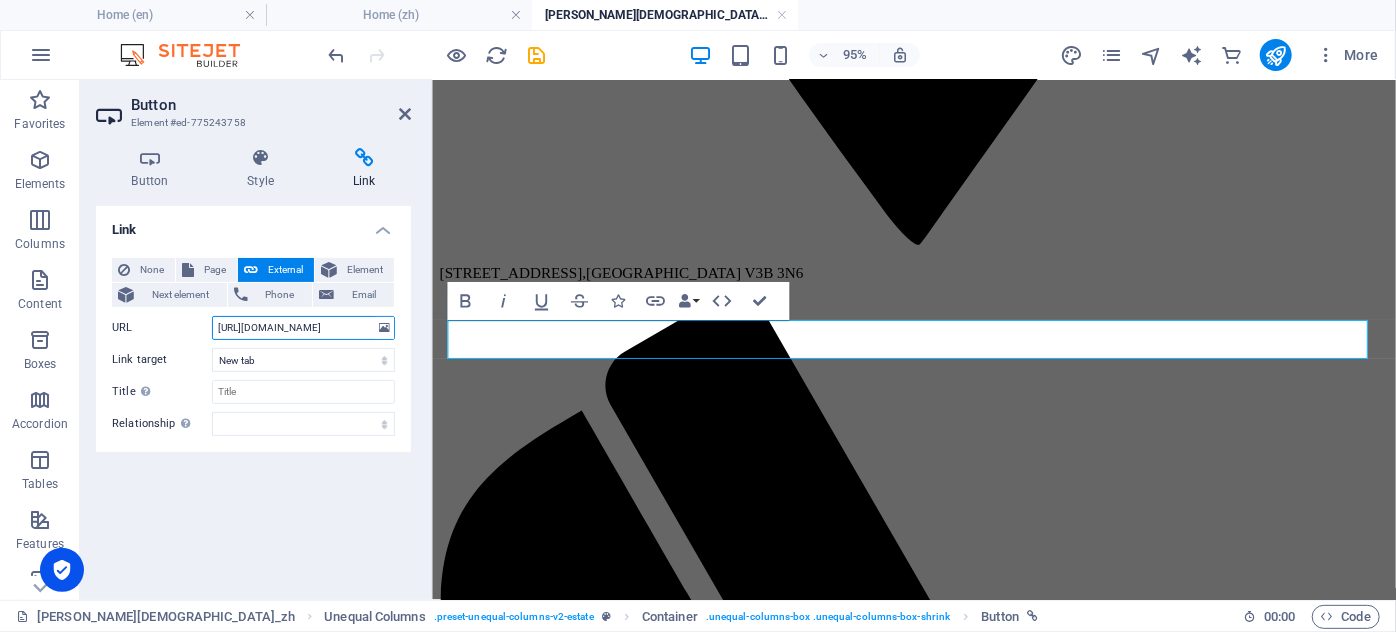 click on "https://www.eventbrite.com/e/kids-camp-live-it-out-tickets-1462375978919?aff=oddtdtcreator" at bounding box center (303, 328) 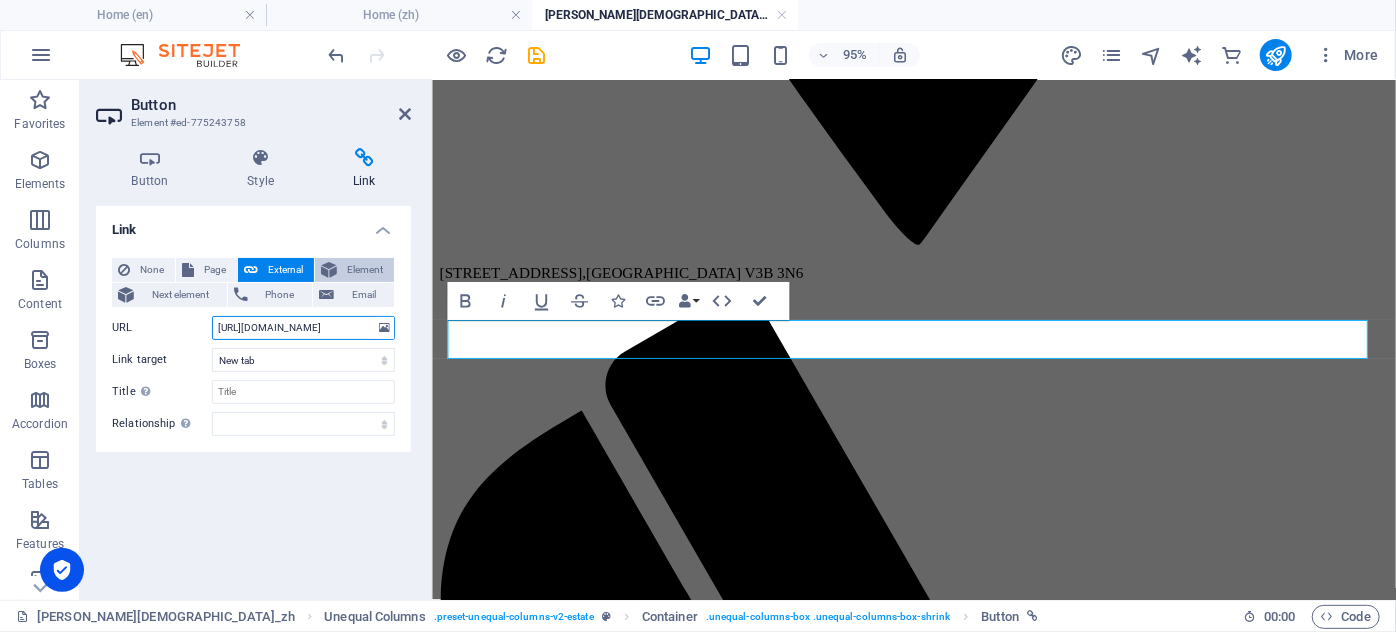 scroll, scrollTop: 0, scrollLeft: 152, axis: horizontal 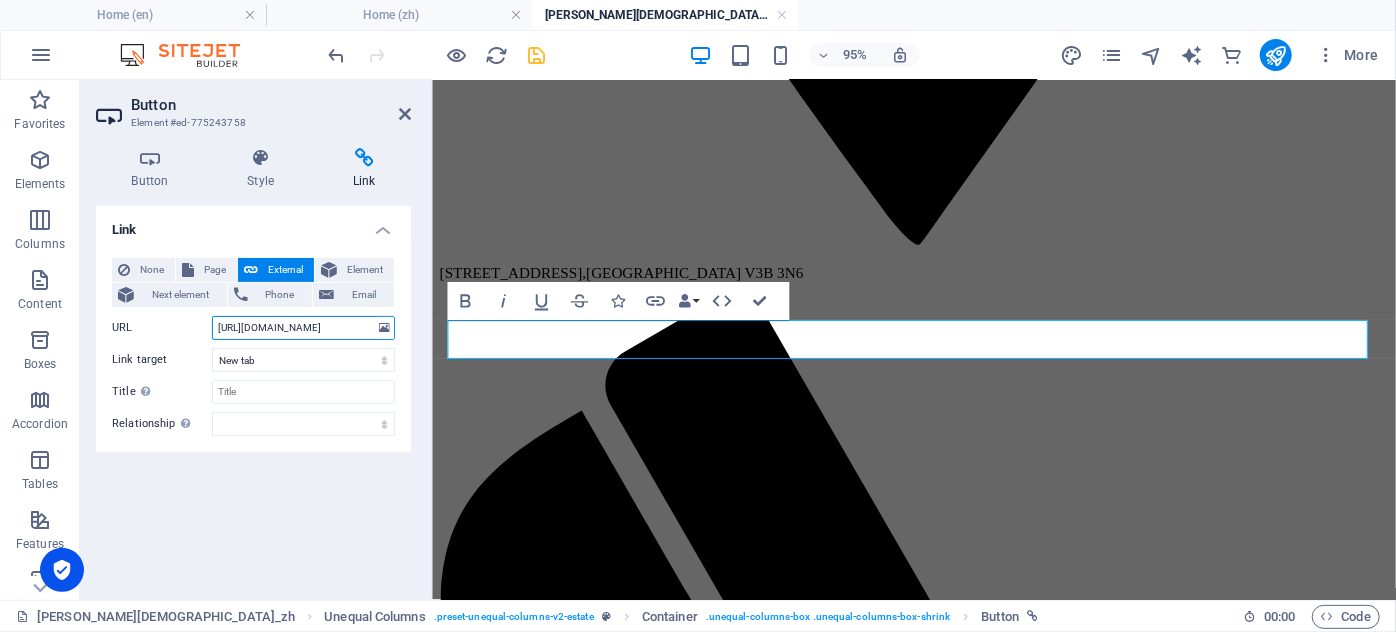 type on "https://lifeatccbc.com/zh/upcomingevents-Ch/summer-camp-2025/" 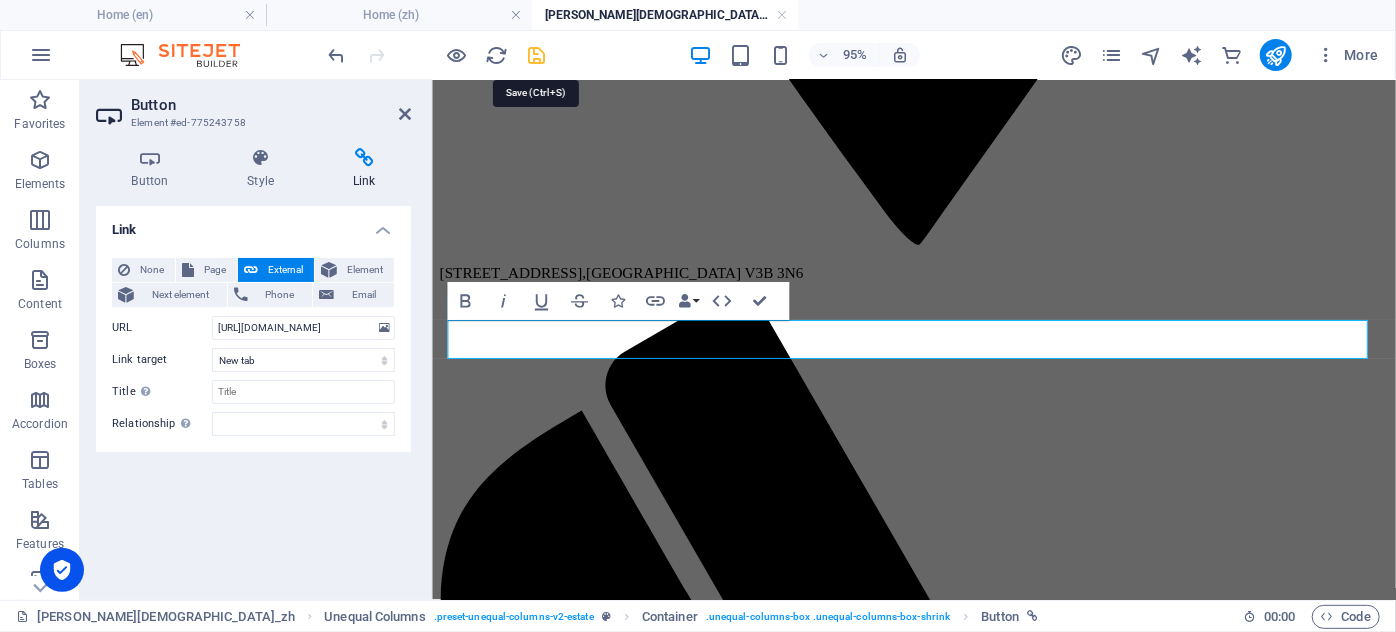 click at bounding box center [537, 55] 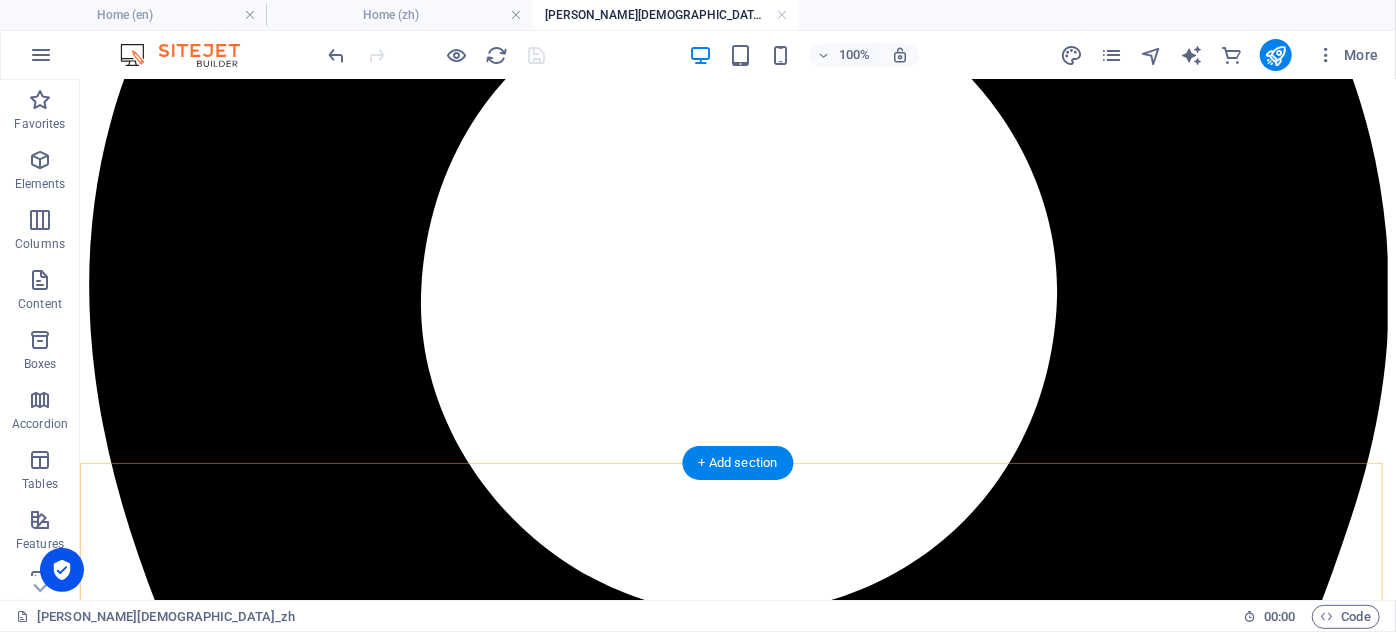 scroll, scrollTop: 1460, scrollLeft: 0, axis: vertical 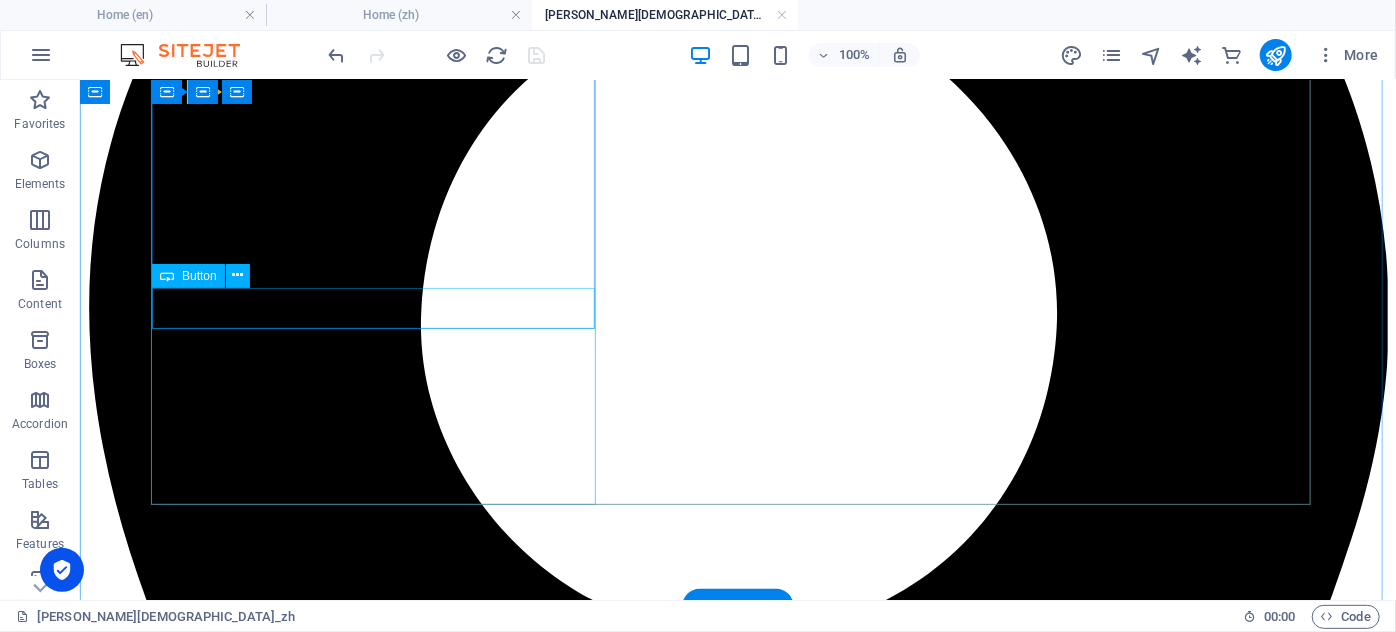 click on "立即報名!" at bounding box center (737, 6275) 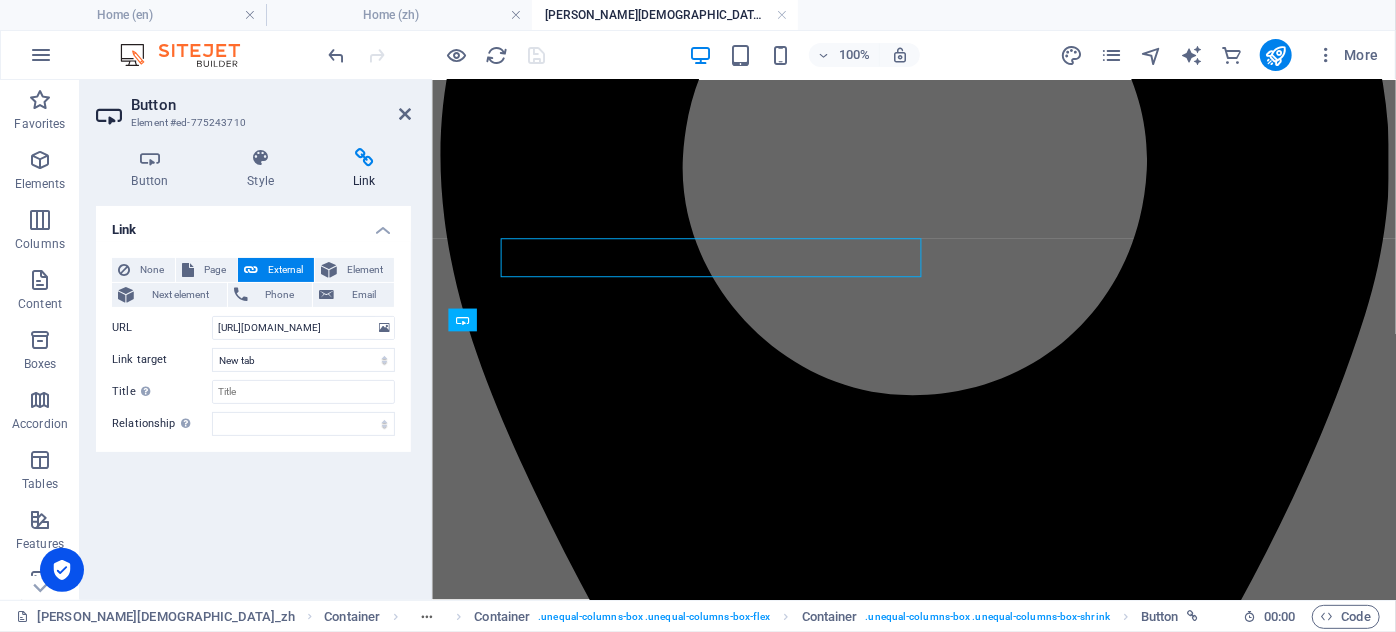 scroll, scrollTop: 1501, scrollLeft: 0, axis: vertical 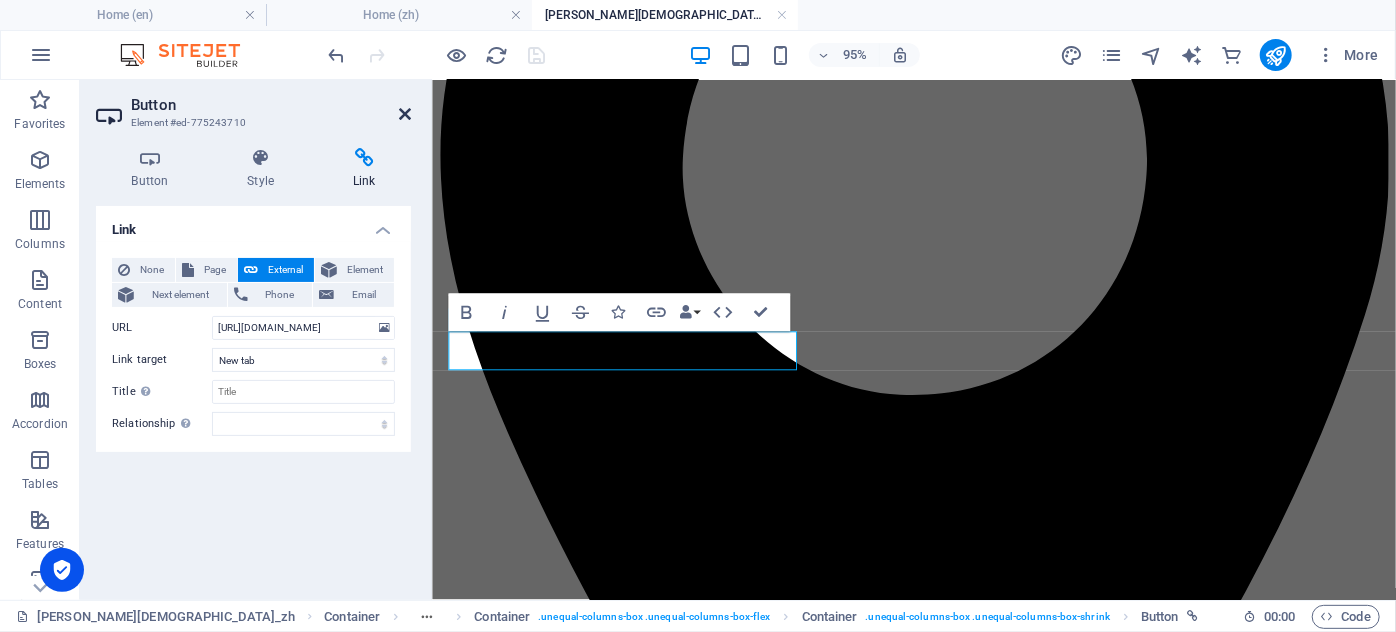 click at bounding box center [405, 114] 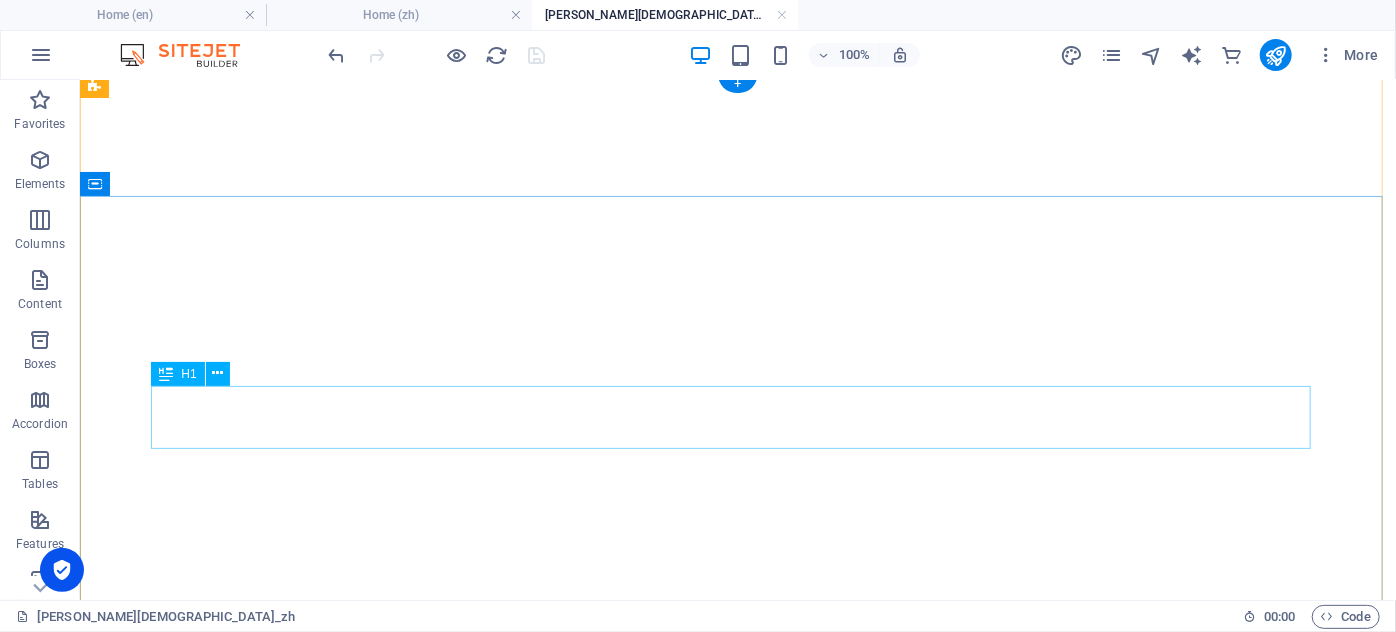 scroll, scrollTop: 181, scrollLeft: 0, axis: vertical 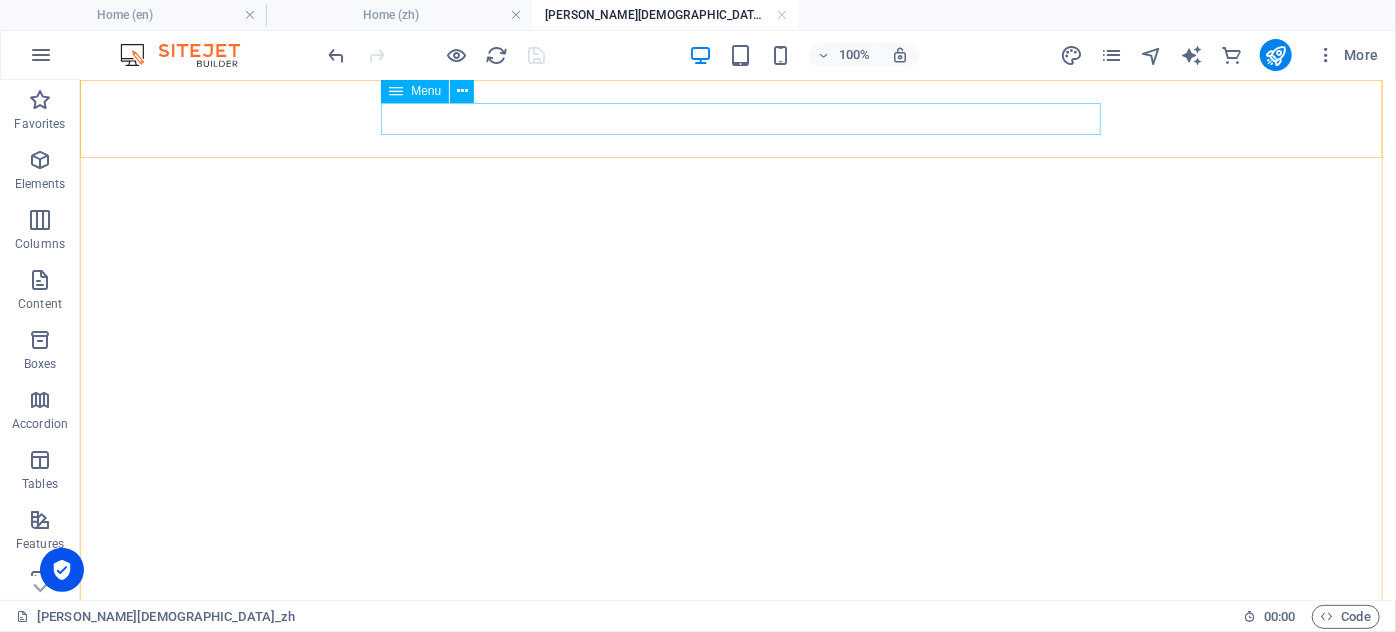 click on "首頁 聯絡我們 關於教會 我們的宗旨 我們的信仰 我們的同工團隊 我們的歷史 事工介紹 活動日程 奉獻方式" at bounding box center (737, 5794) 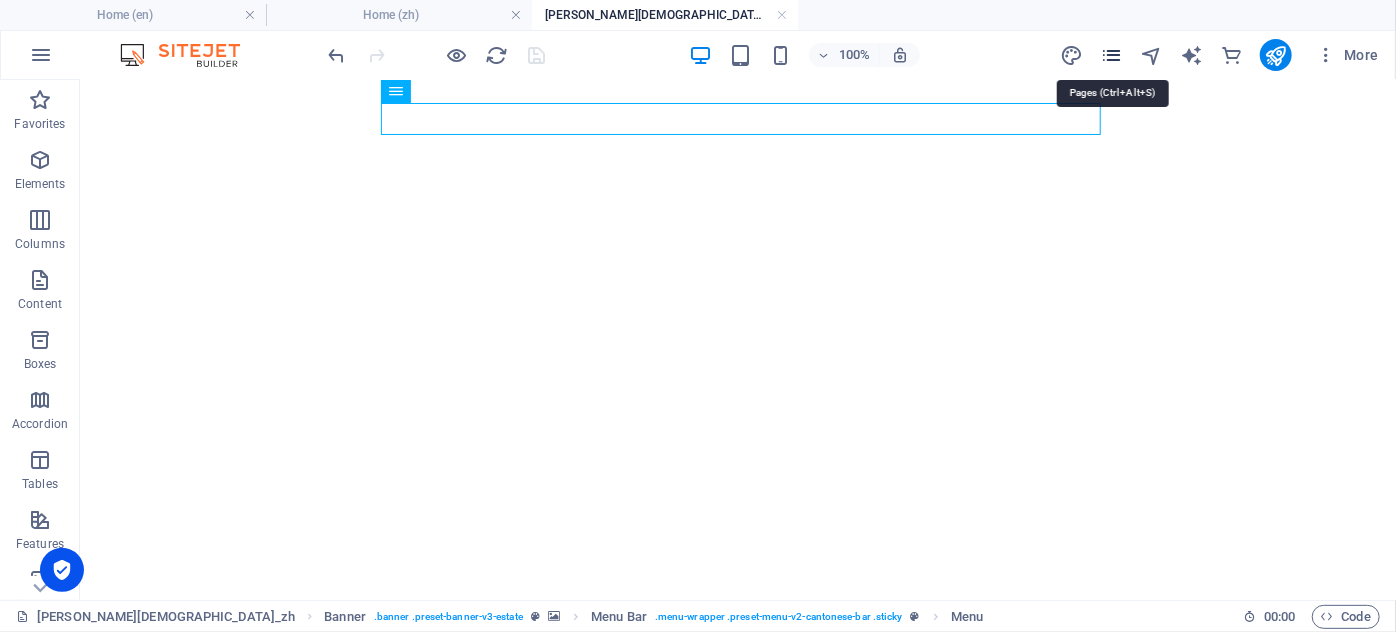 click at bounding box center [1111, 55] 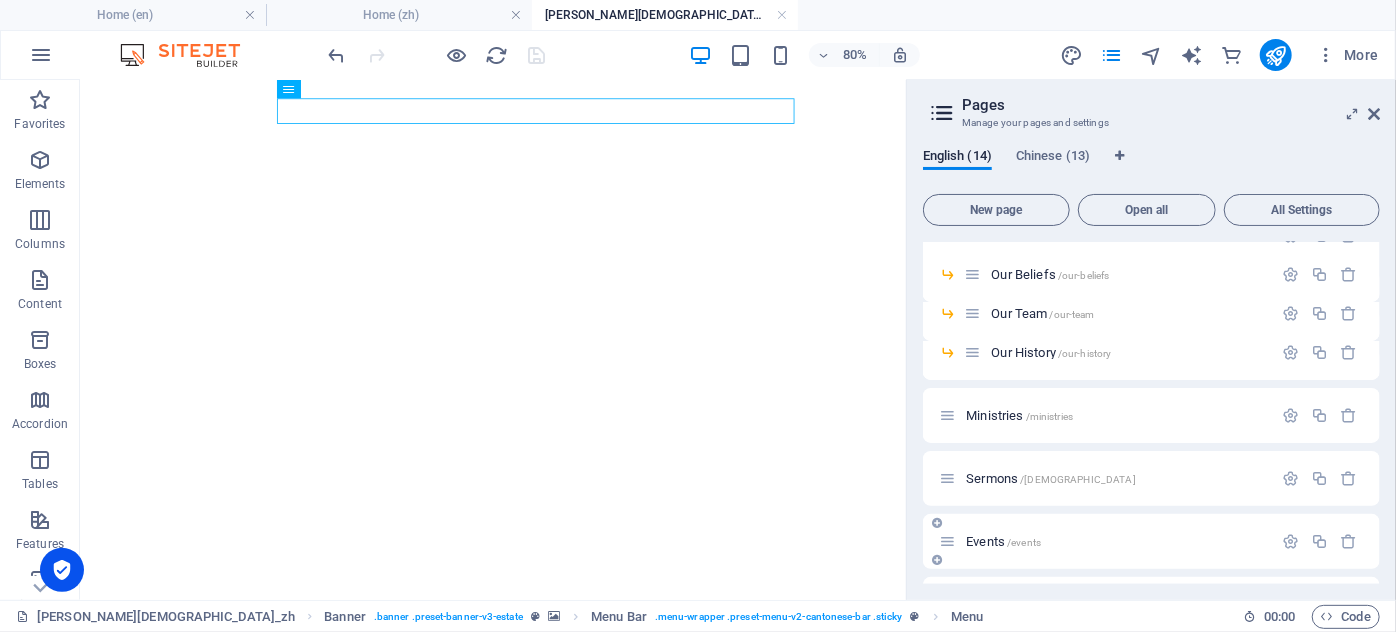 scroll, scrollTop: 363, scrollLeft: 0, axis: vertical 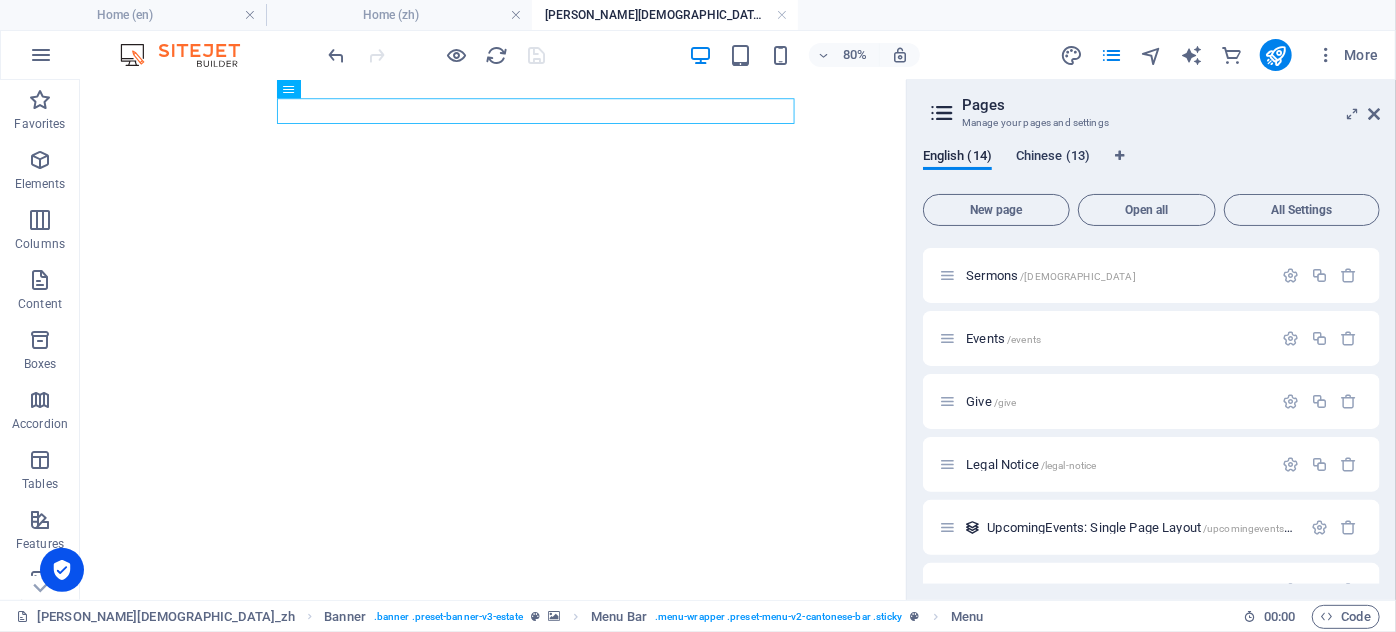 click on "Chinese (13)" at bounding box center [1053, 158] 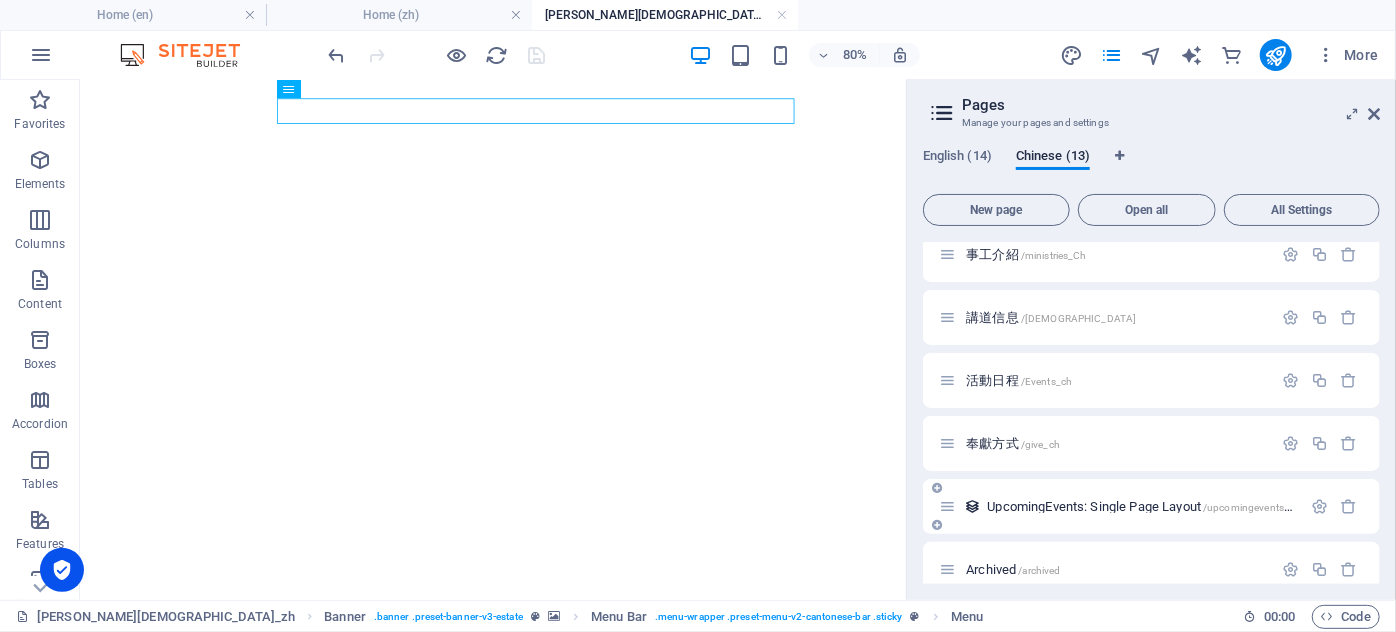 scroll, scrollTop: 363, scrollLeft: 0, axis: vertical 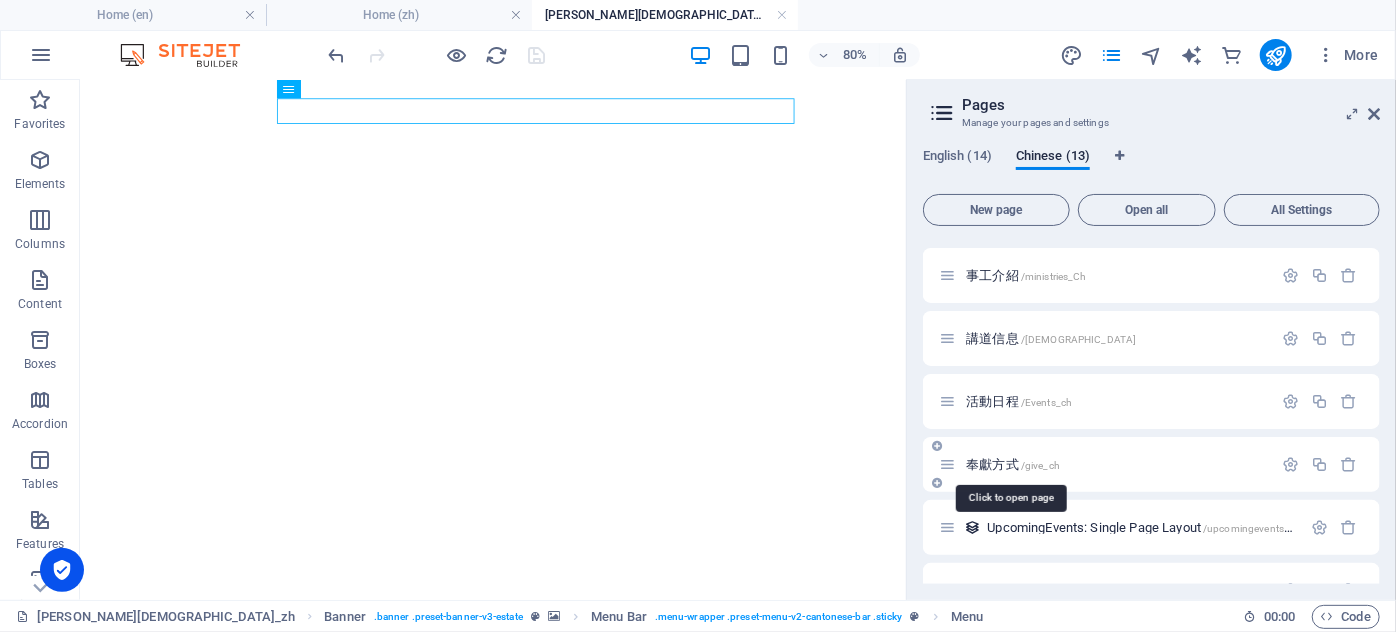 click on "奉獻方式 /give_ch" at bounding box center [1013, 464] 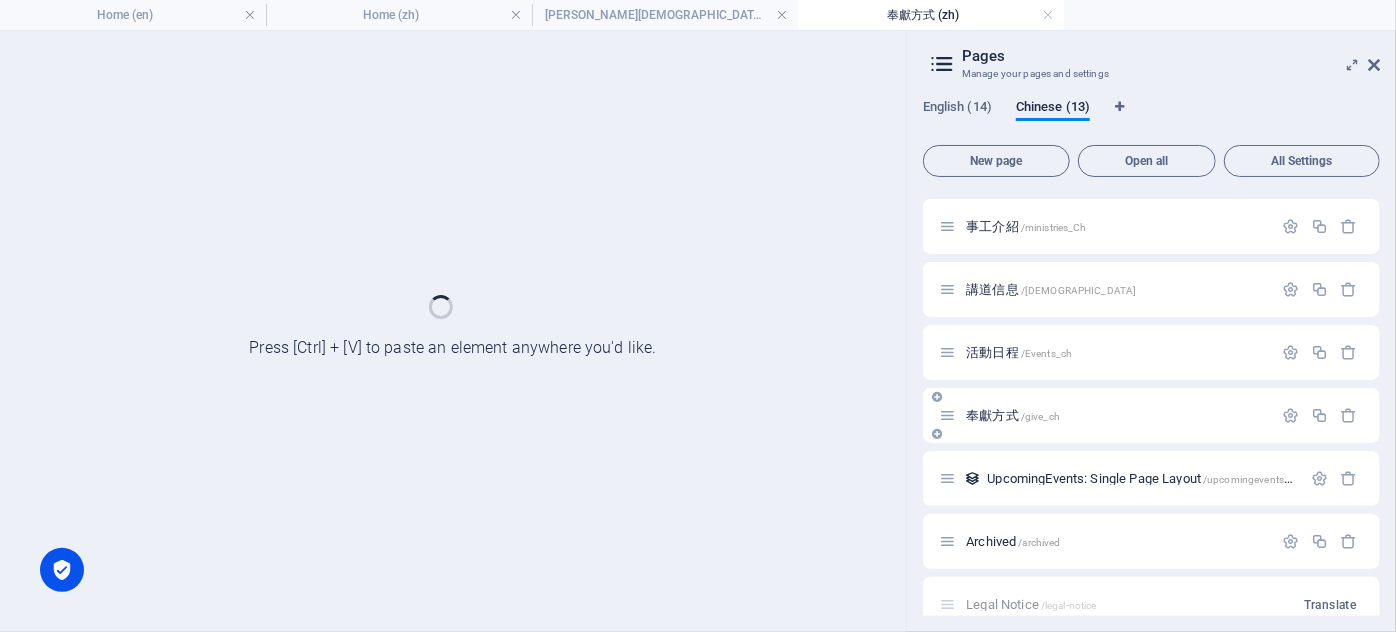 scroll, scrollTop: 0, scrollLeft: 0, axis: both 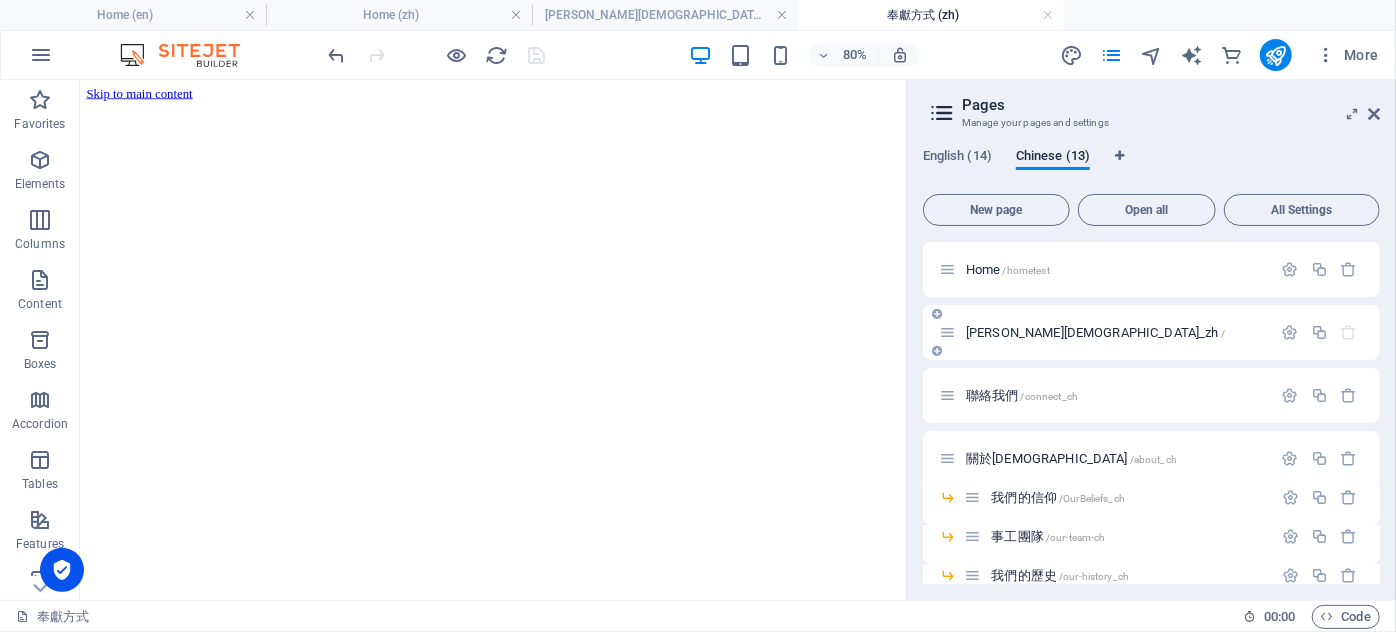 click on "高桂林華人浸信會_zh /" at bounding box center [1095, 332] 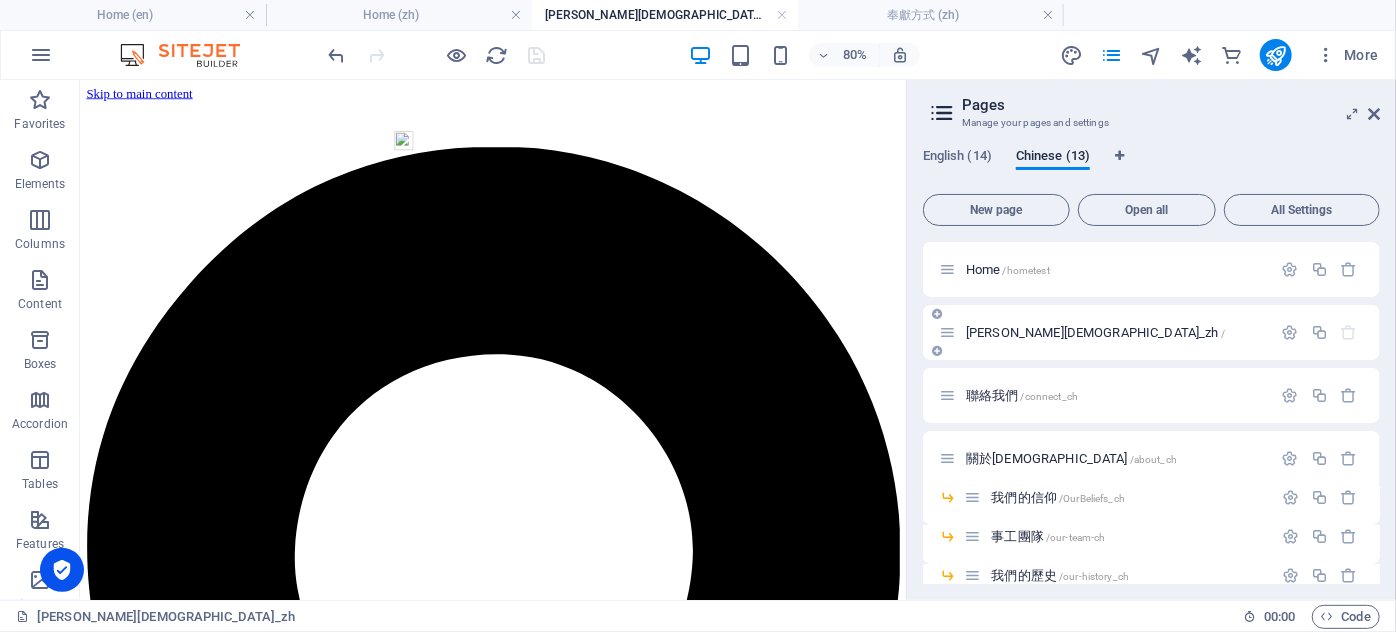 scroll, scrollTop: 181, scrollLeft: 0, axis: vertical 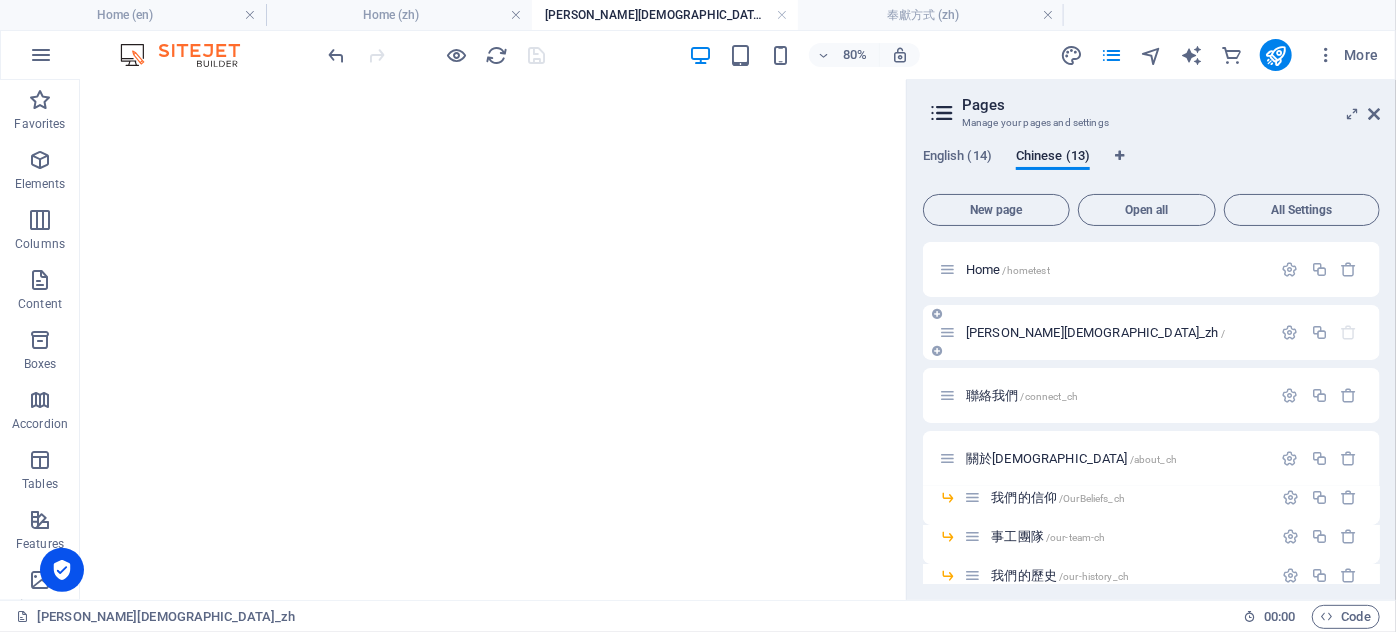 click on "高桂林華人浸信會_zh /" at bounding box center [1095, 332] 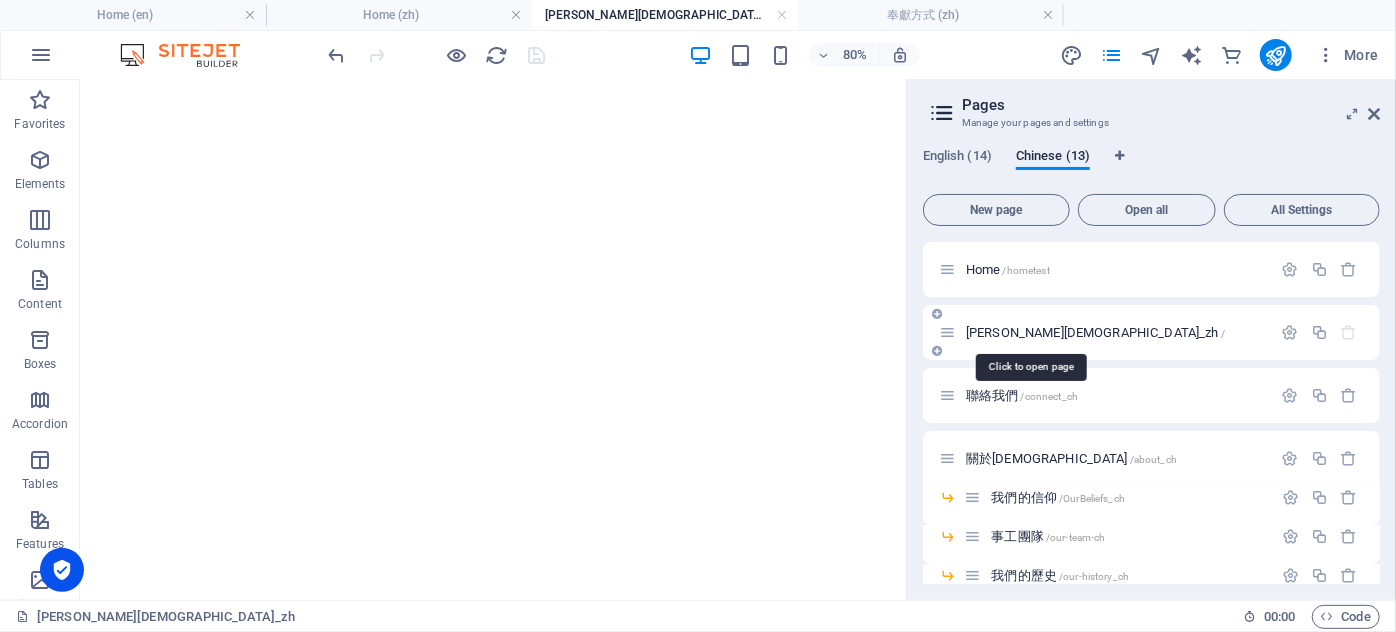 click on "高桂林華人浸信會_zh /" at bounding box center (1095, 332) 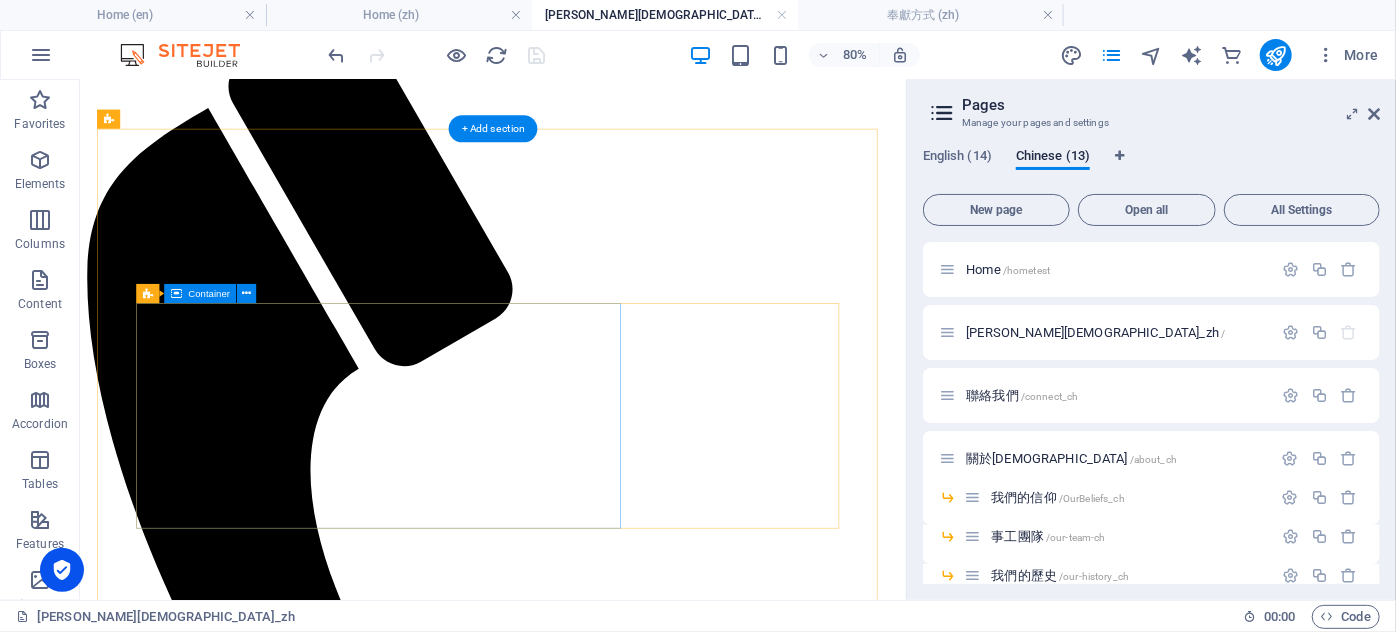 scroll, scrollTop: 3090, scrollLeft: 0, axis: vertical 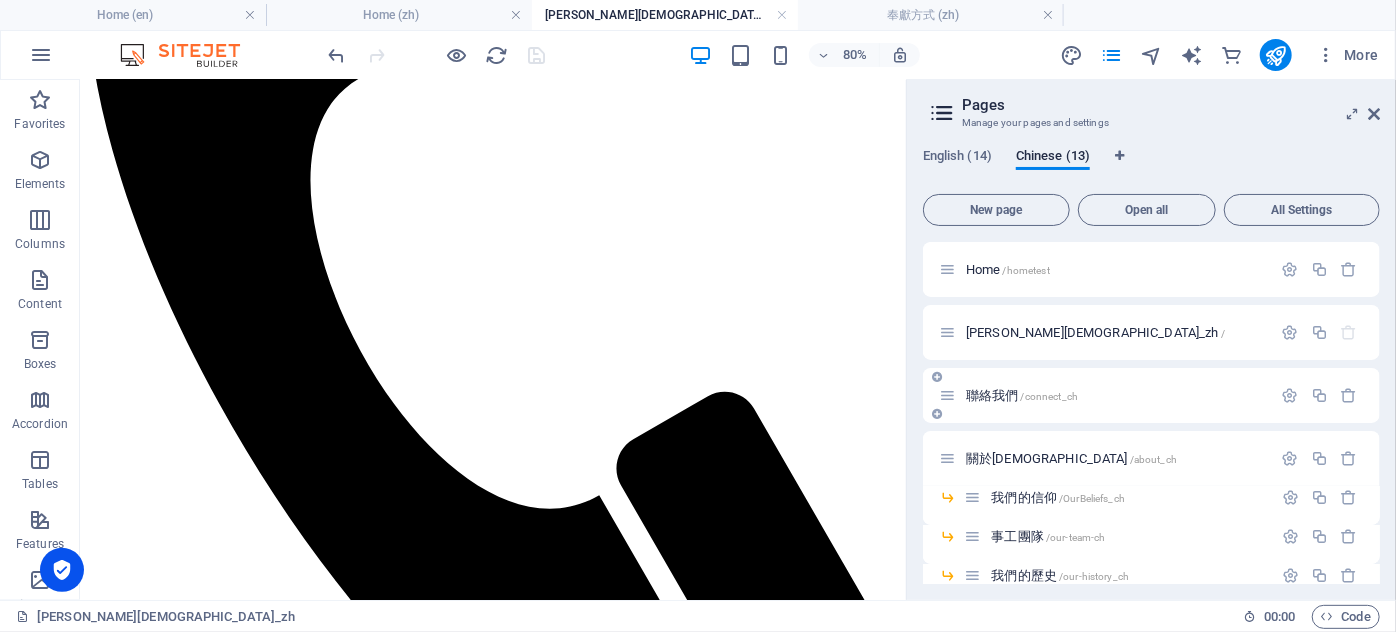 click on "聯絡我們 /connect_ch" at bounding box center (1022, 395) 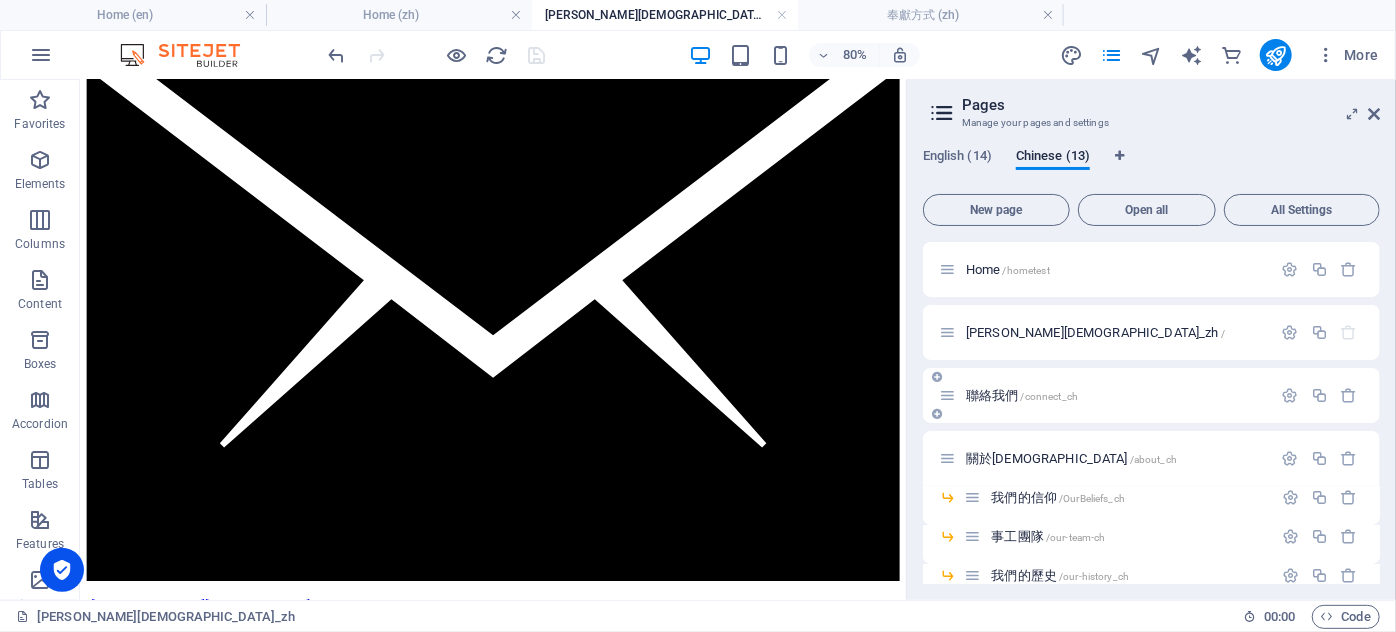 scroll, scrollTop: 0, scrollLeft: 0, axis: both 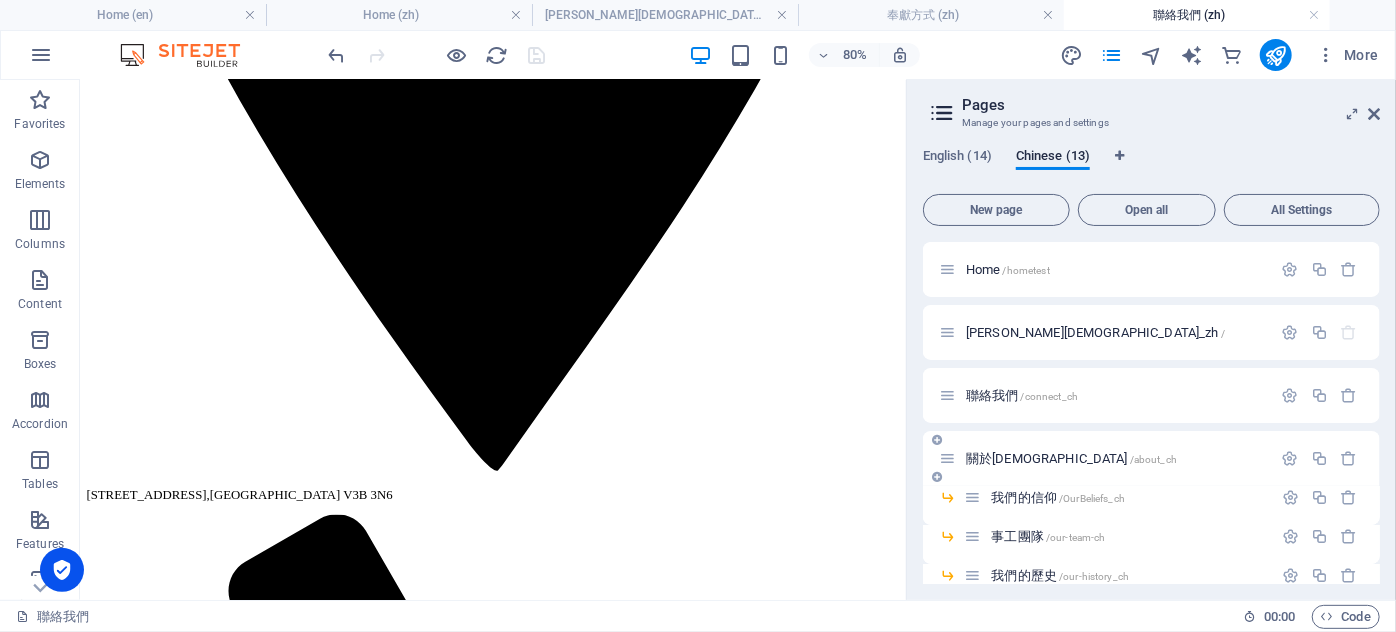 click on "關於教會 /about_ch" at bounding box center (1071, 458) 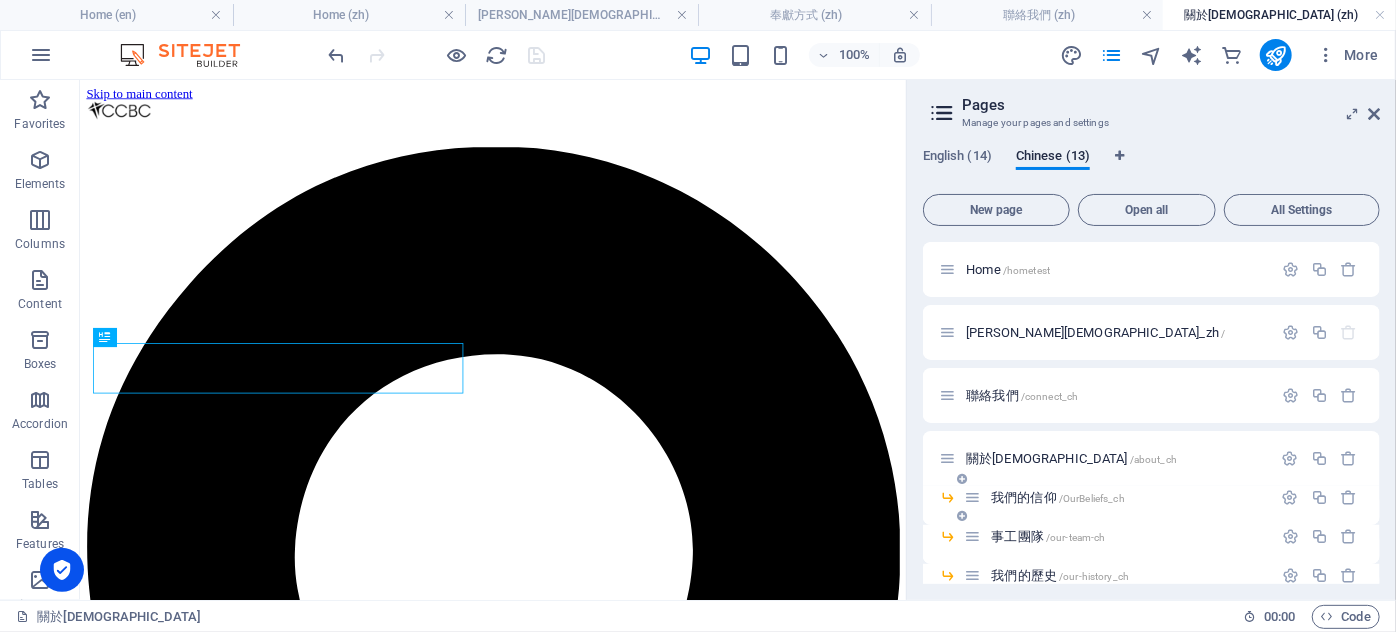 scroll, scrollTop: 0, scrollLeft: 0, axis: both 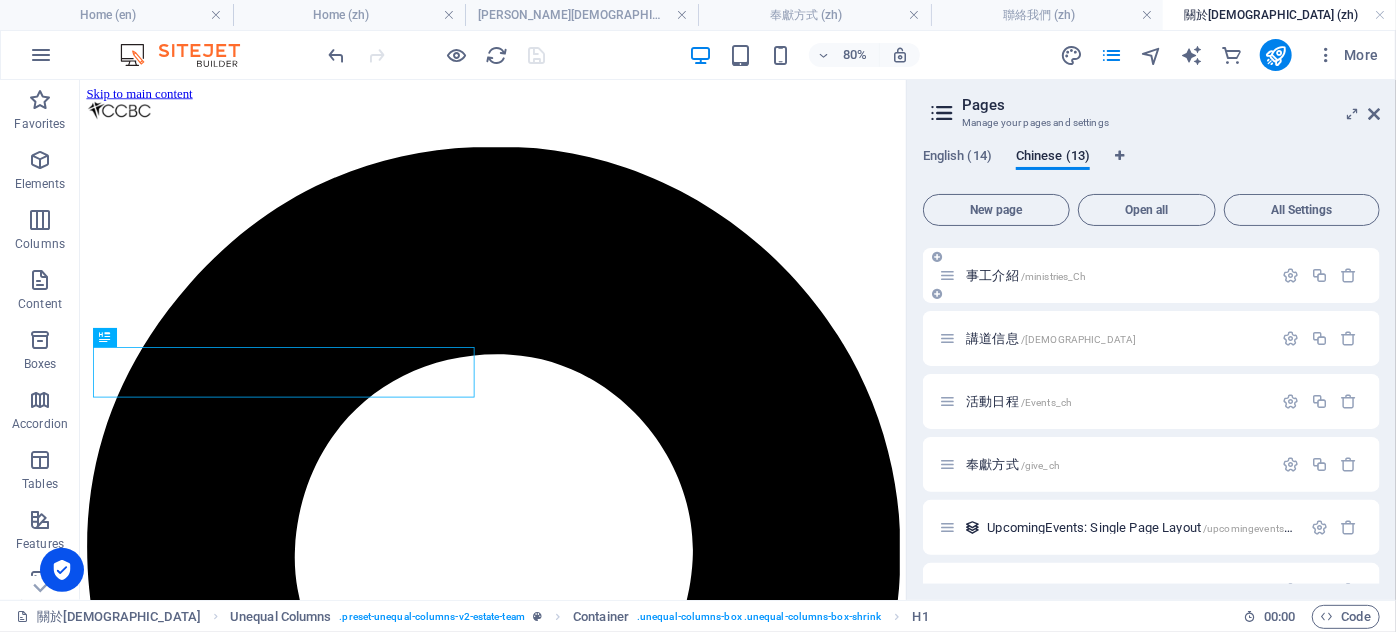 click on "事工介紹 /ministries_Ch" at bounding box center (1026, 275) 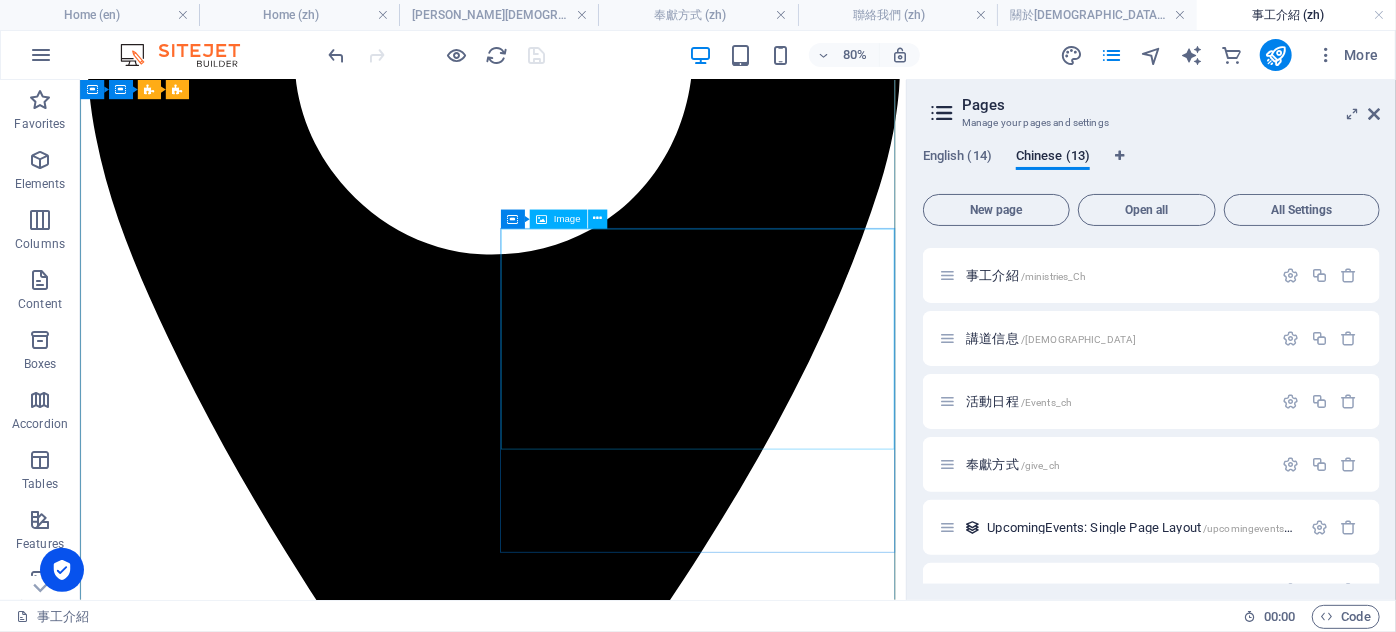 scroll, scrollTop: 1818, scrollLeft: 0, axis: vertical 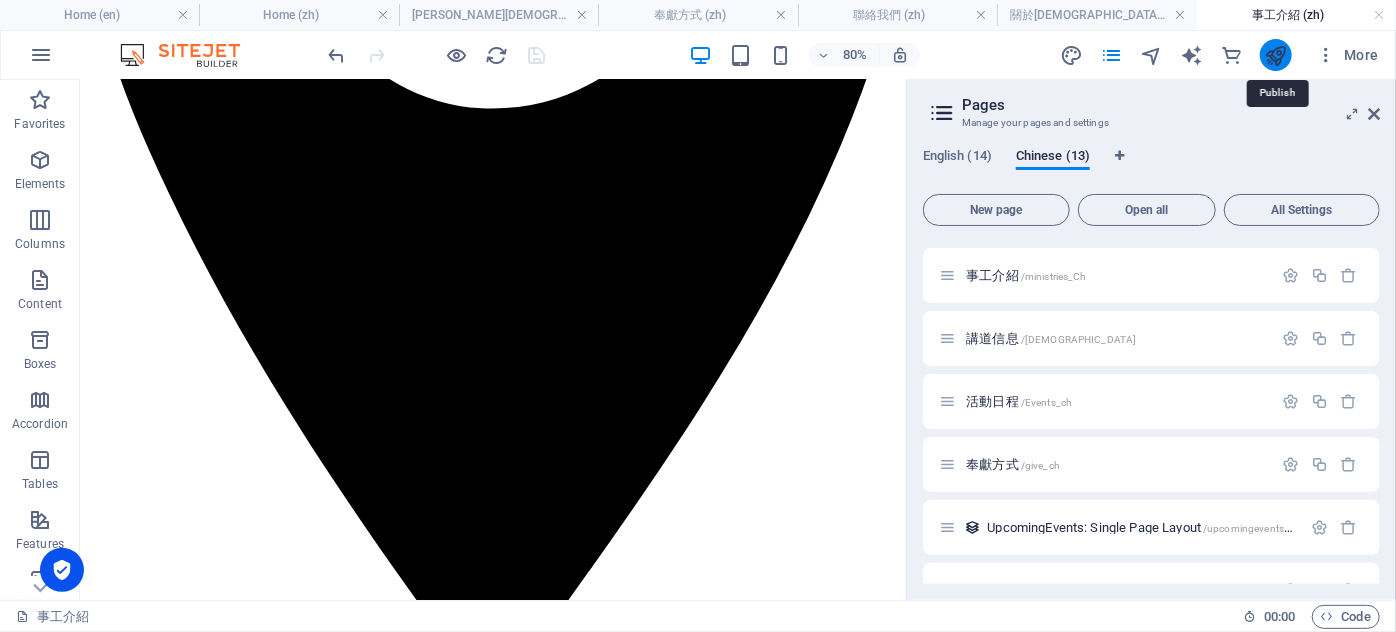 click at bounding box center [1275, 55] 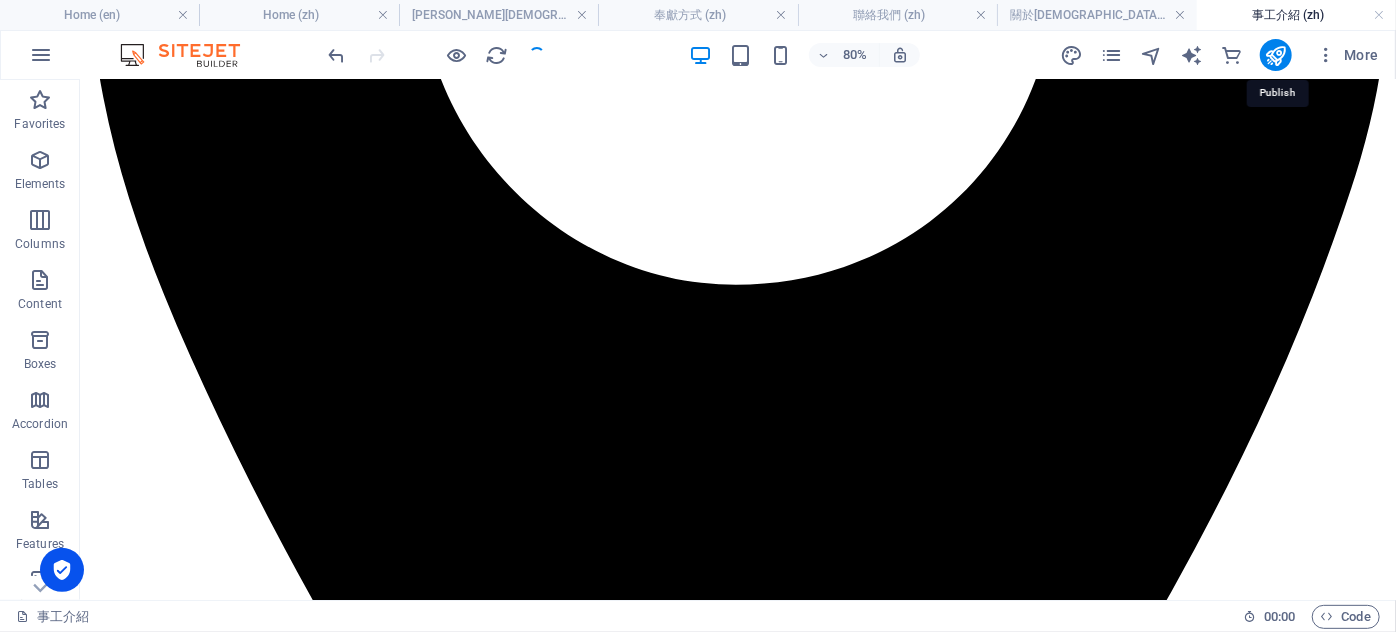 scroll, scrollTop: 1845, scrollLeft: 0, axis: vertical 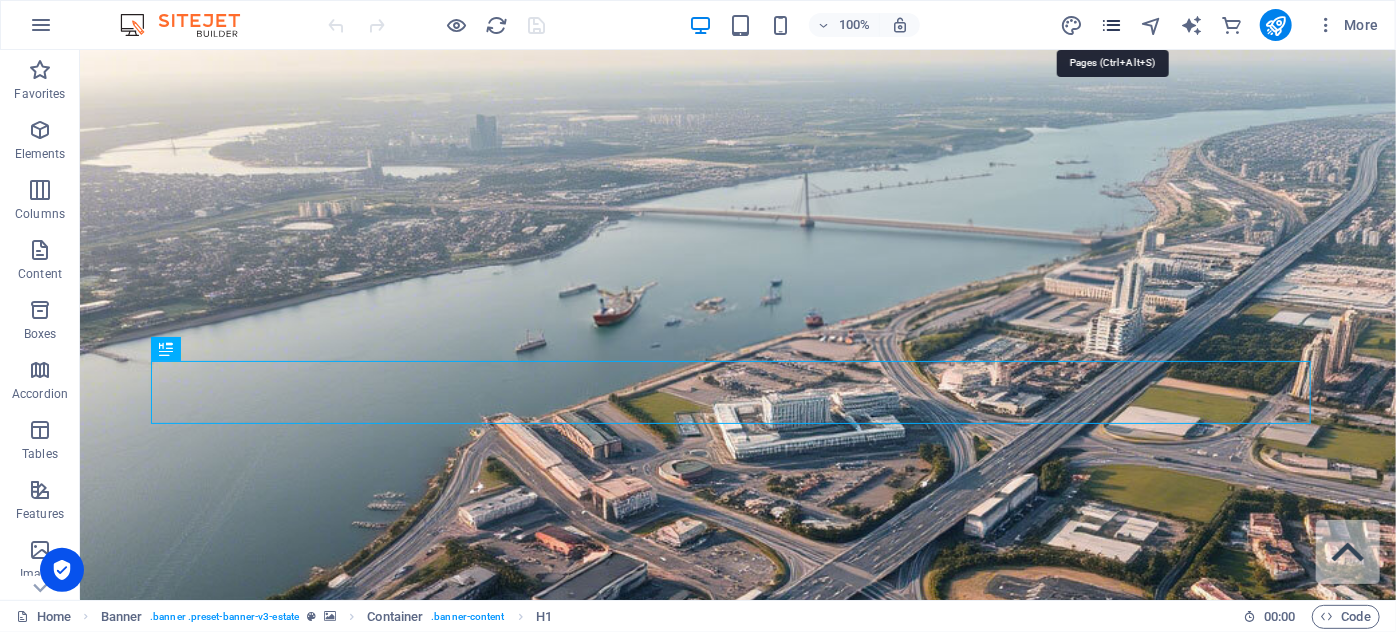 click at bounding box center [1111, 25] 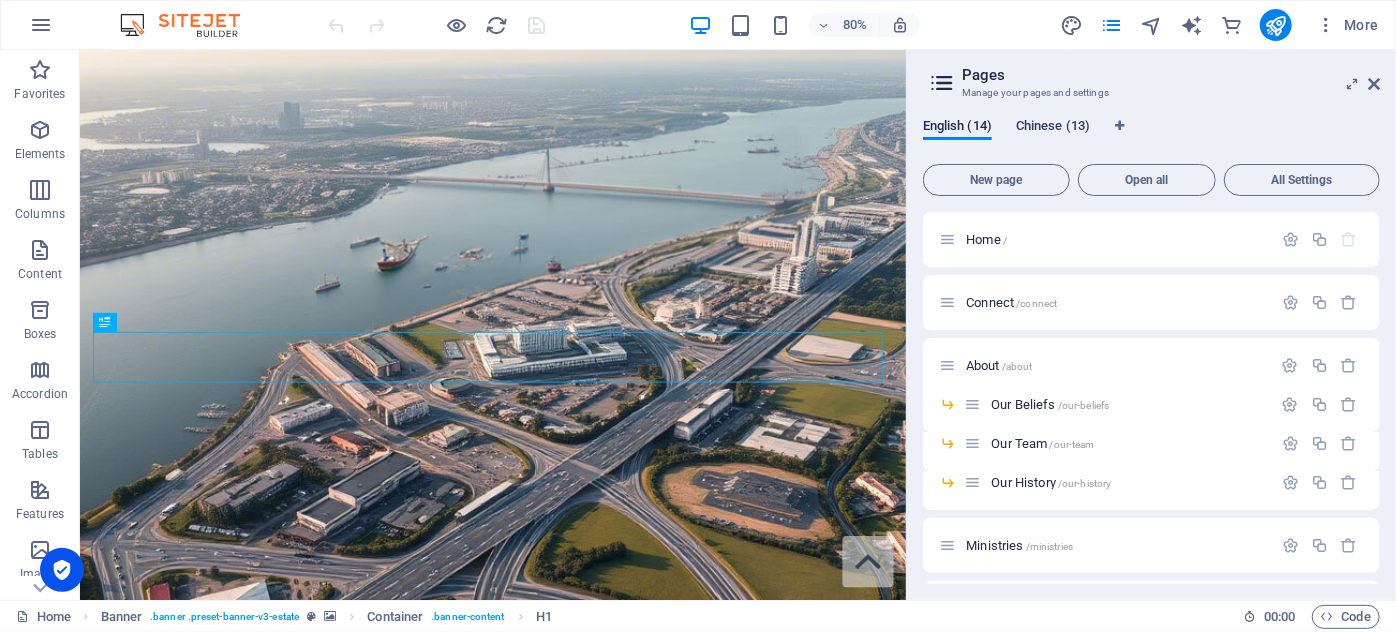 click on "Chinese (13)" at bounding box center [1053, 128] 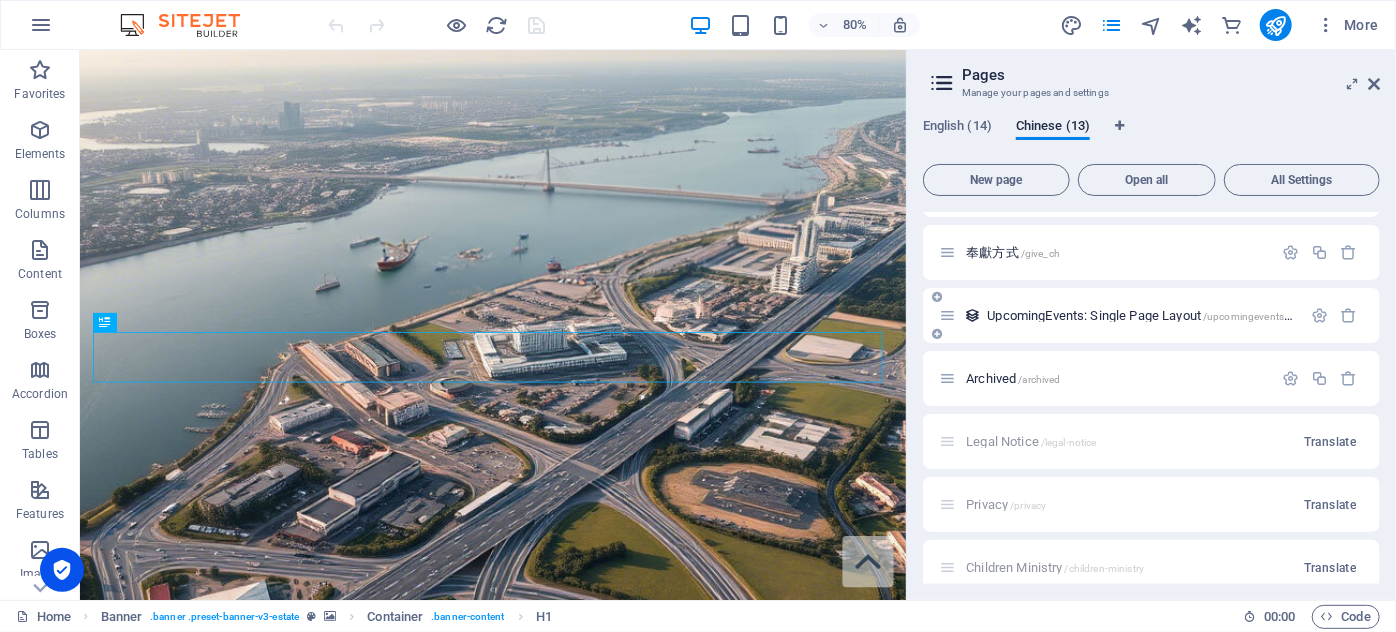 click on "UpcomingEvents: Single Page Layout /upcomingevents-Ch" at bounding box center (1143, 315) 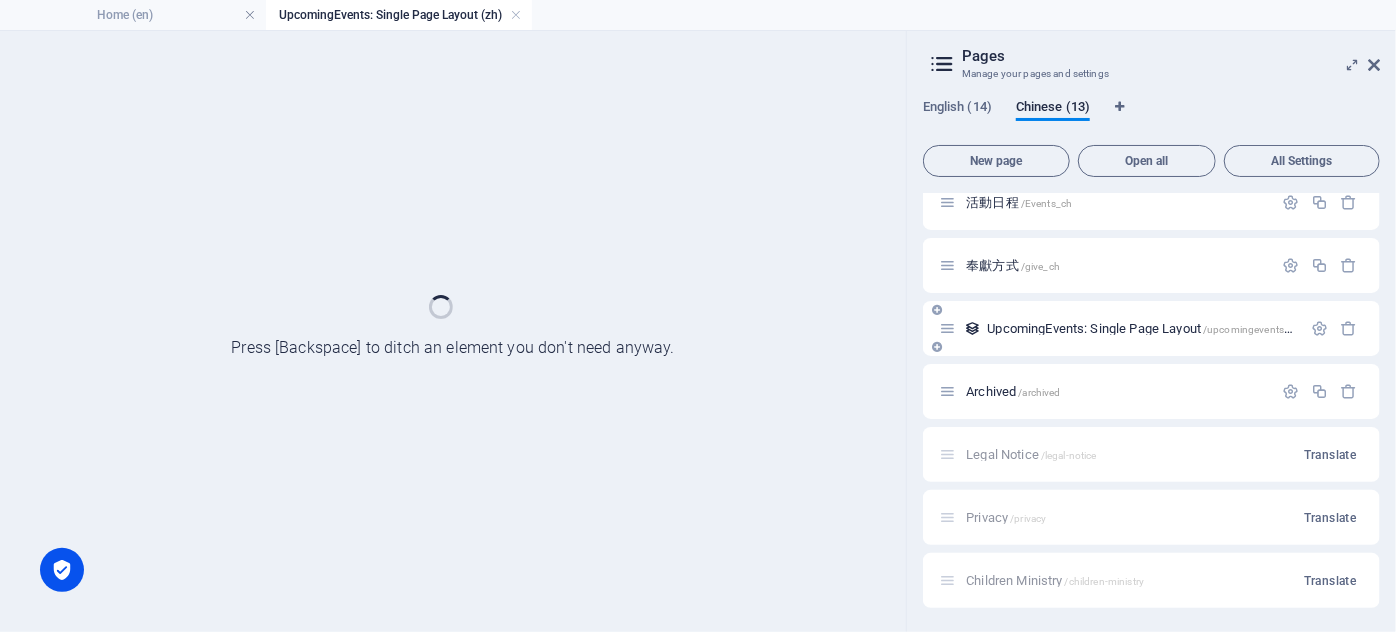 scroll, scrollTop: 512, scrollLeft: 0, axis: vertical 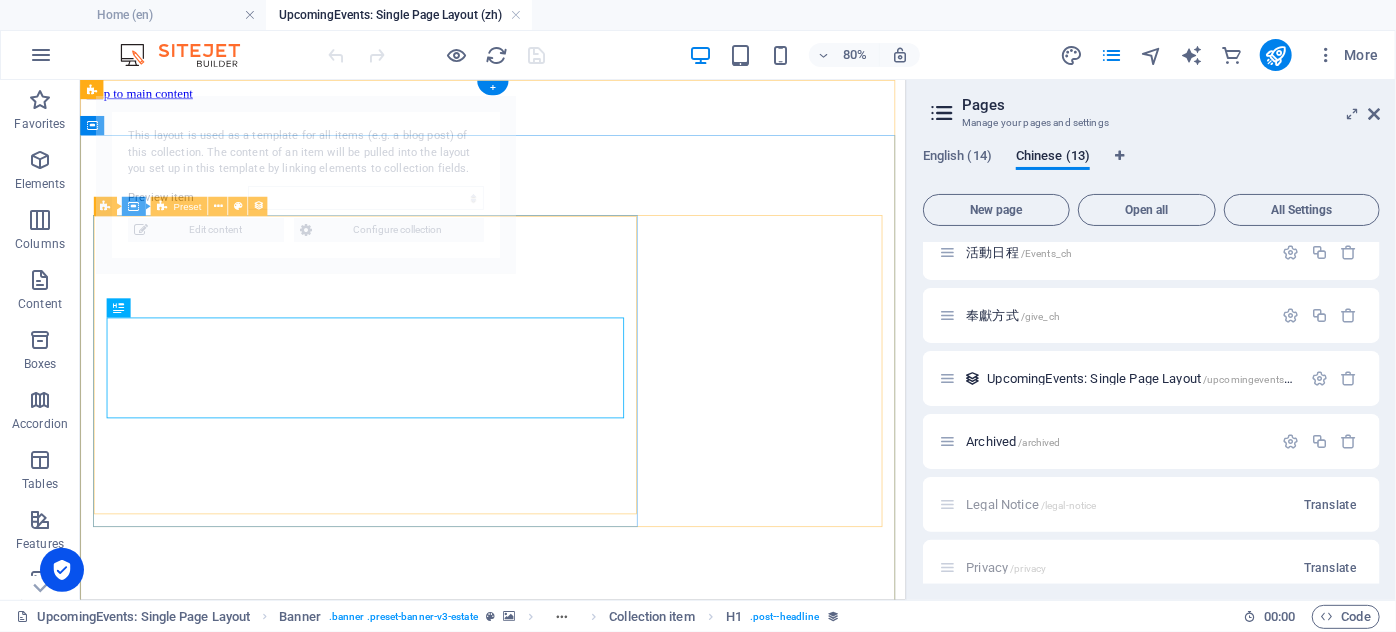 click on "New text element [DATE]夏令營——活出精彩！" at bounding box center [595, 1145] 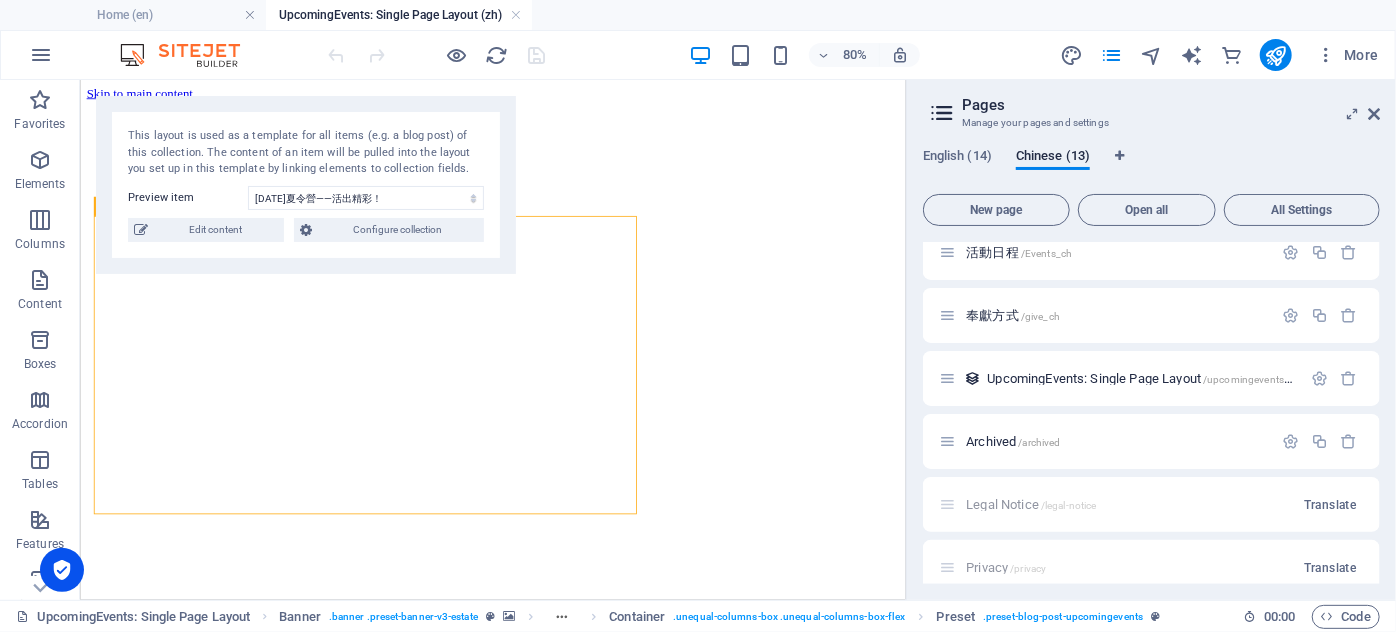 click on "This layout is used as a template for all items (e.g. a blog post) of this collection. The content of an item will be pulled into the layout you set up in this template by linking elements to collection fields." at bounding box center [306, 153] 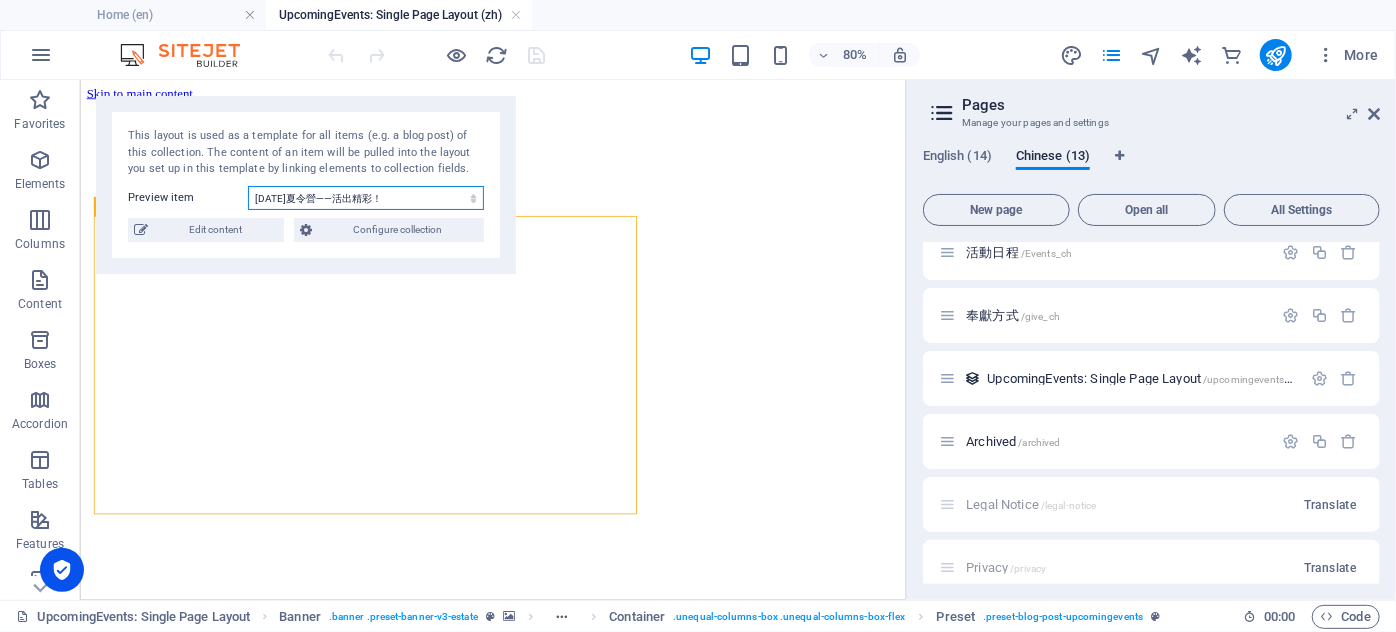 click on "[DATE]夏令營——活出精彩！ 🌟 趣味中文班(廣東話) FUN WITH CANTONESE🌟 家庭同樂日 Family Fun Day 2025" at bounding box center (366, 198) 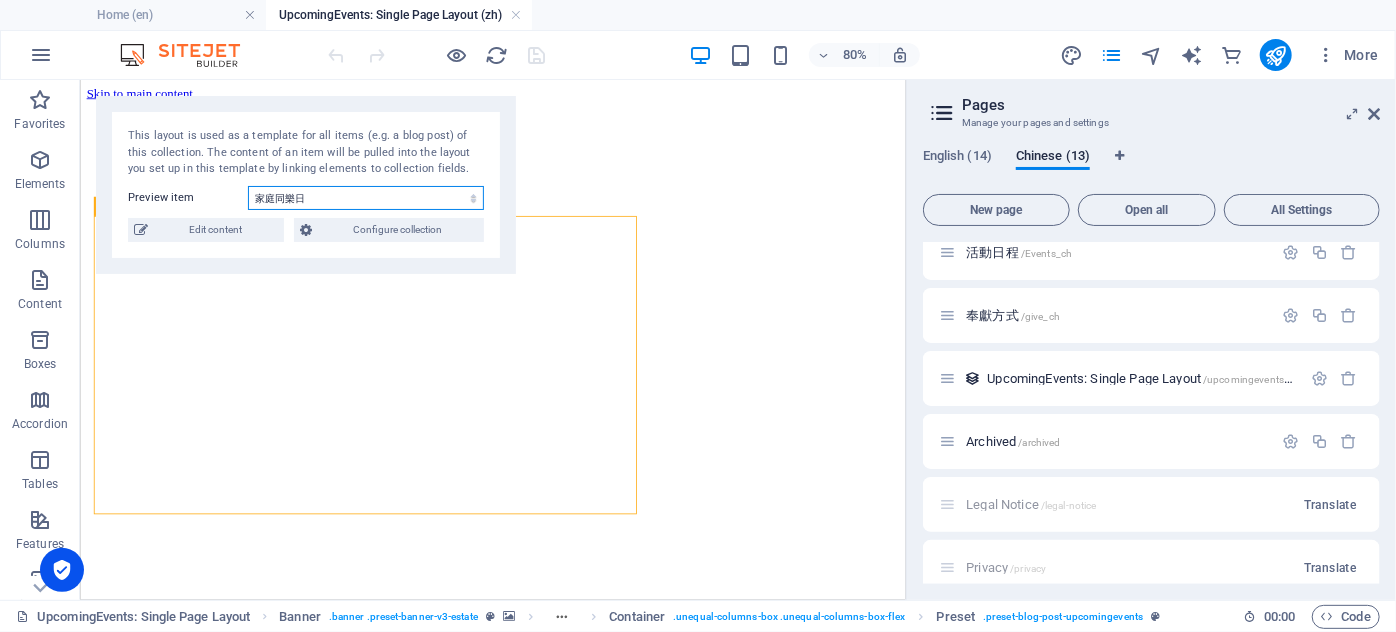 click on "[DATE]夏令營——活出精彩！ 🌟 趣味中文班(廣東話) FUN WITH CANTONESE🌟 家庭同樂日 Family Fun Day 2025" at bounding box center [366, 198] 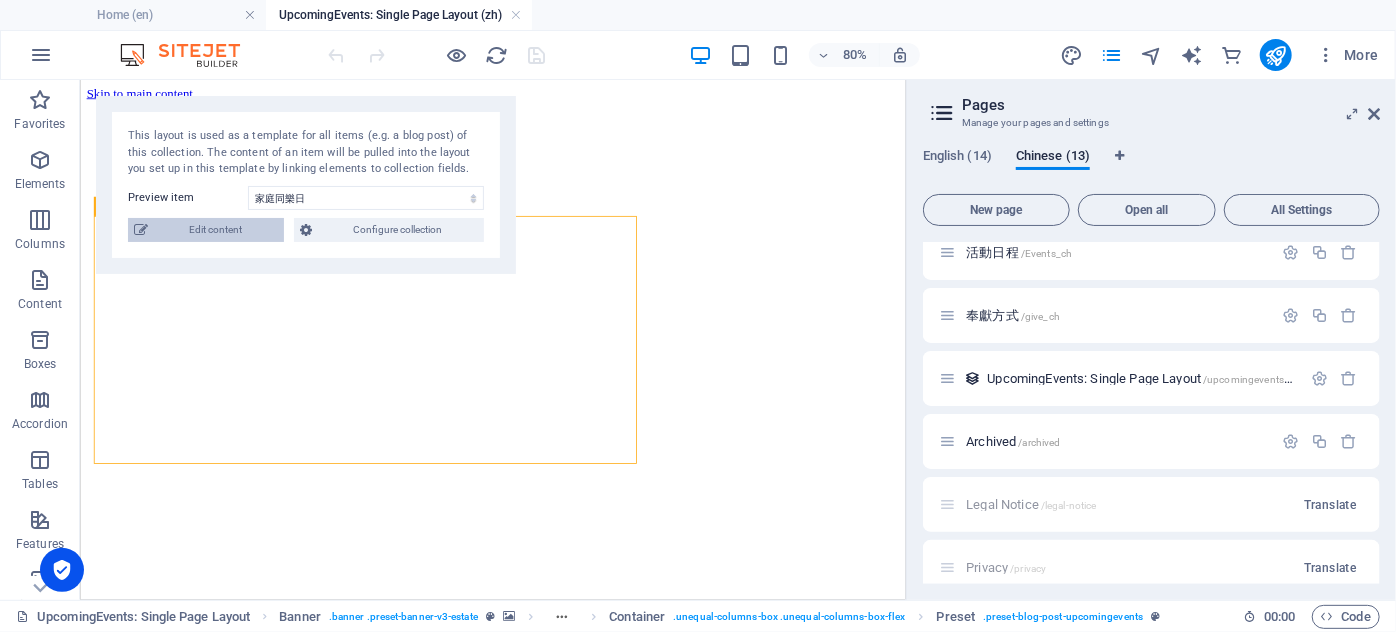 click on "Edit content" at bounding box center (216, 230) 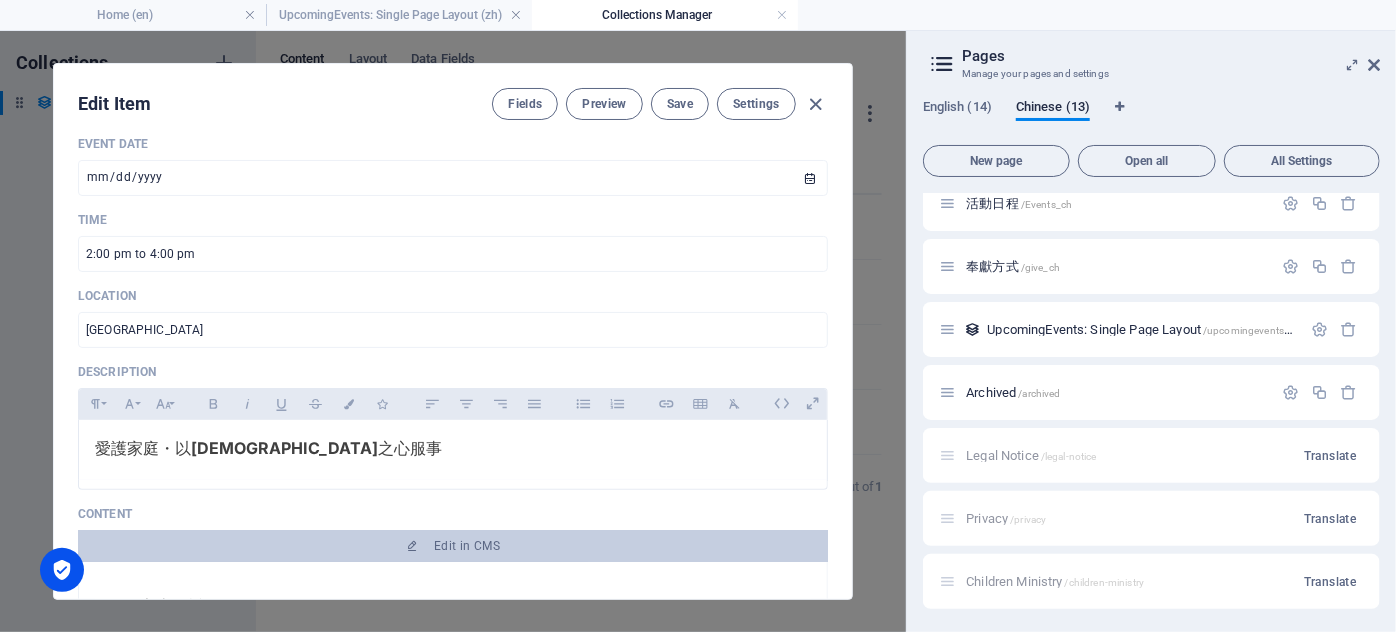 scroll, scrollTop: 181, scrollLeft: 0, axis: vertical 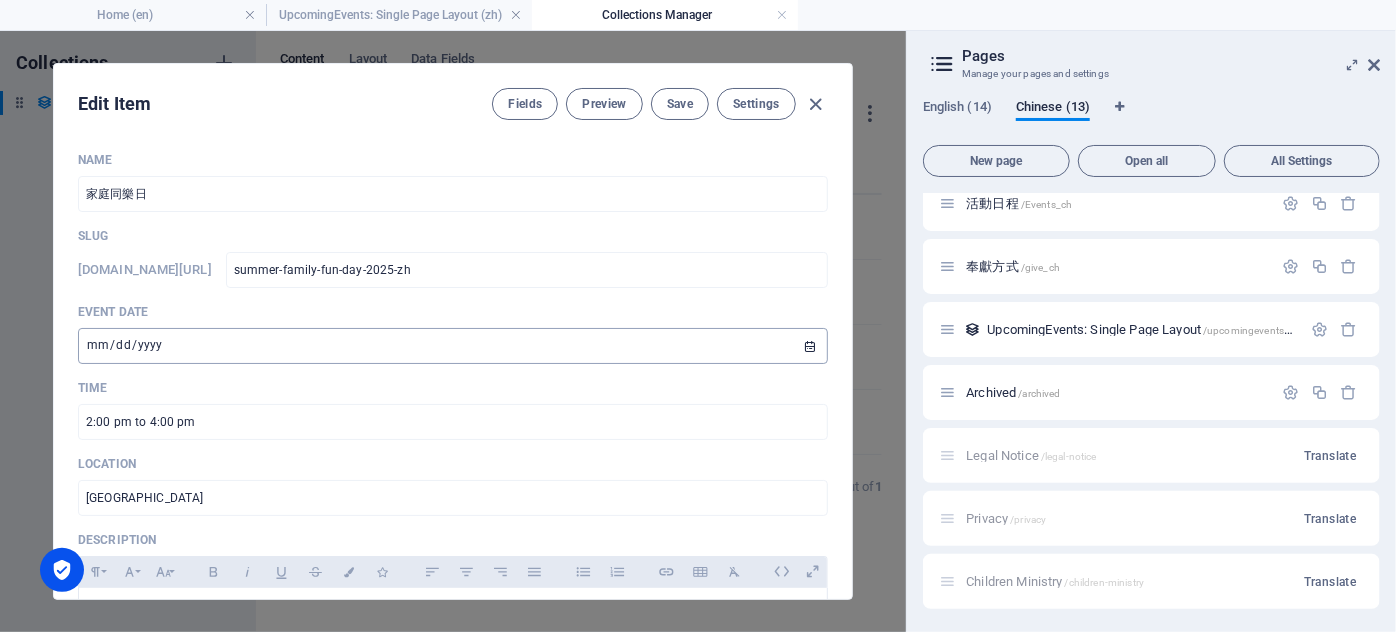 click on "[DATE]" at bounding box center (453, 346) 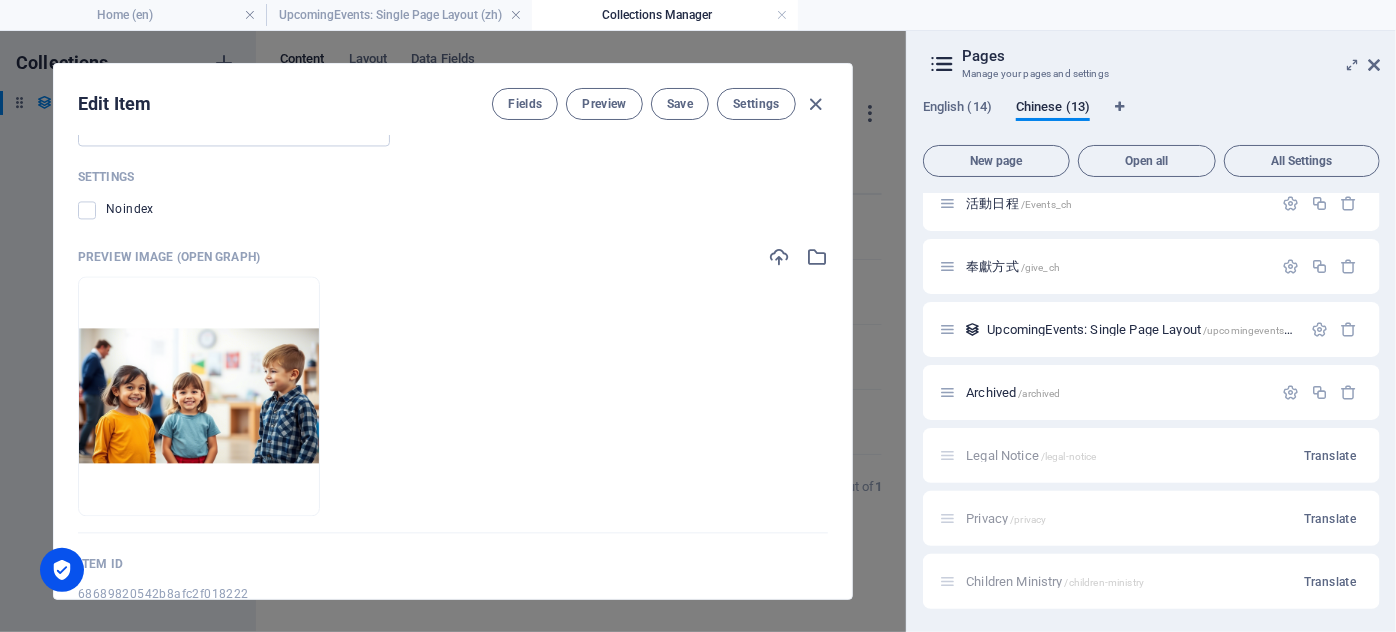 scroll, scrollTop: 2186, scrollLeft: 0, axis: vertical 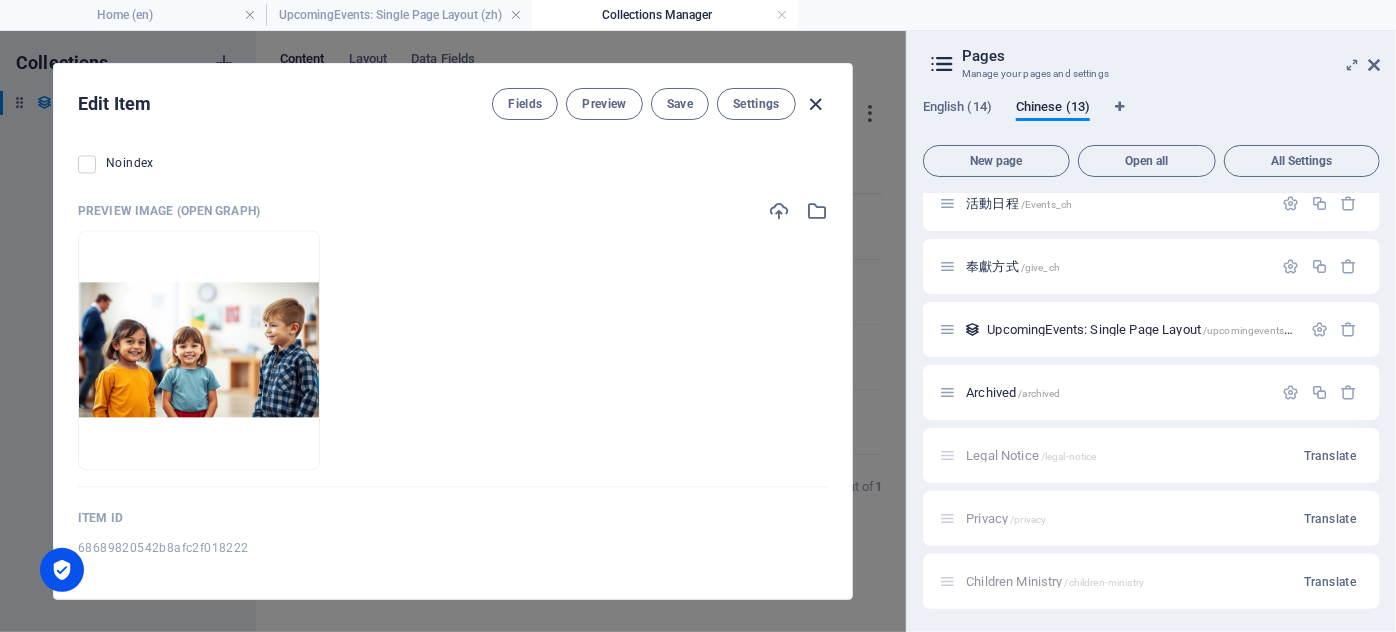 click at bounding box center (816, 104) 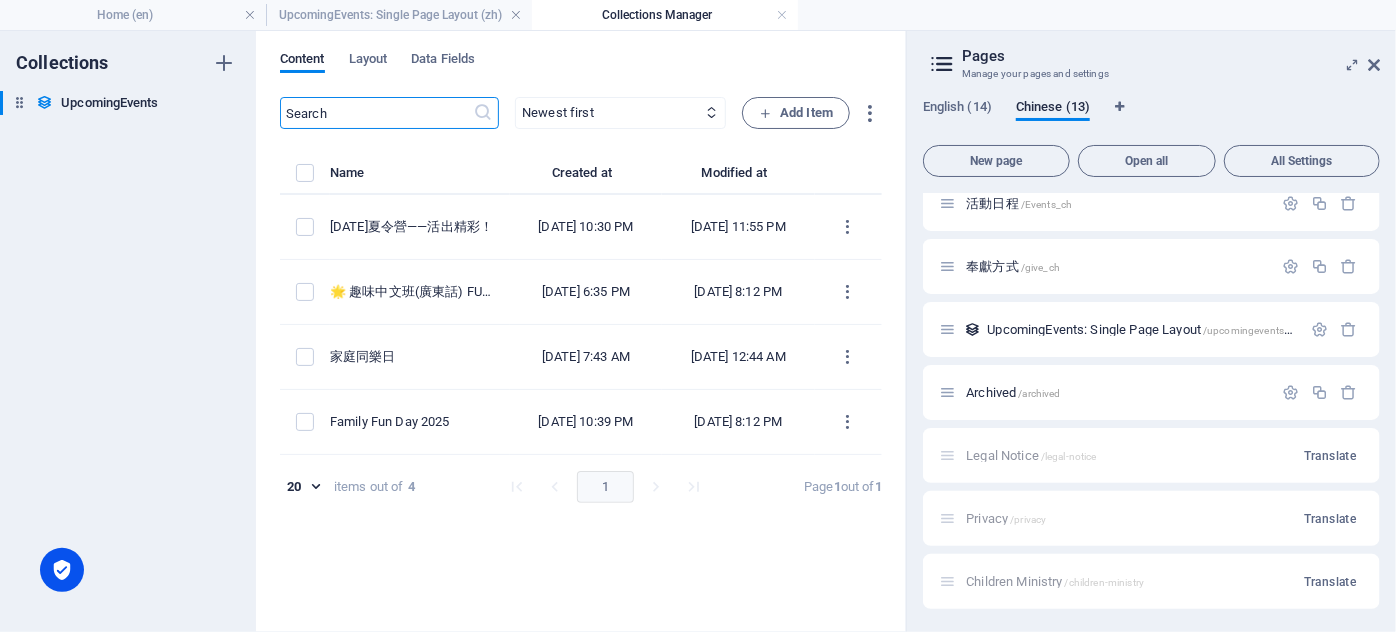 scroll, scrollTop: 0, scrollLeft: 0, axis: both 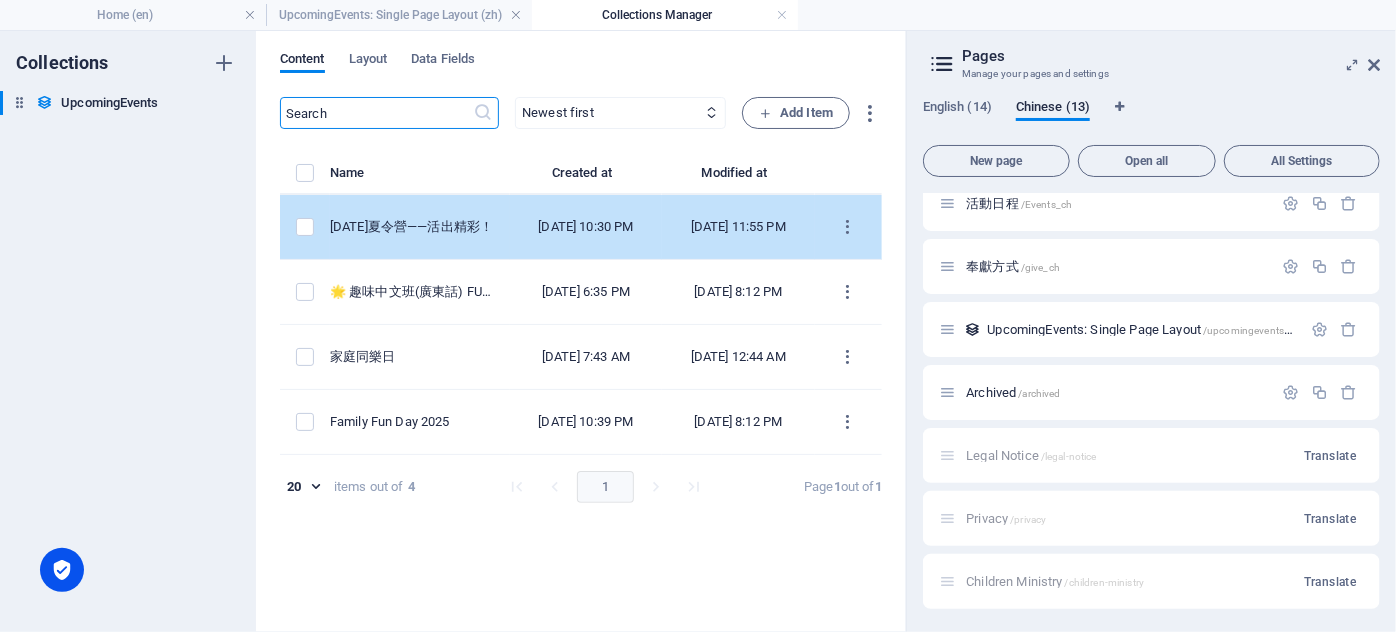 click on "[DATE]夏令營——活出精彩！" at bounding box center (412, 227) 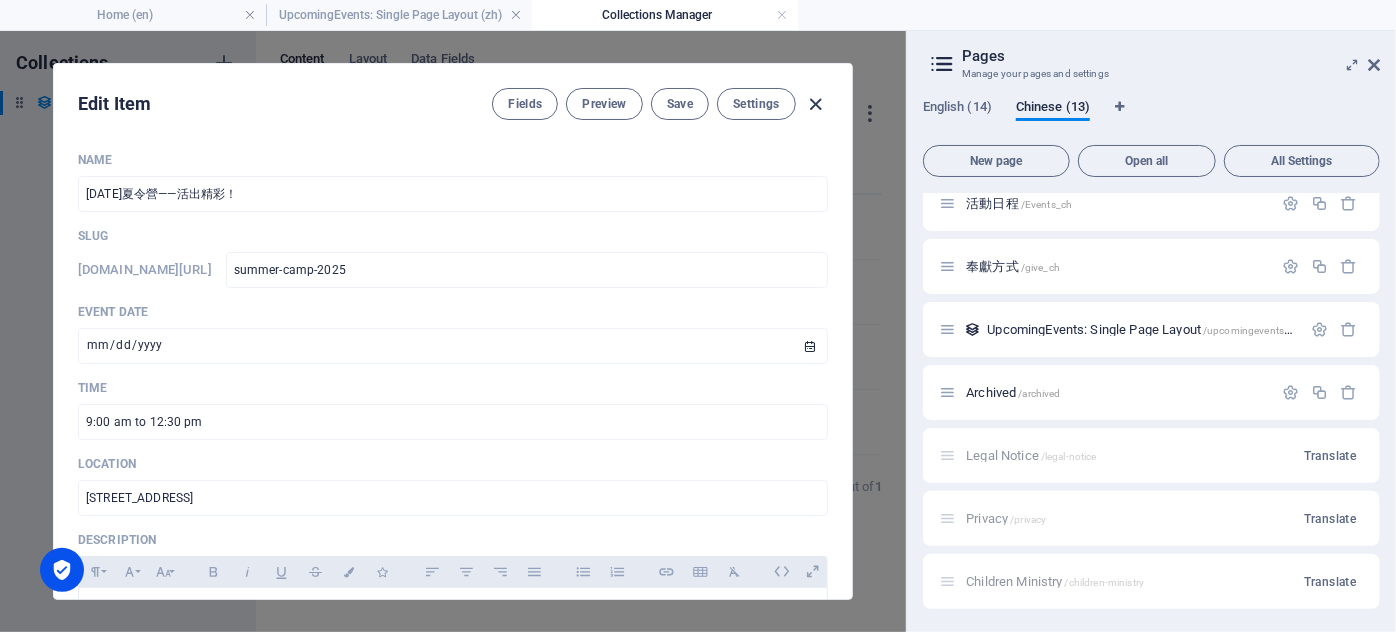 click at bounding box center (816, 104) 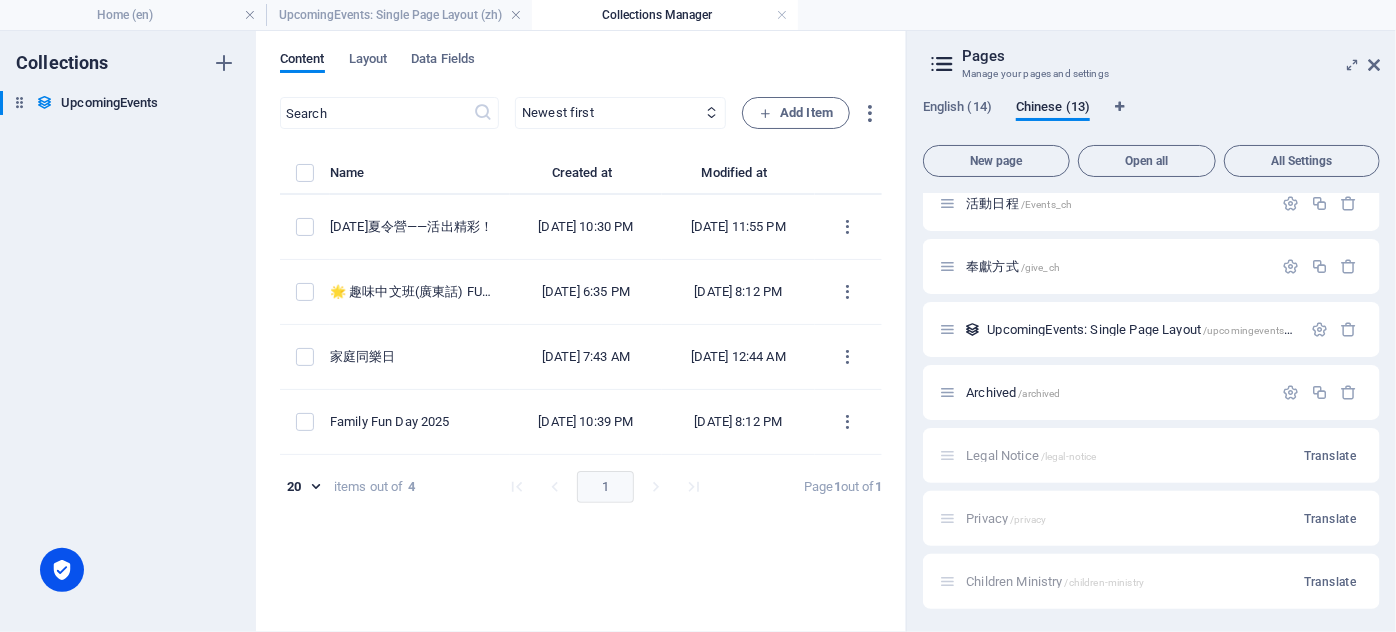 type on "[DATE]" 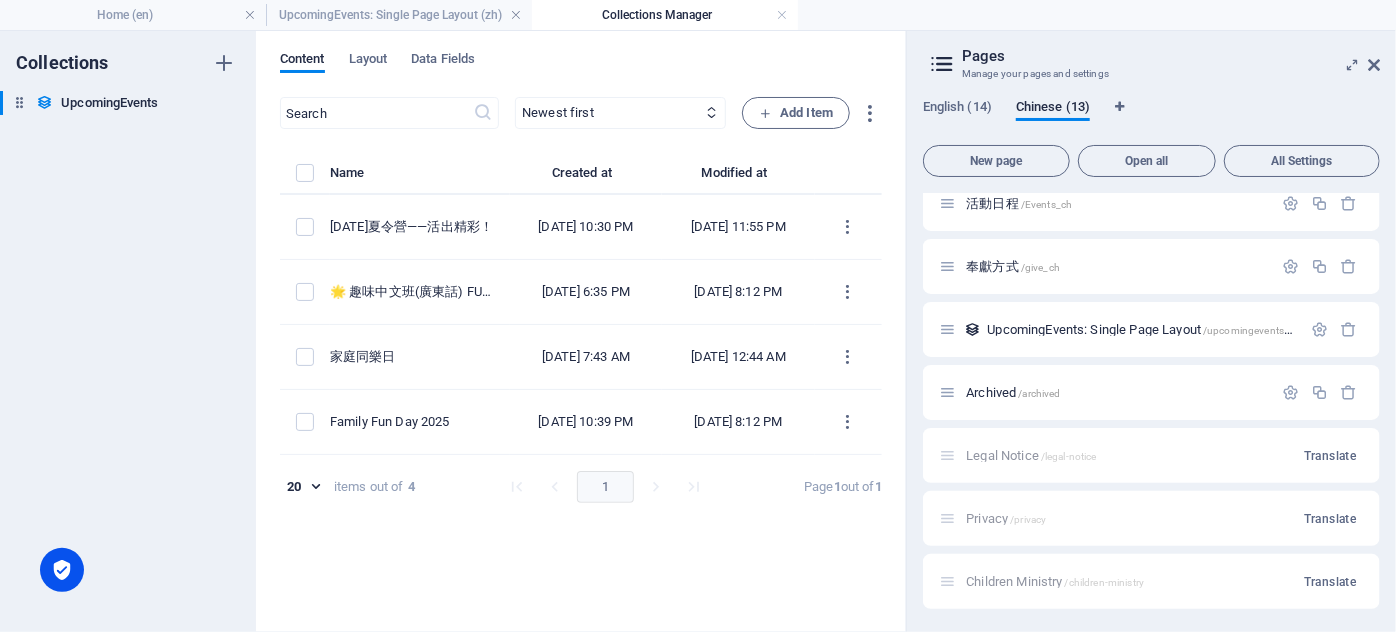 click on "Content Layout Data Fields ​ Newest first Oldest first Last modified Name (ascending) Name (descending) Slug (ascending) Slug (descending) Event Date (ascending) Event Date (descending) Time (ascending) Time (descending) Location (ascending) Location (descending) Author (ascending) Author (descending) Publishing Date (ascending) Publishing Date (descending) Status (ascending) Status (descending) Add Item Name Created at Modified at [DATE]夏令營——活出精彩！ [DATE] 10:30 PM [DATE] 11:55 PM 🌟 趣味中文班(廣東話) FUN WITH CANTONESE🌟 [DATE] 6:35 PM [DATE] 8:12 PM 家庭同樂日 [DATE] 7:43 AM [DATE] 12:44 AM Family Fun Day [DATE], 2025 10:39 PM [DATE] 8:12 PM 20 20 items out of 4 1 Page  1  out of  1" at bounding box center [581, 331] 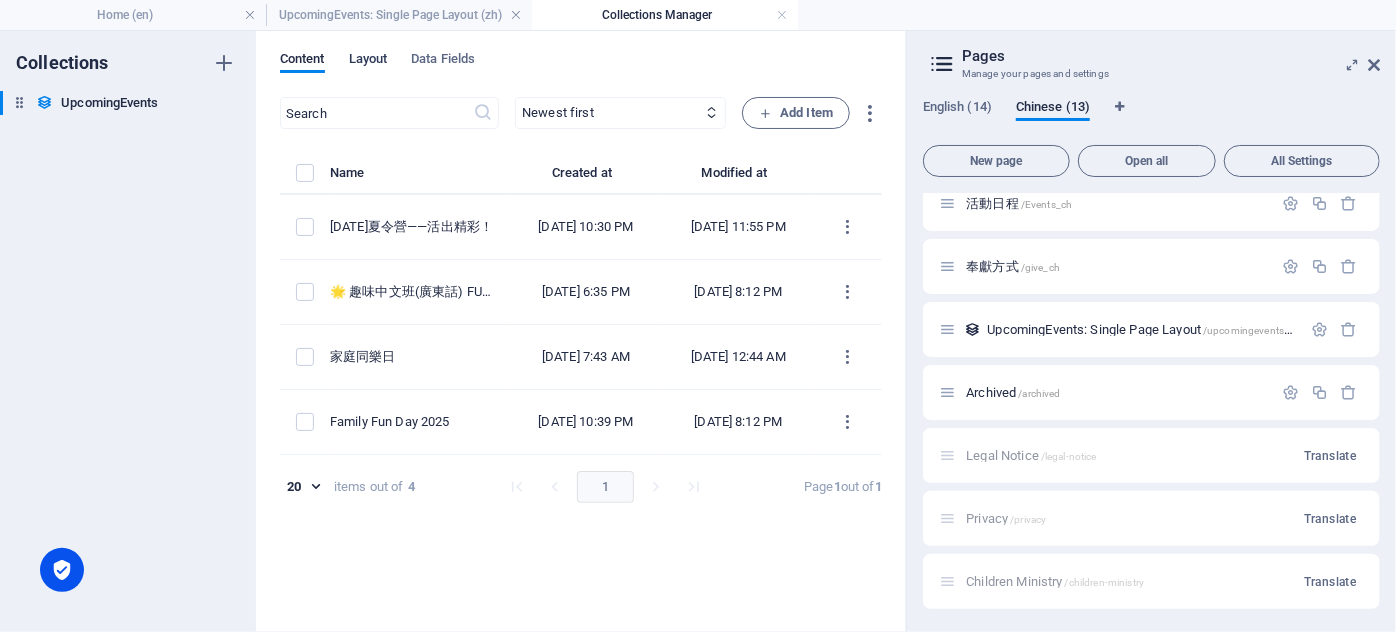 click on "Layout" at bounding box center (368, 61) 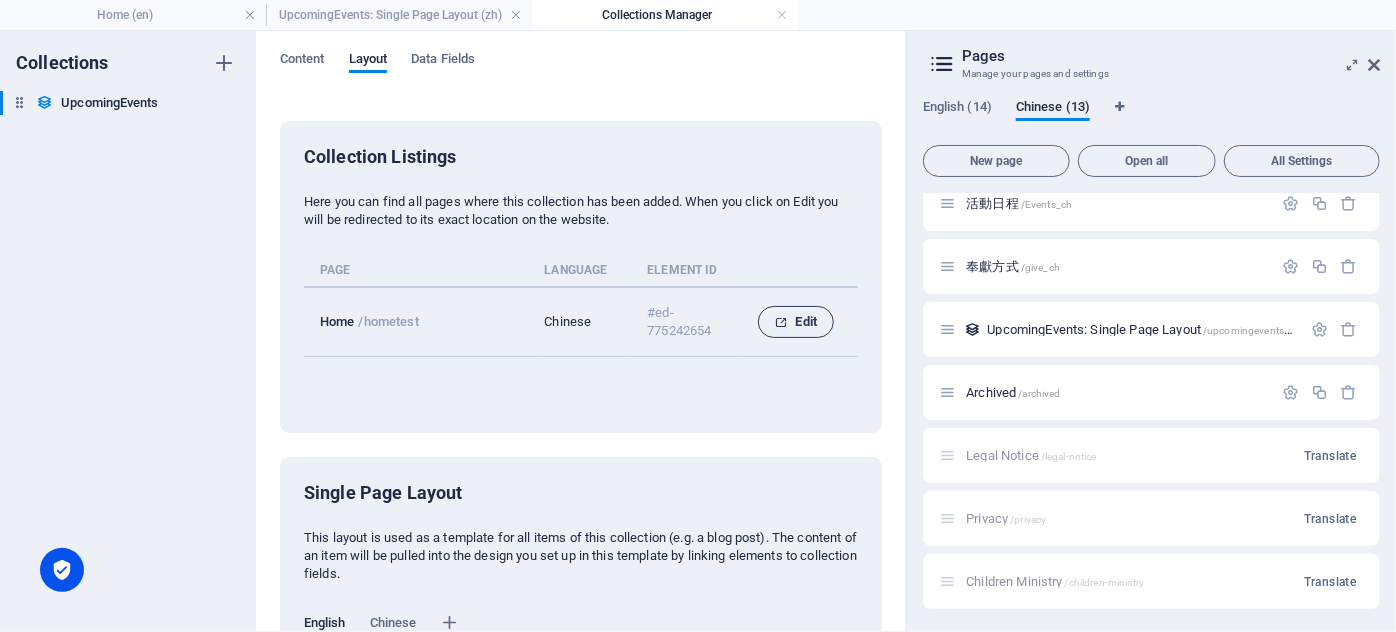 click on "Edit" at bounding box center (796, 322) 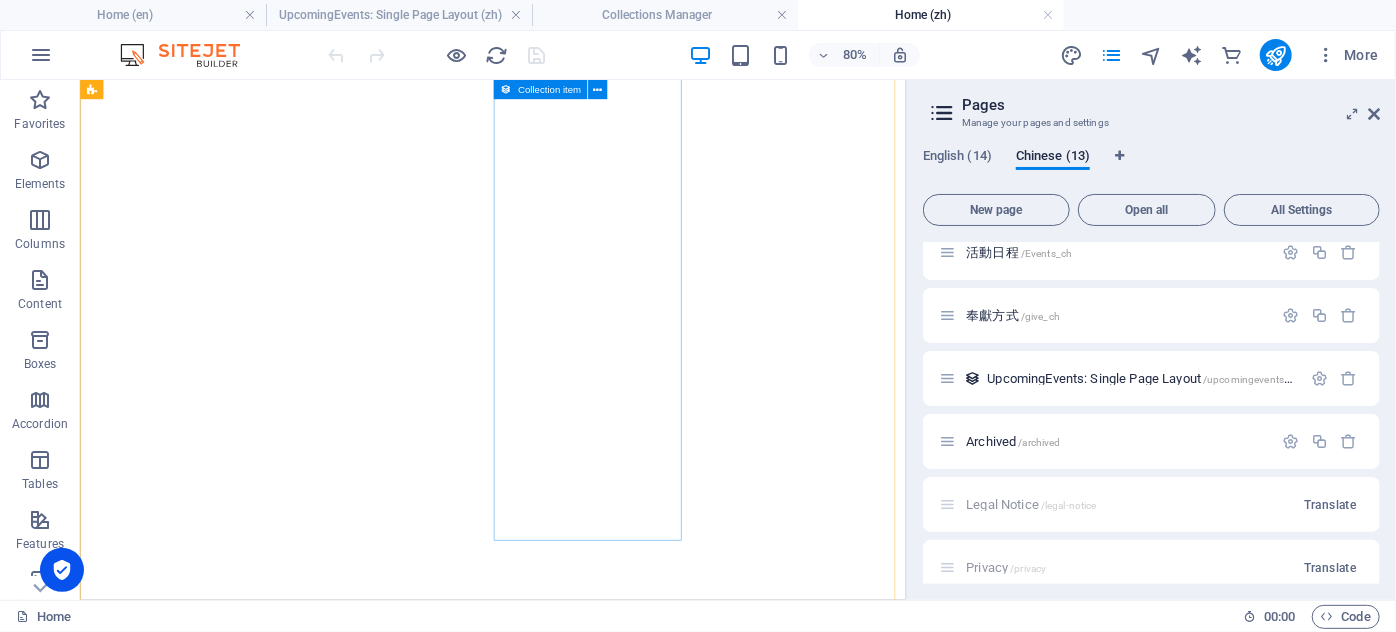 scroll, scrollTop: 7465, scrollLeft: 0, axis: vertical 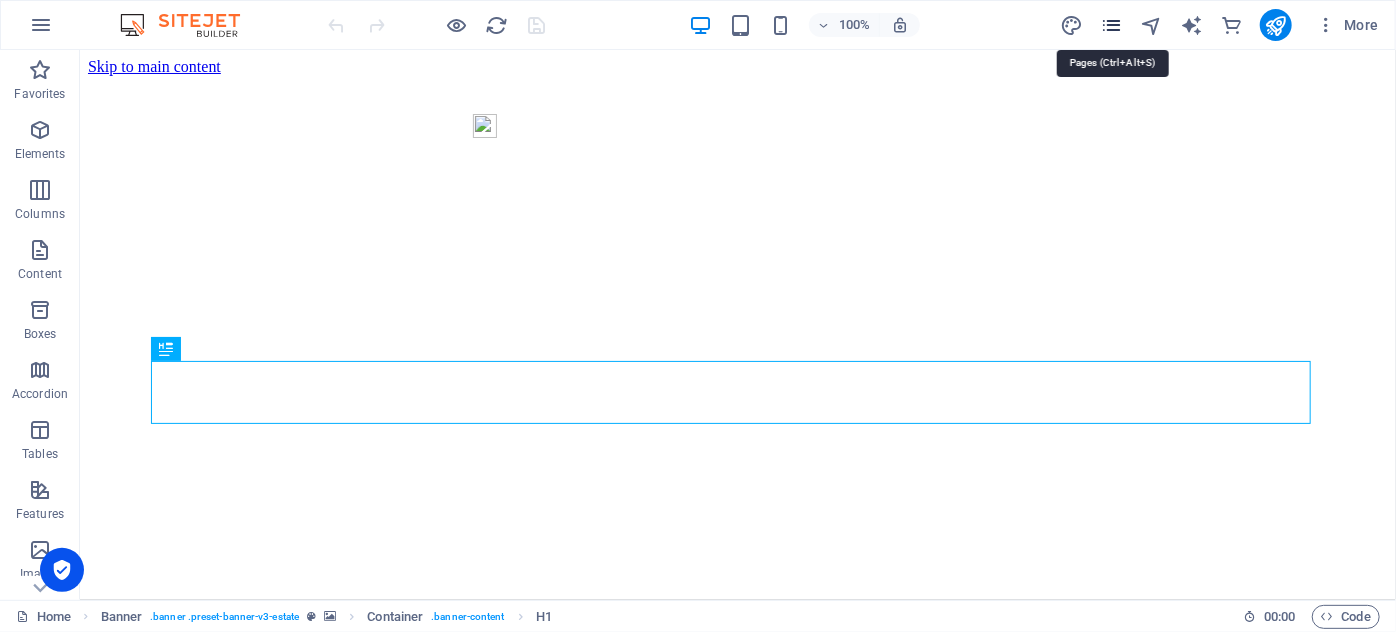 click at bounding box center (1111, 25) 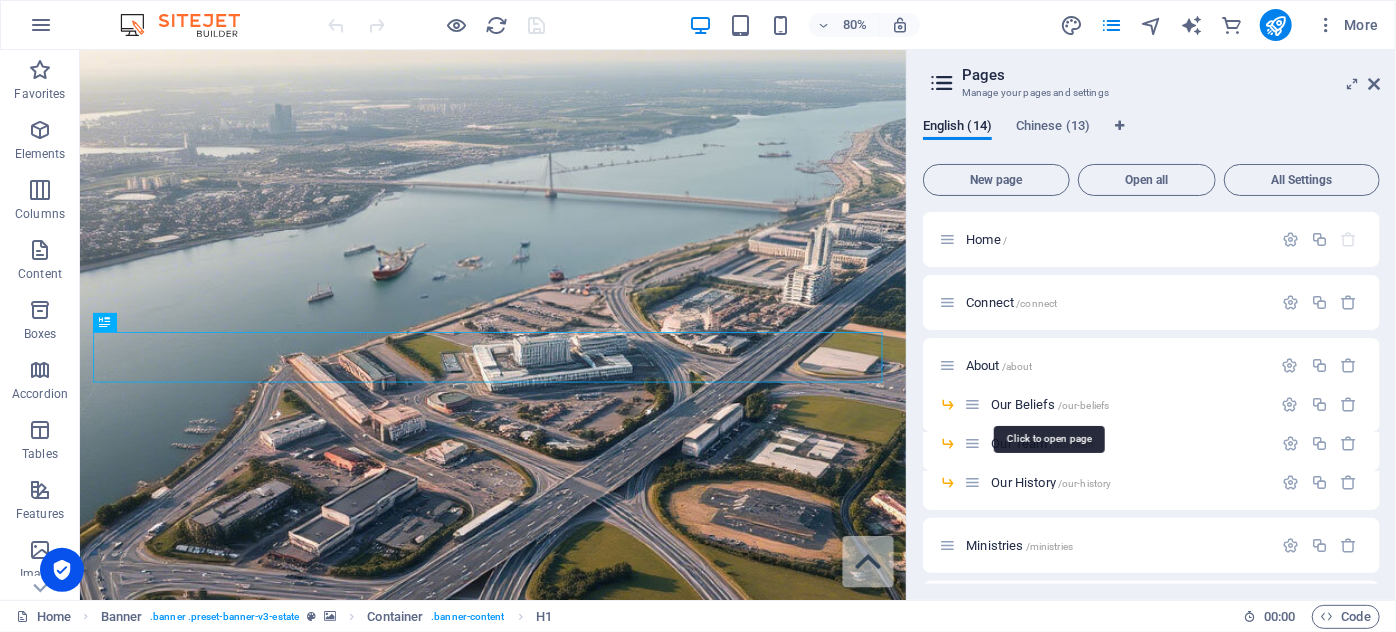 scroll, scrollTop: 363, scrollLeft: 0, axis: vertical 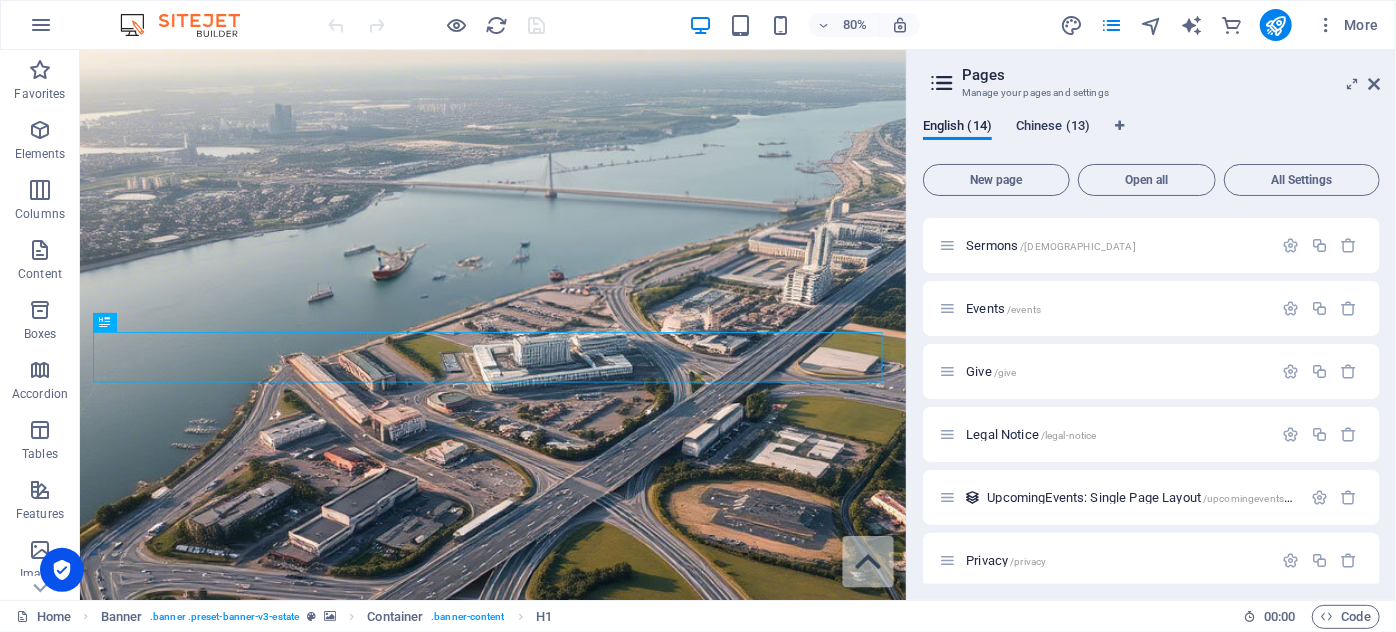 click on "Chinese (13)" at bounding box center [1053, 128] 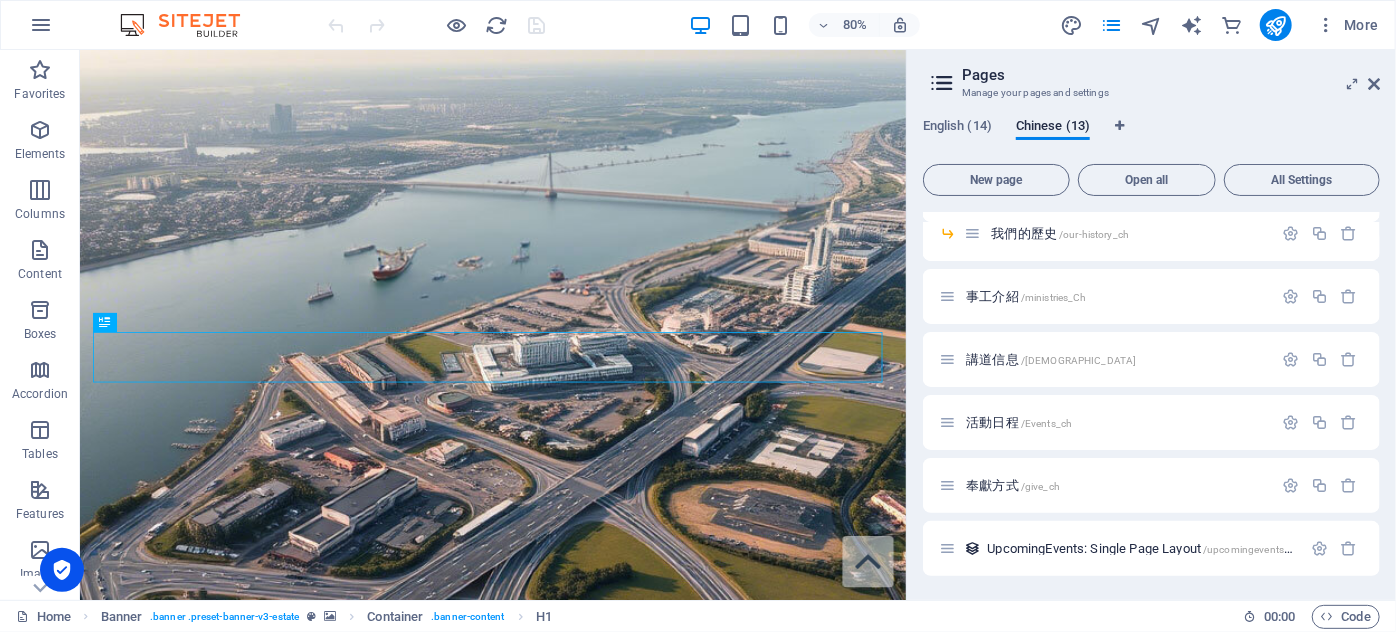 scroll, scrollTop: 563, scrollLeft: 0, axis: vertical 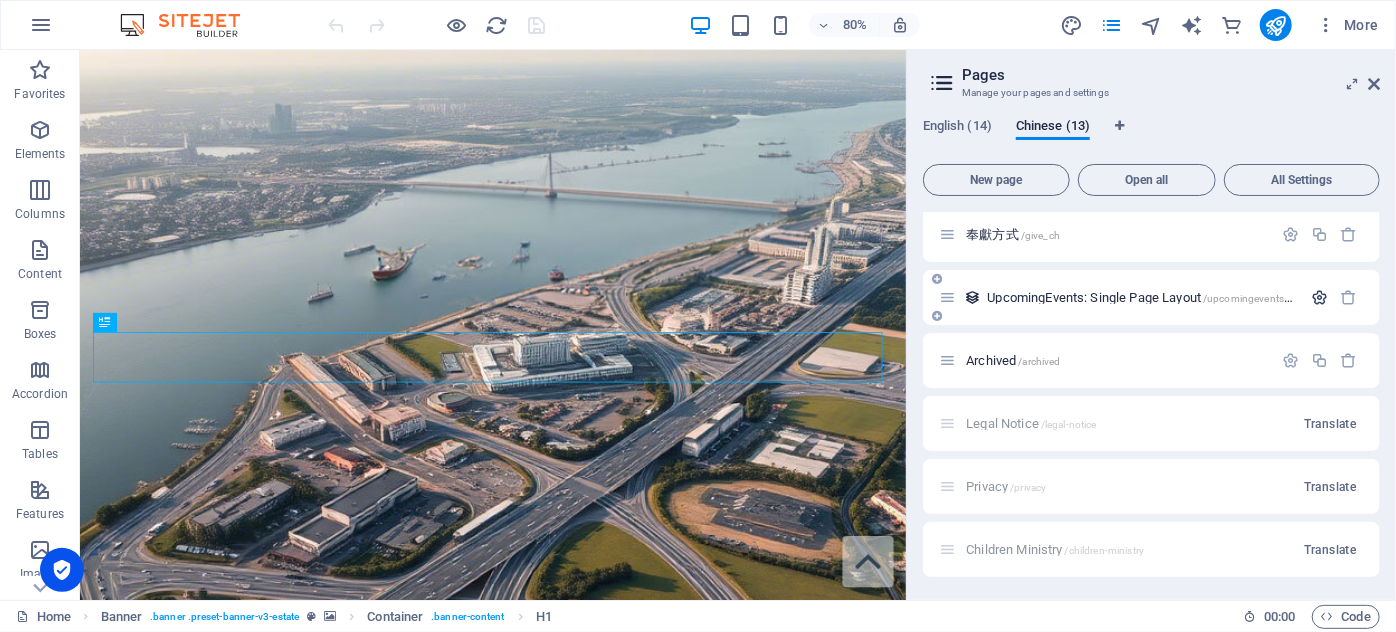 click at bounding box center [1319, 297] 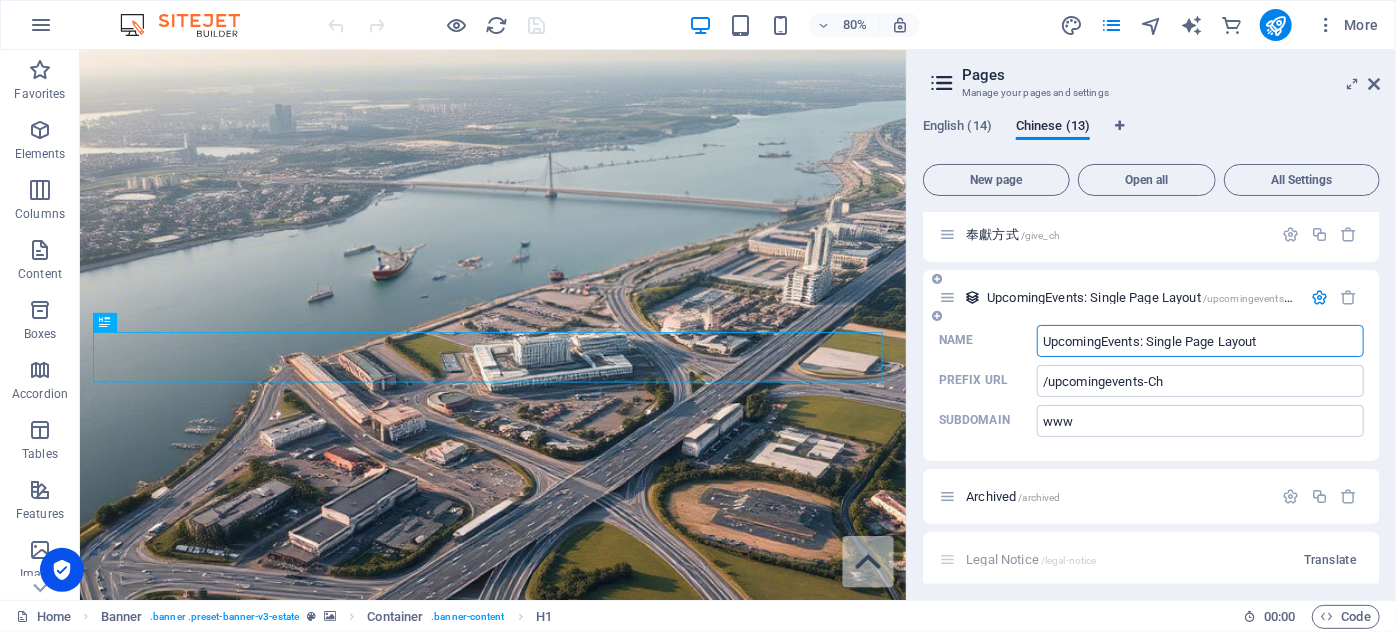 click on "UpcomingEvents: Single Page Layout /upcomingevents-Ch" at bounding box center [1120, 297] 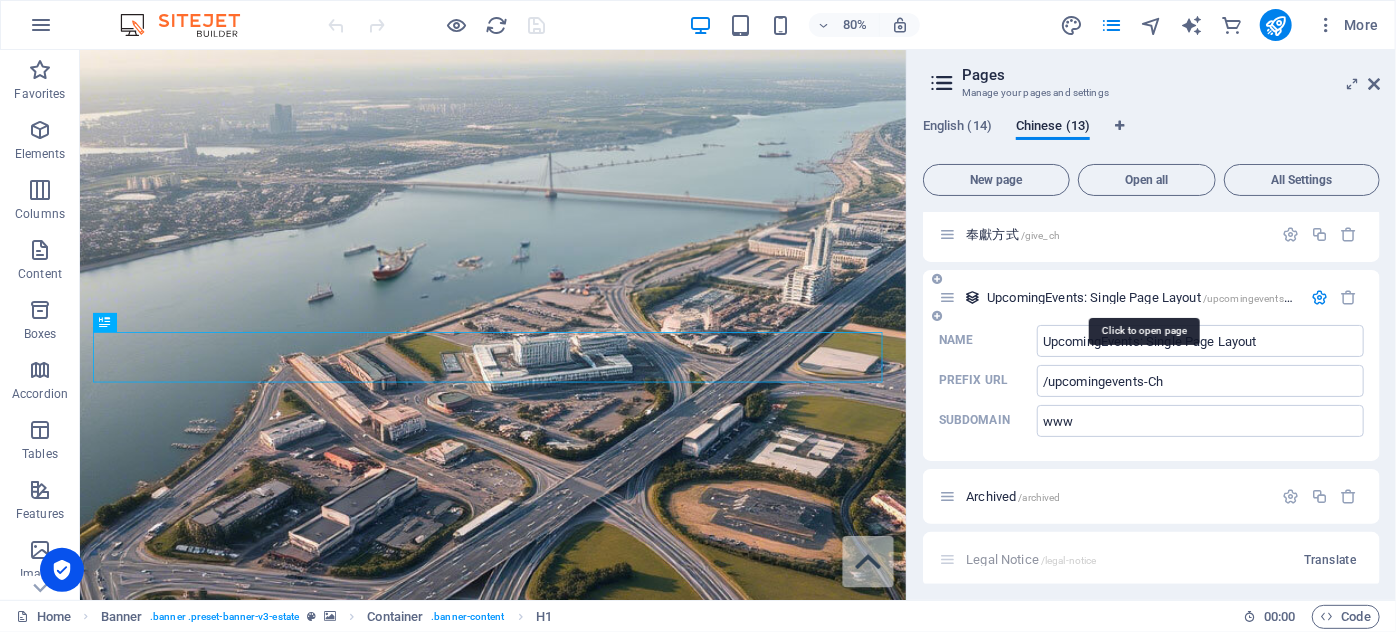 click on "UpcomingEvents: Single Page Layout /upcomingevents-Ch" at bounding box center [1143, 297] 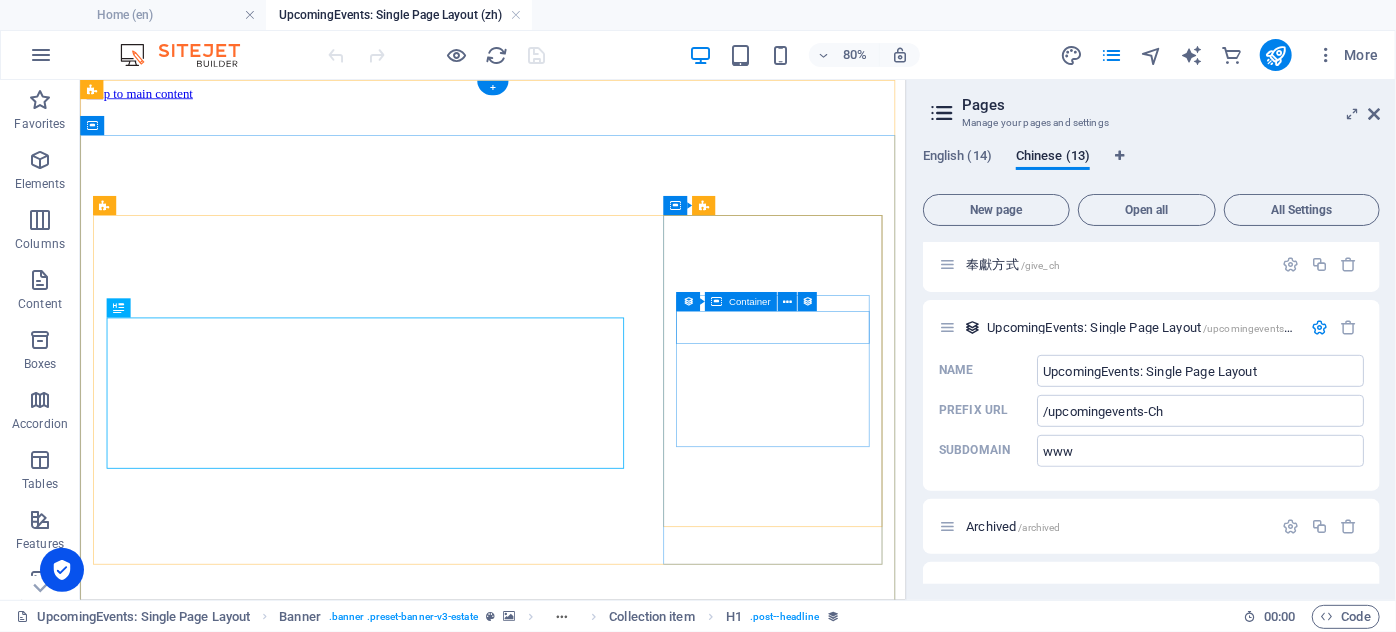 scroll, scrollTop: 0, scrollLeft: 0, axis: both 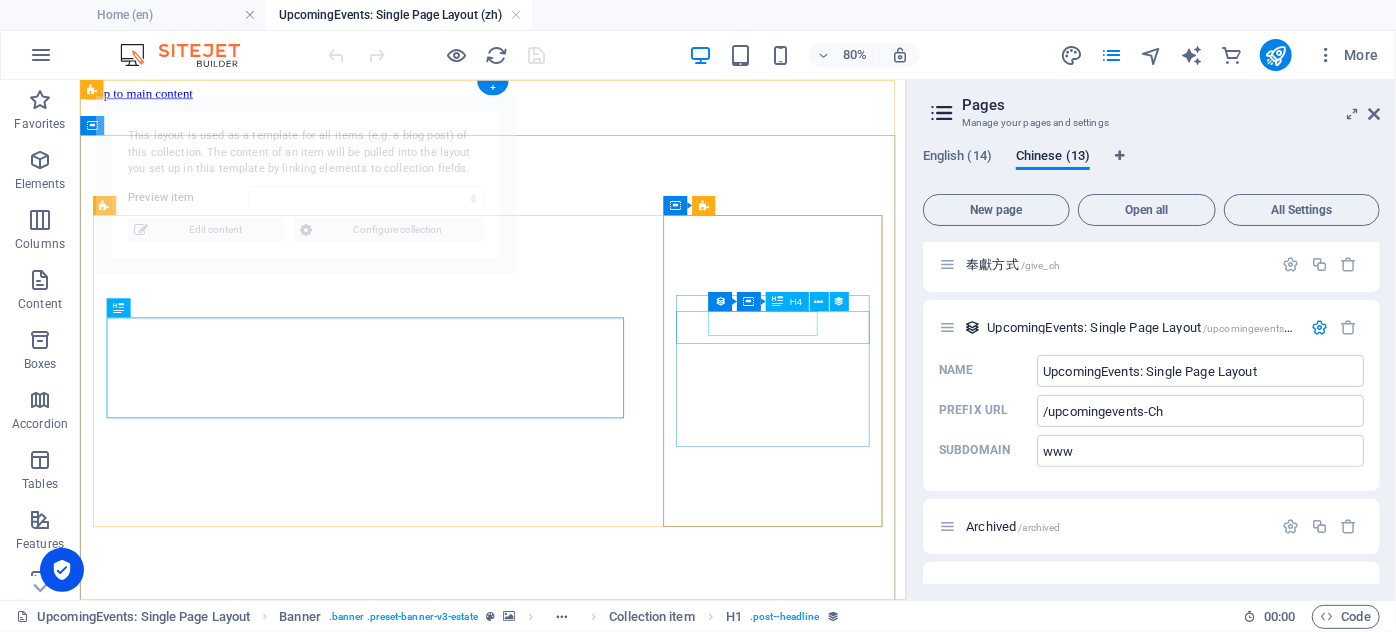 click on "[DATE]" at bounding box center [595, 1289] 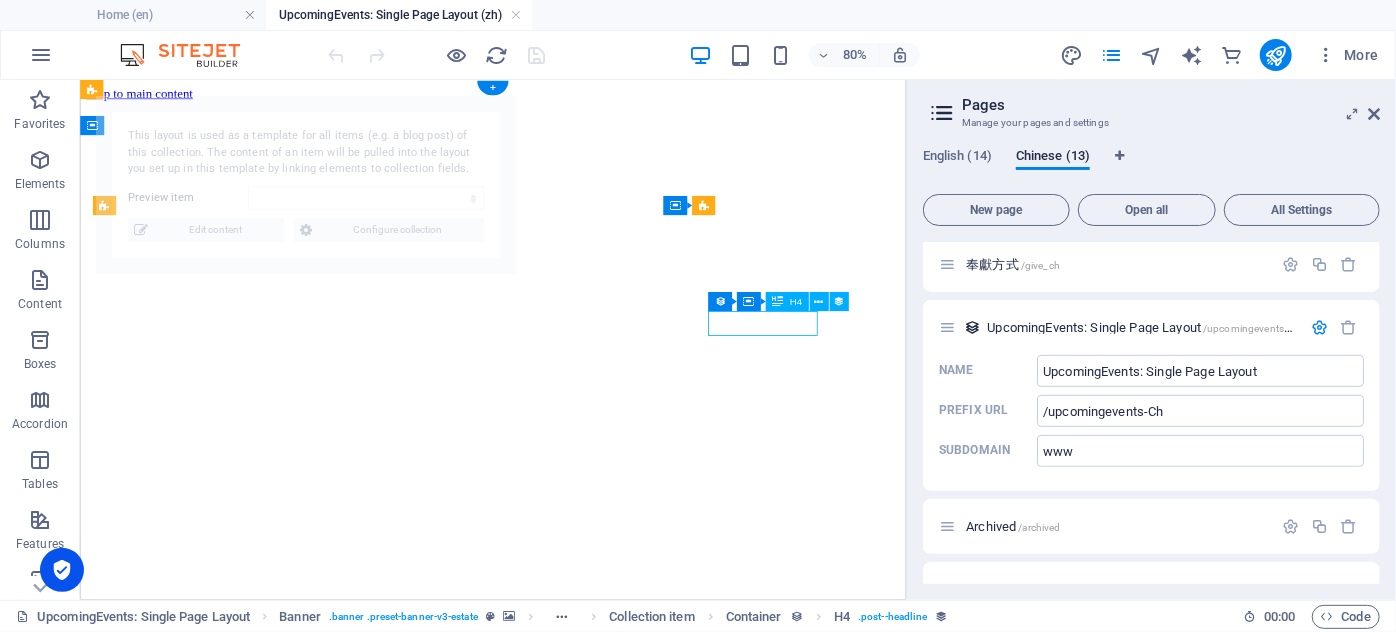 click on "[DATE]" at bounding box center [595, 1289] 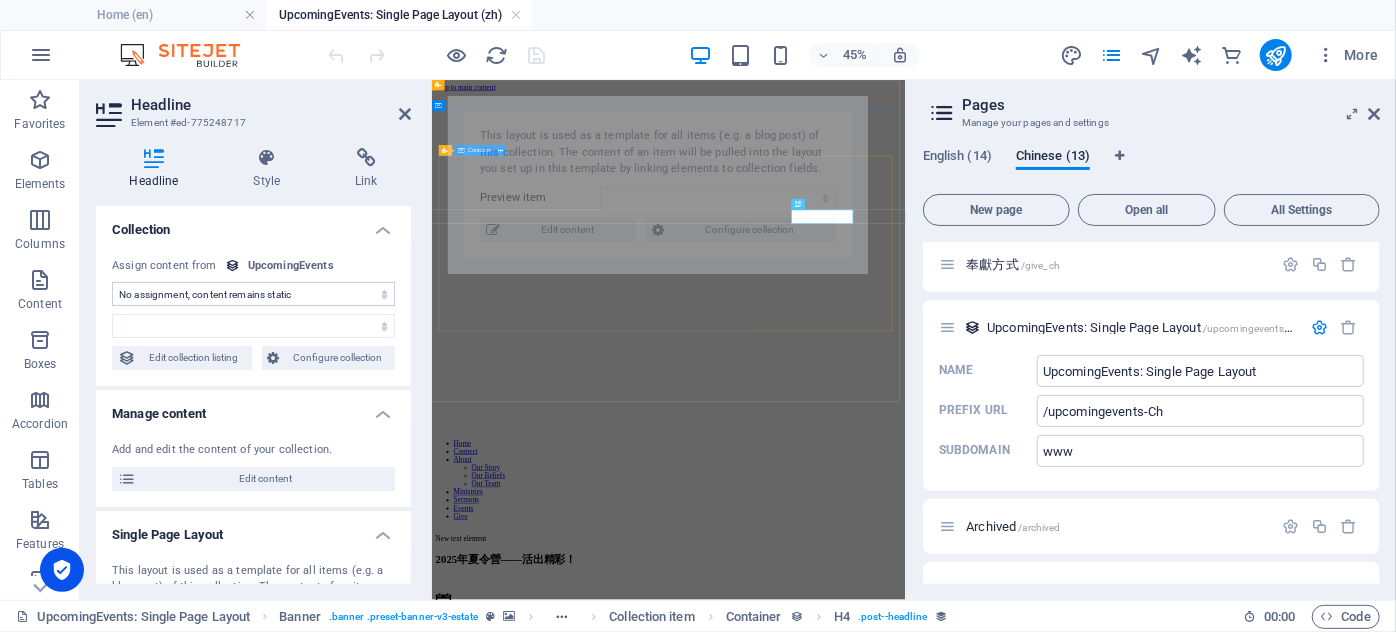 select on "event-date" 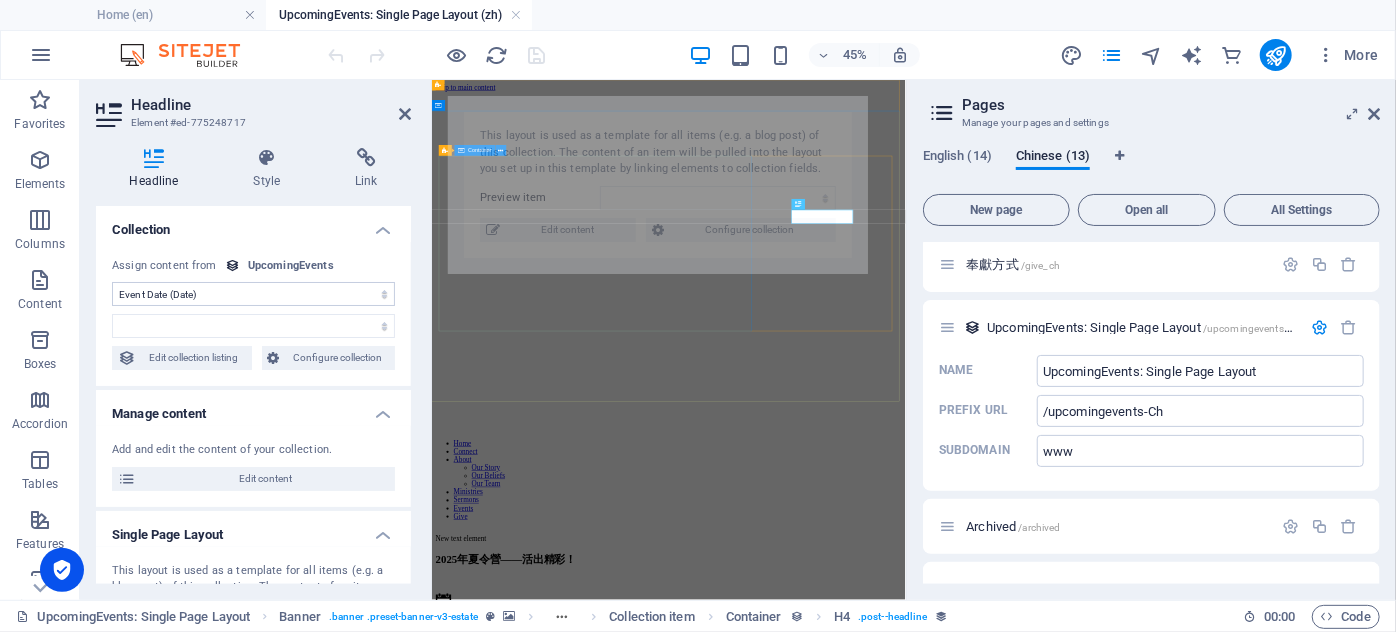 select on "68734487fbc2f61e260c5338" 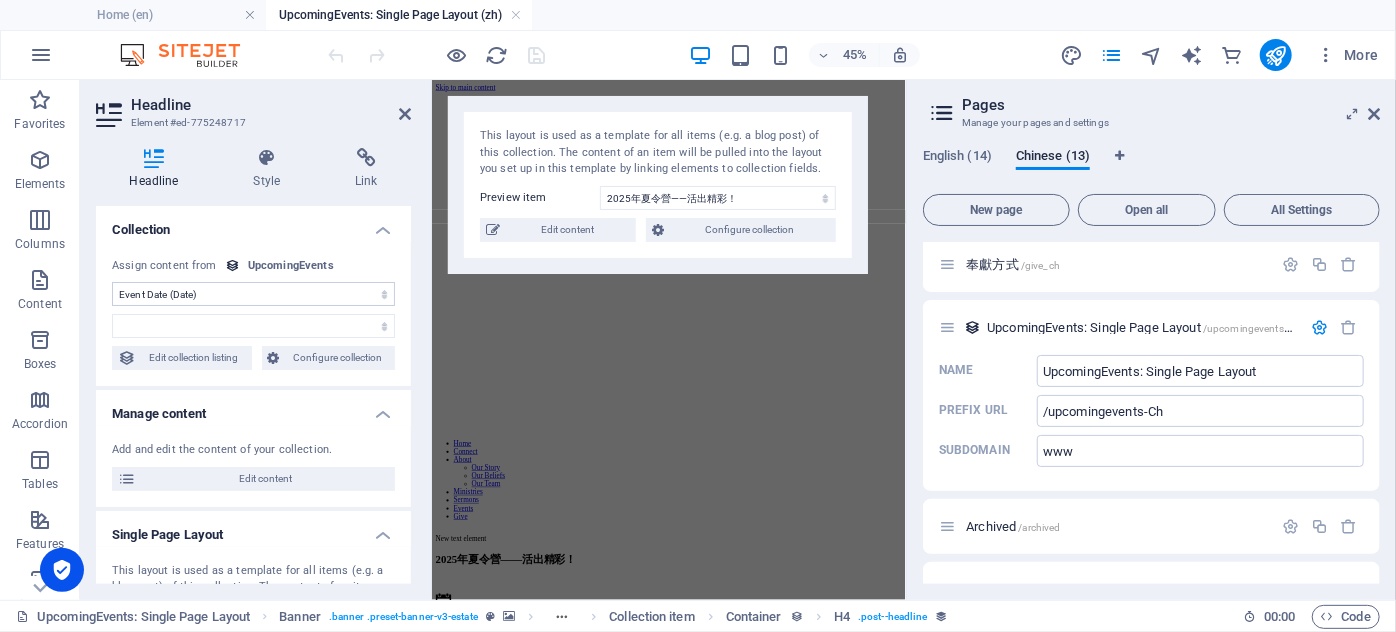 click on "No assignment, content remains static Created at (Date) Updated at (Date) Name (Plain Text) Slug (Plain Text) Event Date (Date) Time (Plain Text) Location (Plain Text) Description (Rich Text) Content (CMS) Author (Plain Text) Image (File) Publishing Date (Date) Status (Choice)" at bounding box center (253, 294) 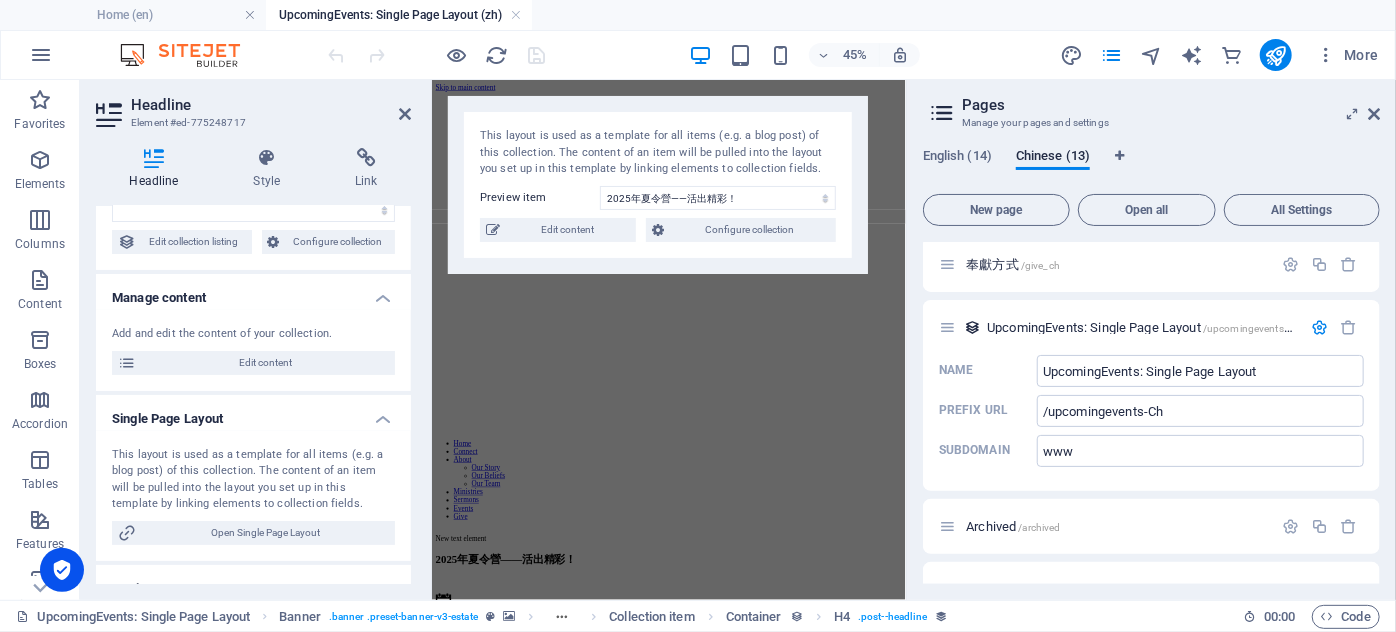 scroll, scrollTop: 0, scrollLeft: 0, axis: both 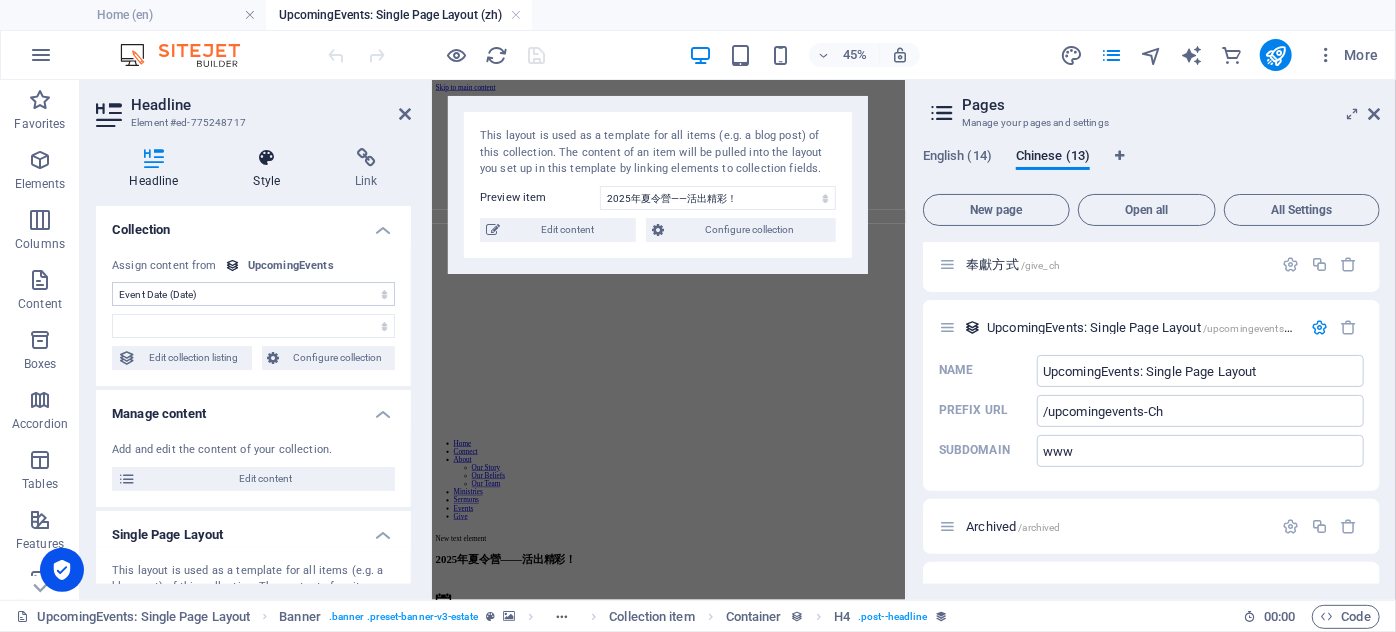 click at bounding box center (267, 158) 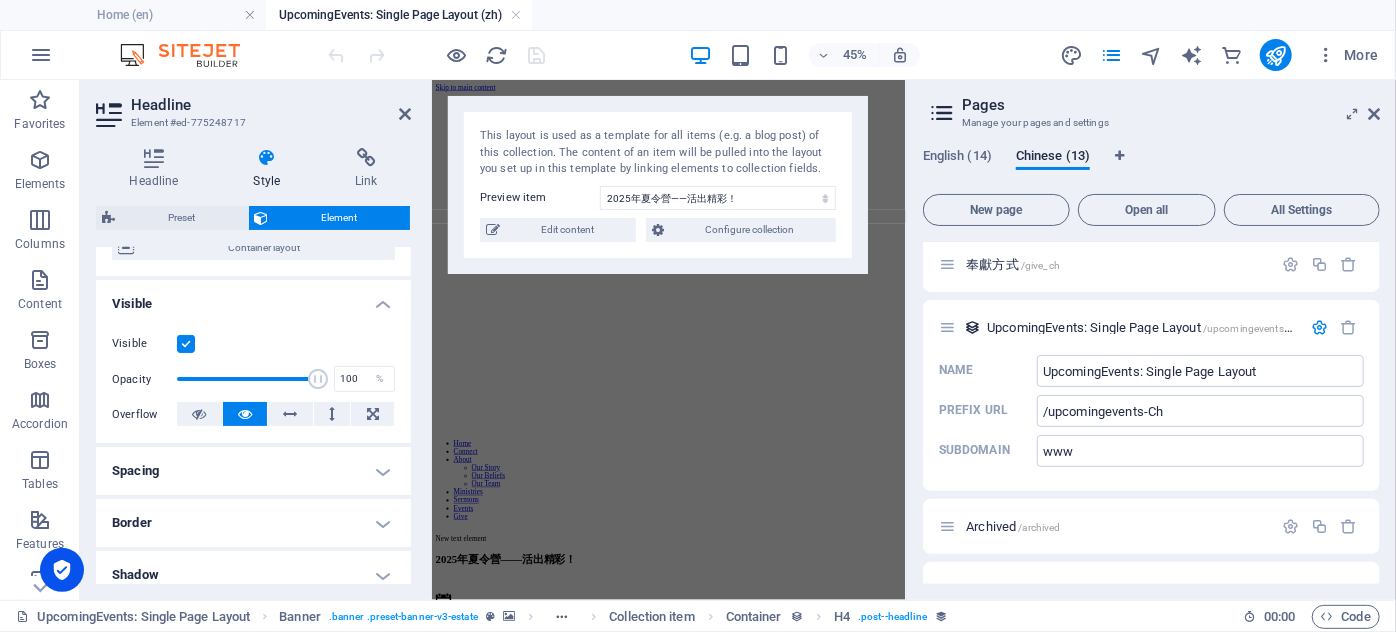 scroll, scrollTop: 0, scrollLeft: 0, axis: both 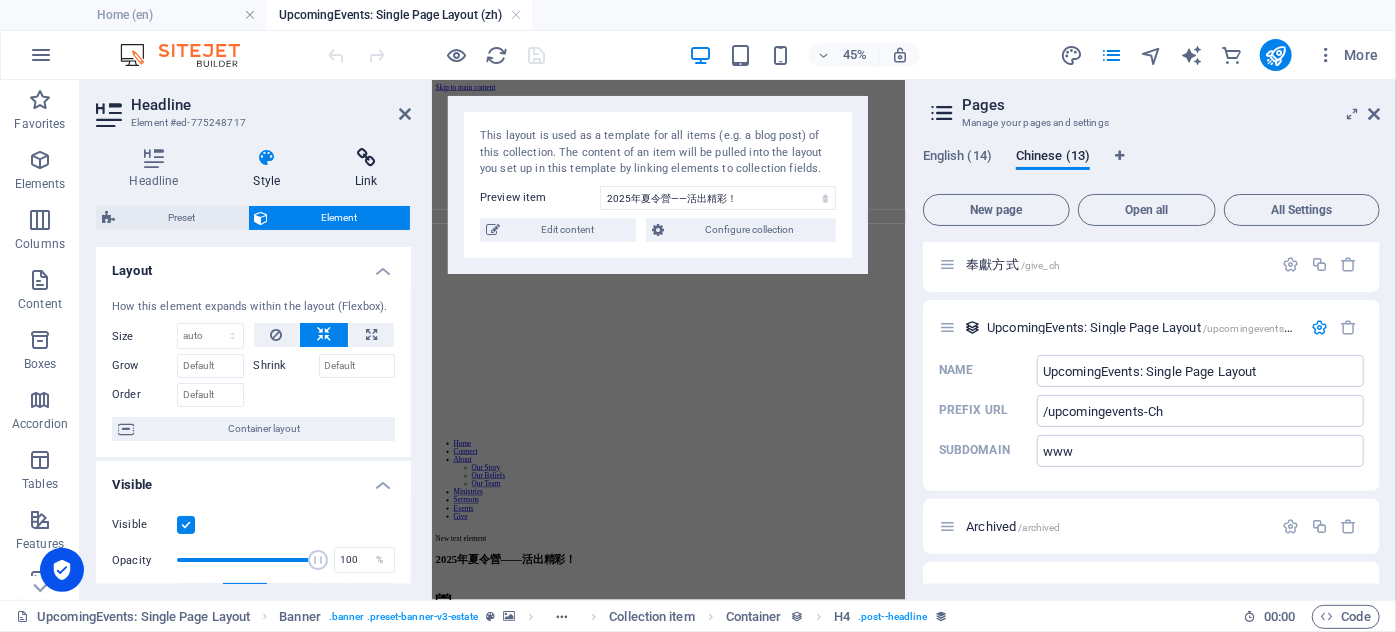 click at bounding box center [366, 158] 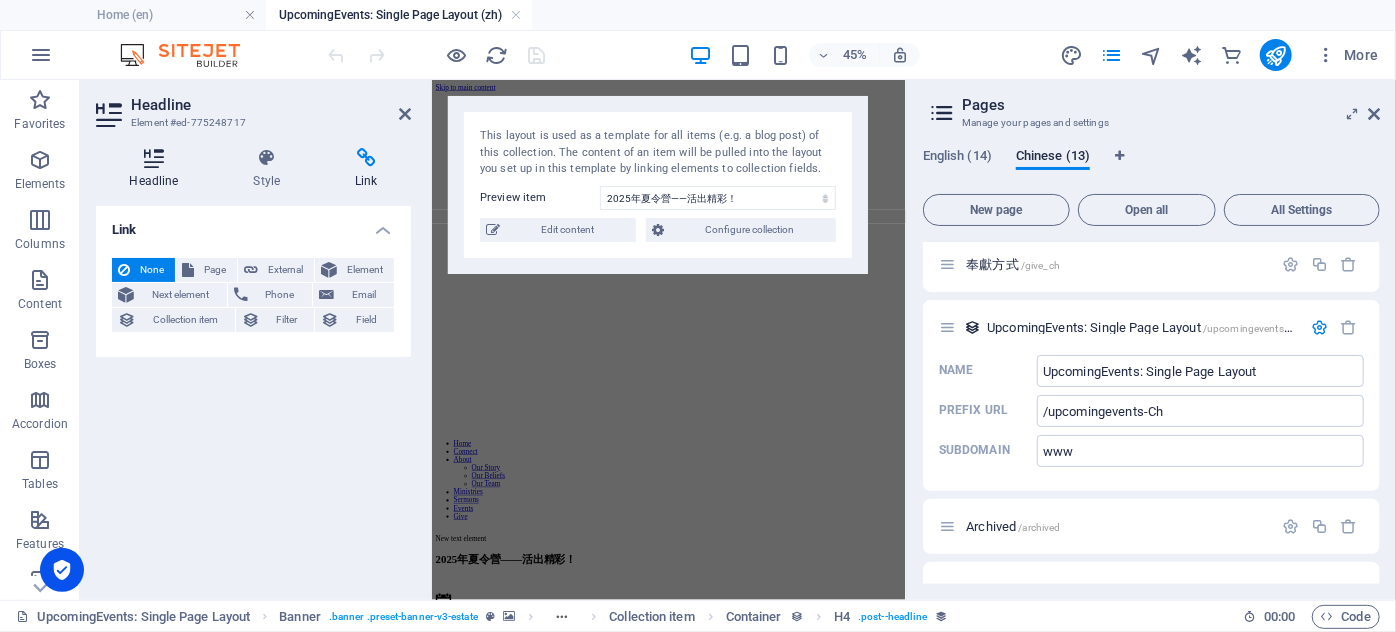 click at bounding box center [154, 158] 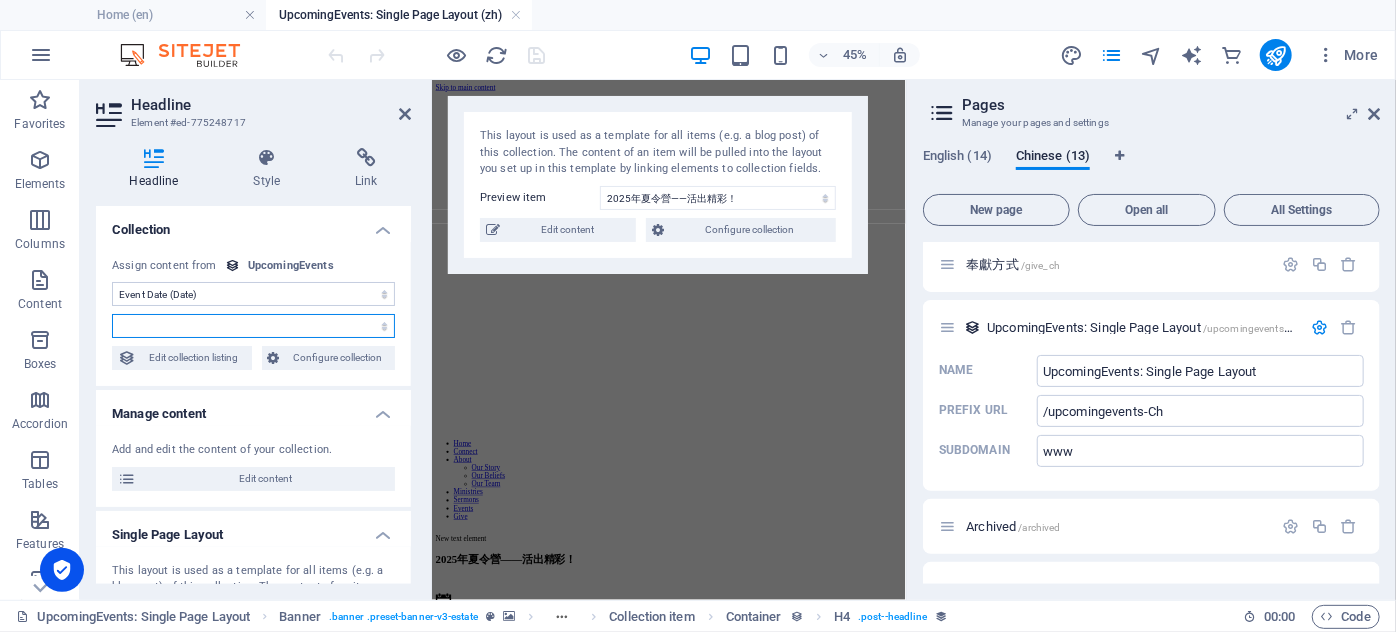 click at bounding box center (253, 326) 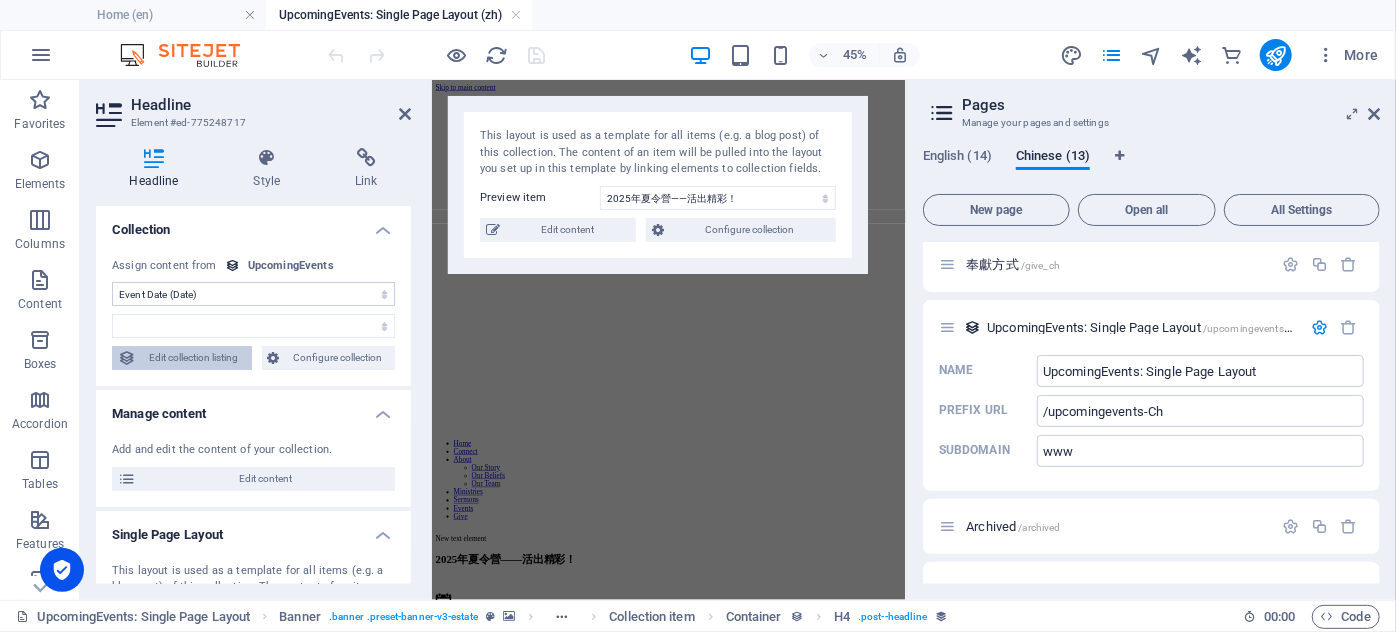 click on "Edit collection listing" at bounding box center (194, 358) 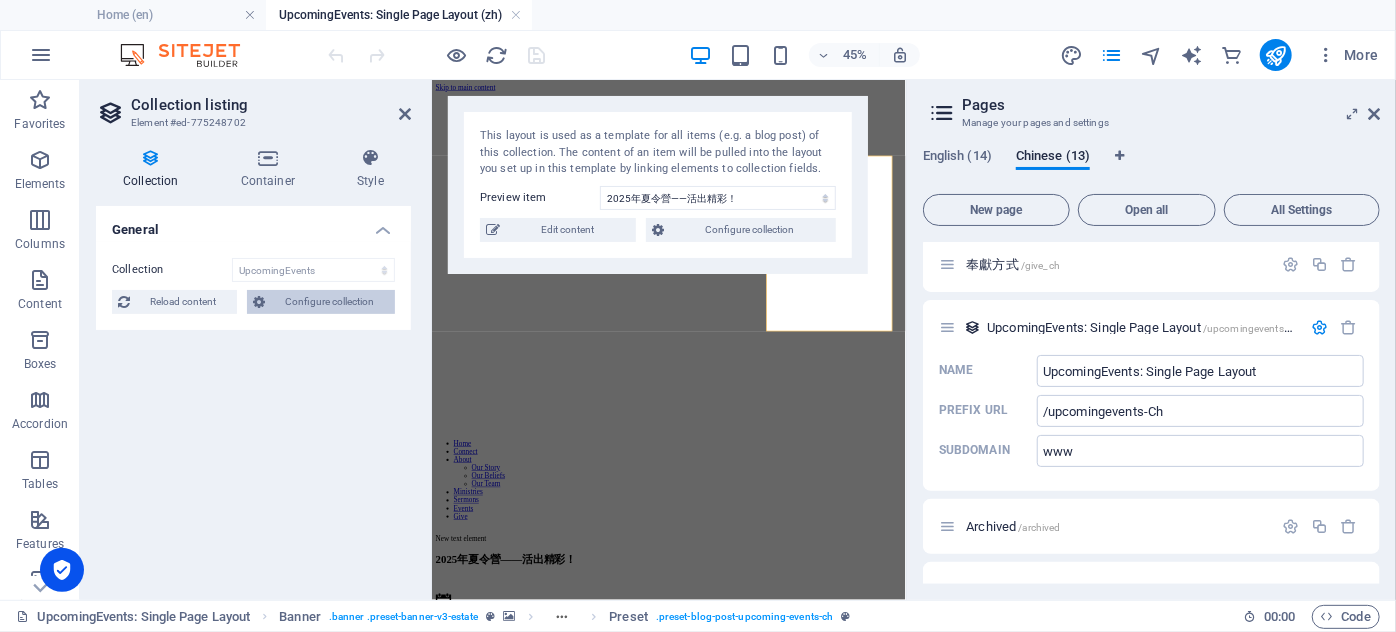 click on "Configure collection" at bounding box center [330, 302] 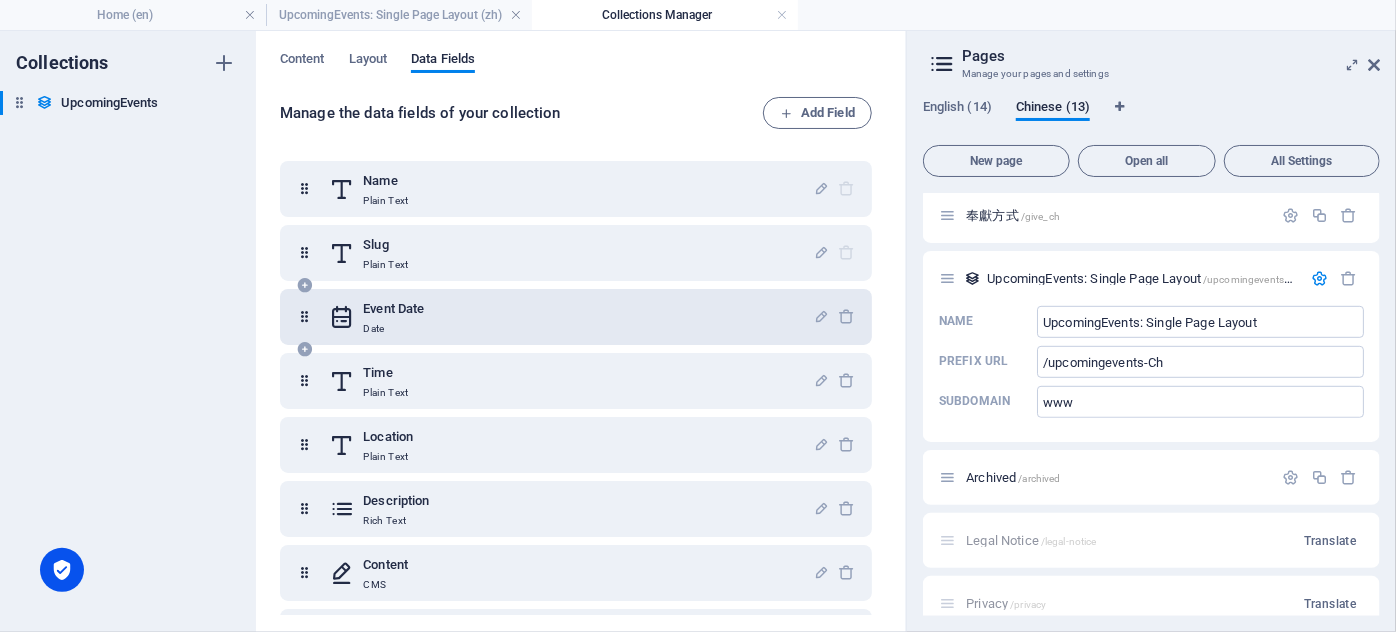 click on "Event Date" at bounding box center (393, 309) 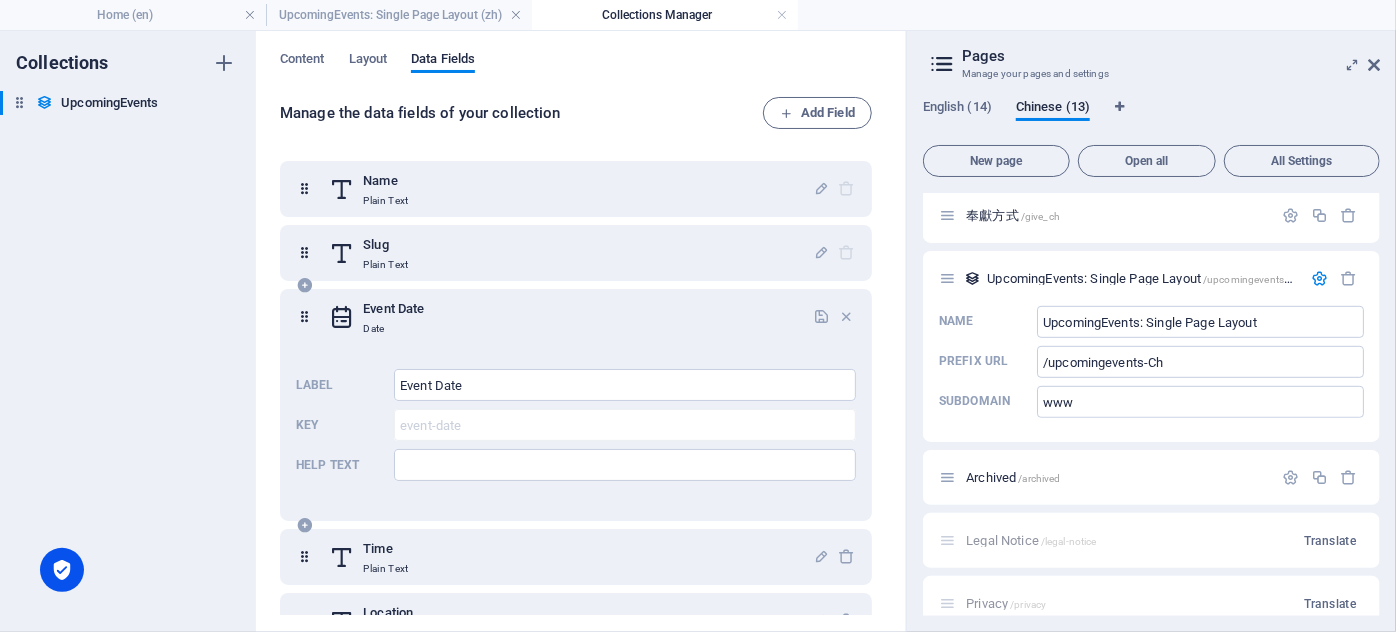 click on "Event Date Date" at bounding box center (571, 317) 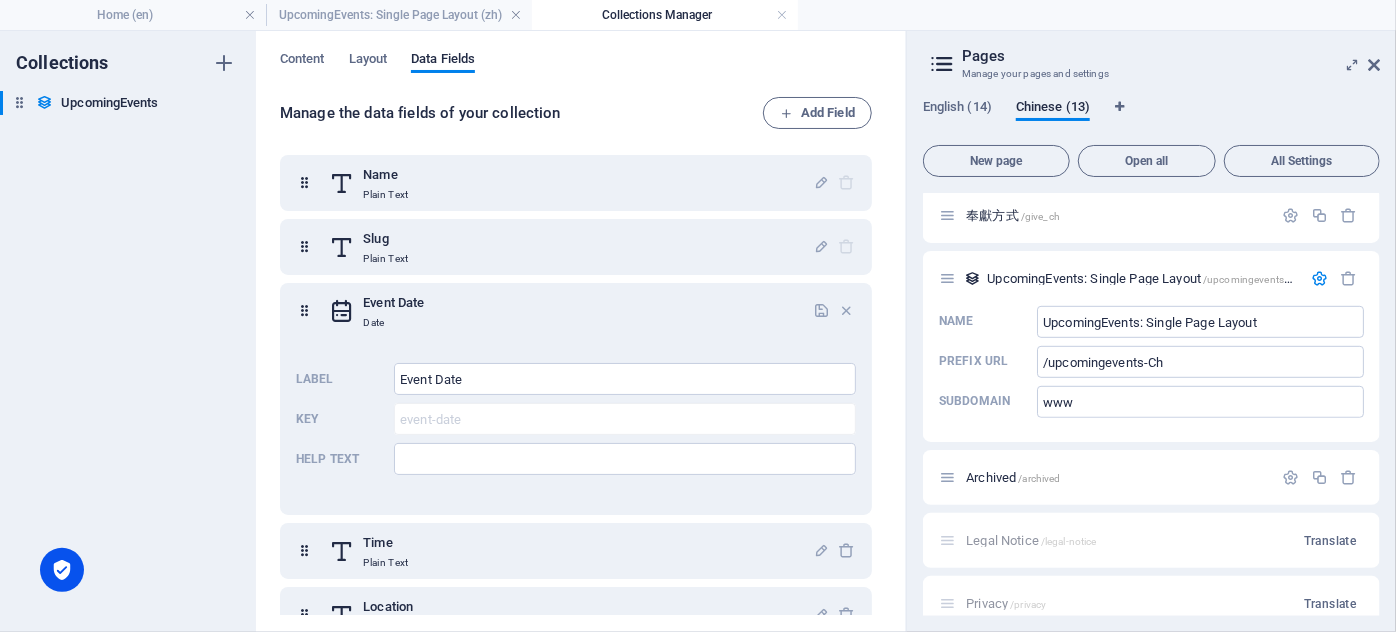scroll, scrollTop: 0, scrollLeft: 0, axis: both 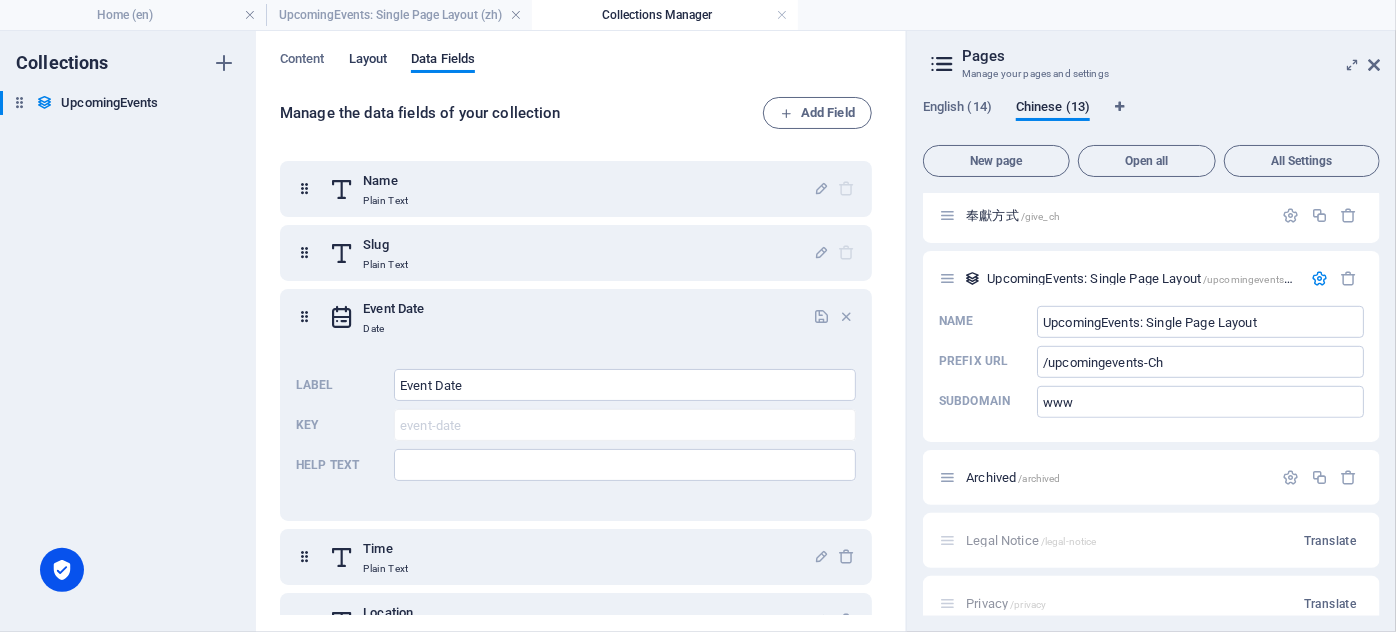 click on "Layout" at bounding box center [368, 61] 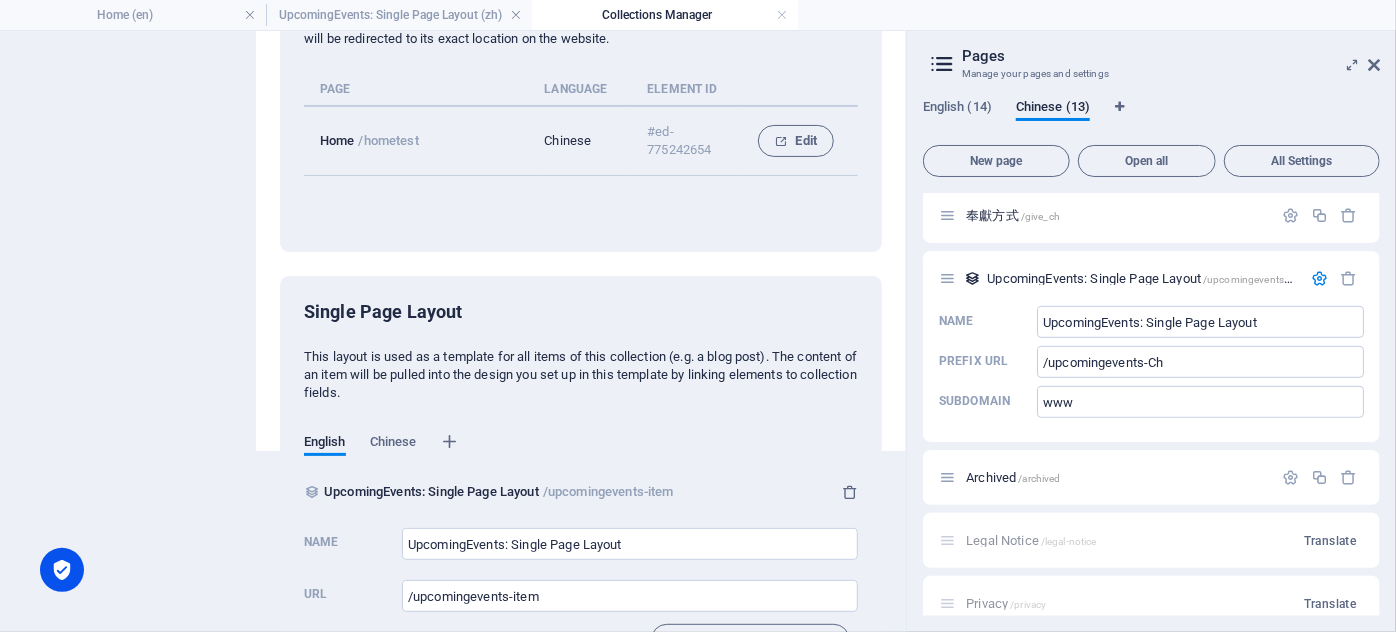 scroll, scrollTop: 243, scrollLeft: 0, axis: vertical 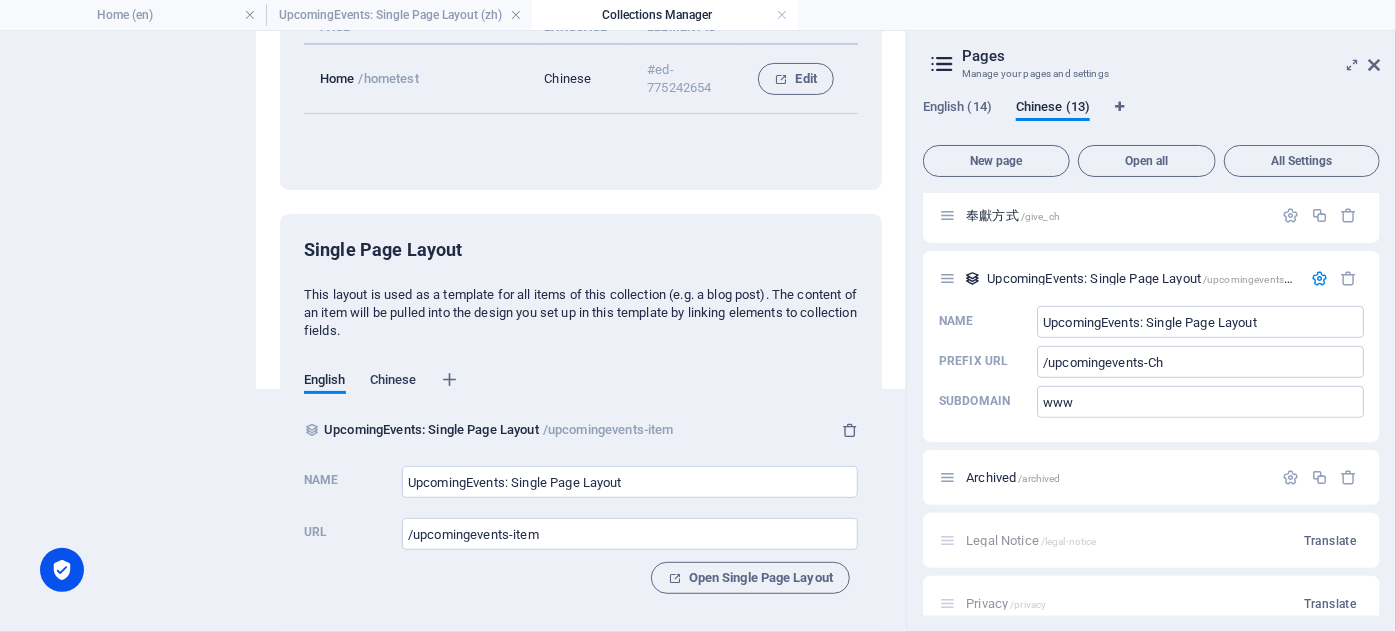 click on "Chinese" at bounding box center [393, 382] 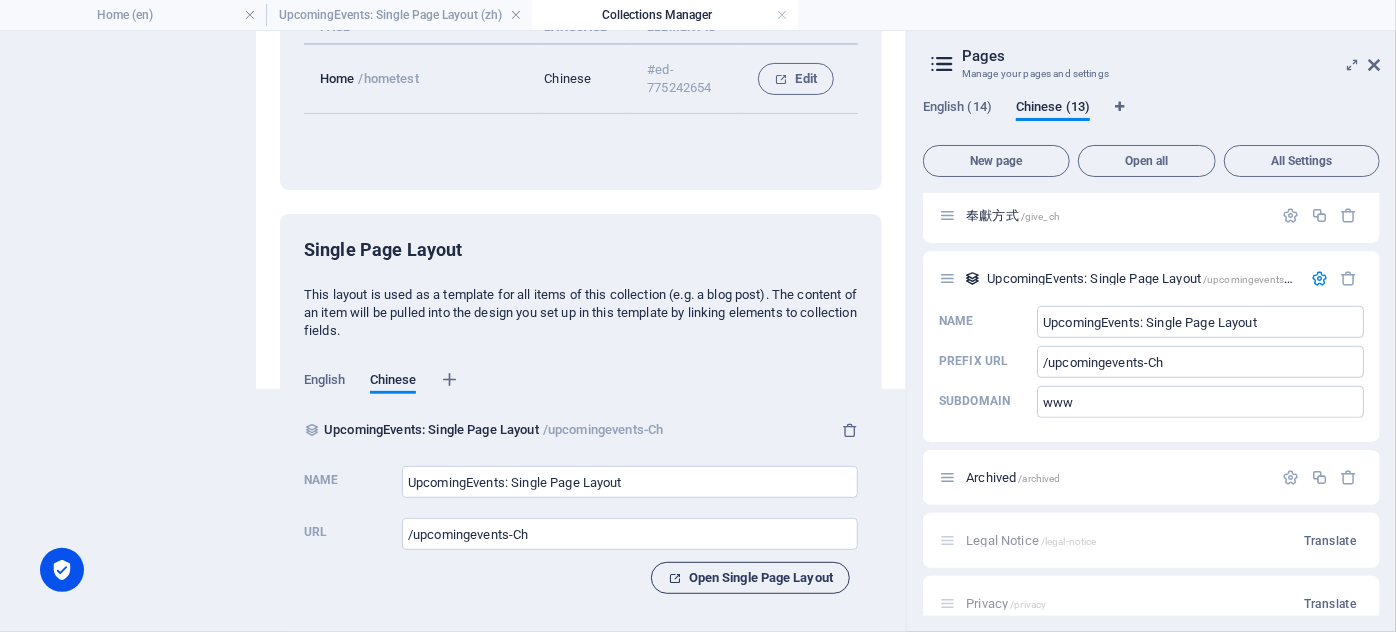 click on "Open Single Page Layout" at bounding box center [750, 578] 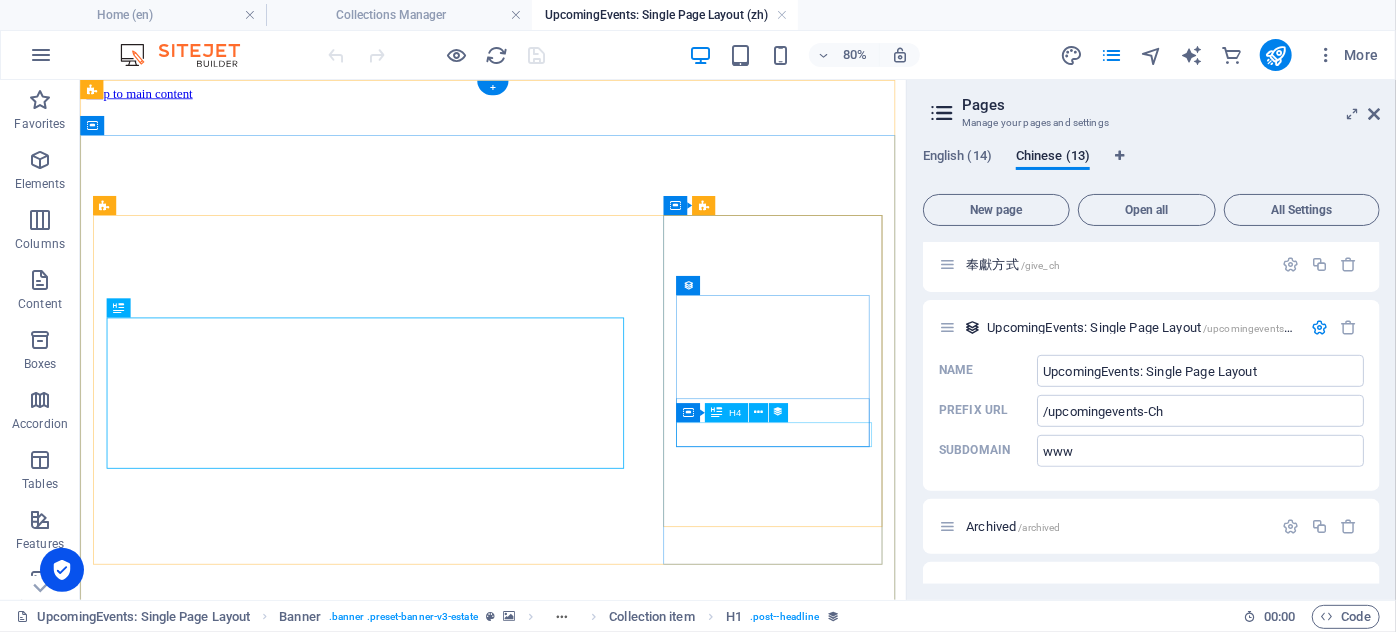 scroll, scrollTop: 0, scrollLeft: 0, axis: both 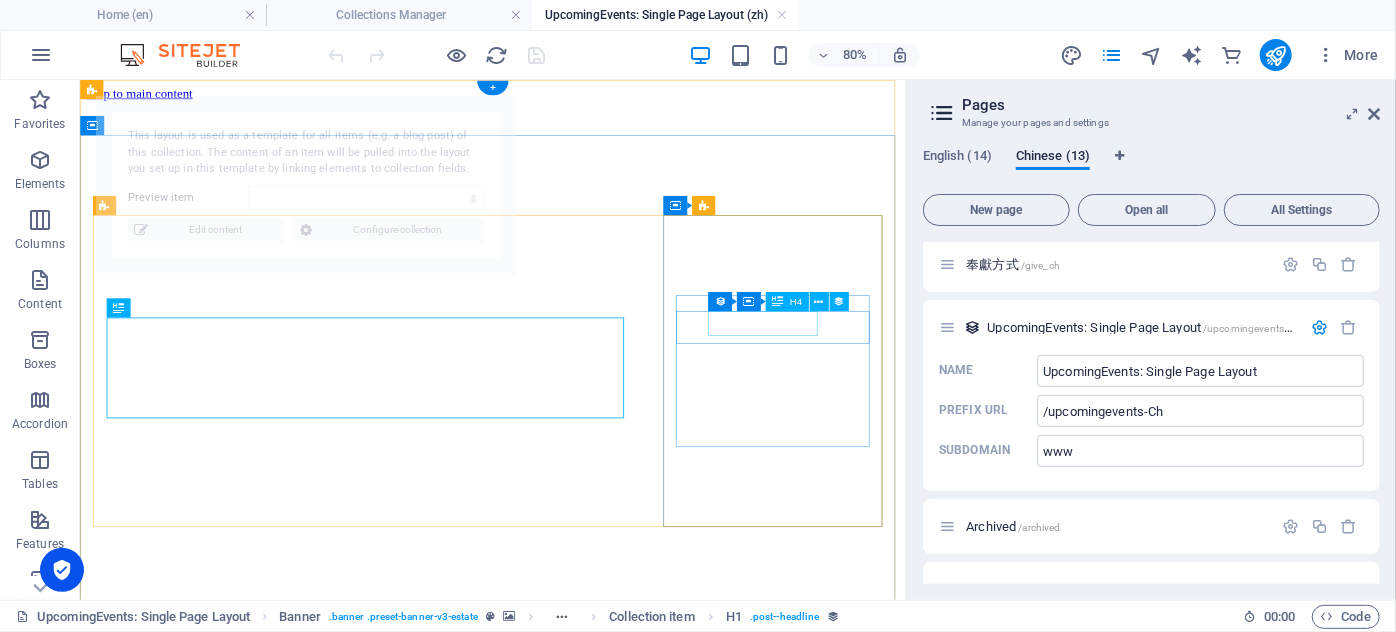 select on "68734487fbc2f61e260c5338" 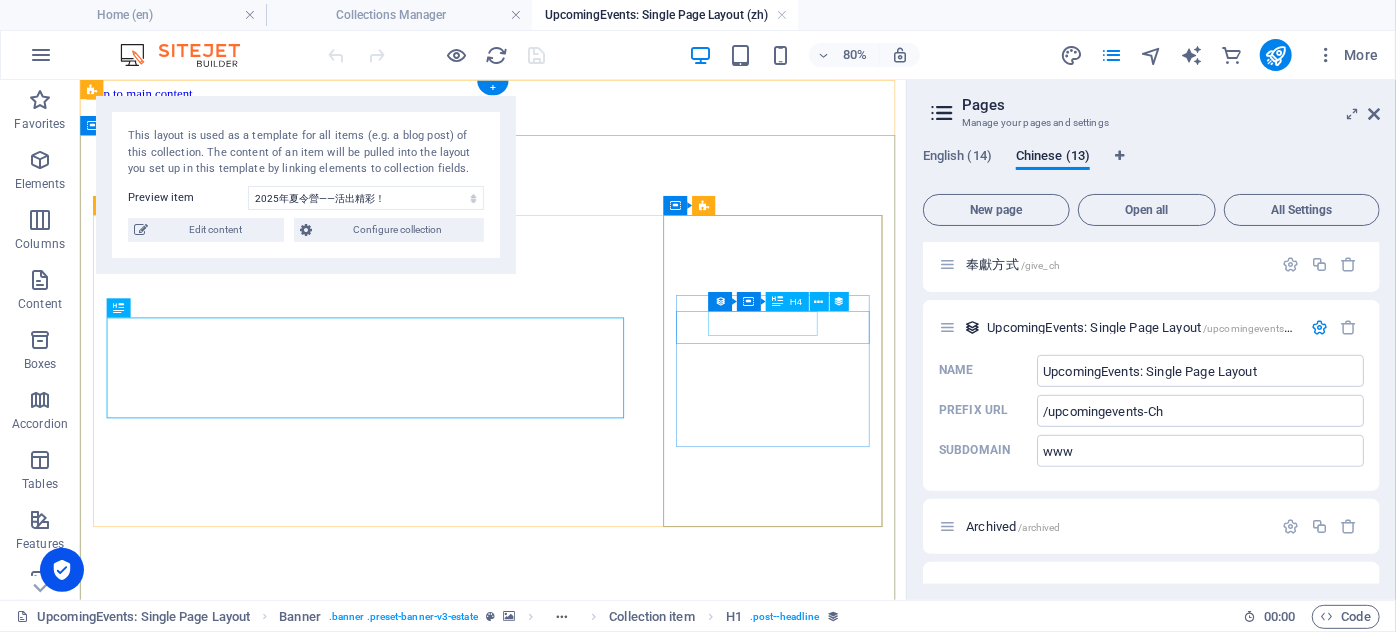 click on "[DATE]" at bounding box center (595, 1289) 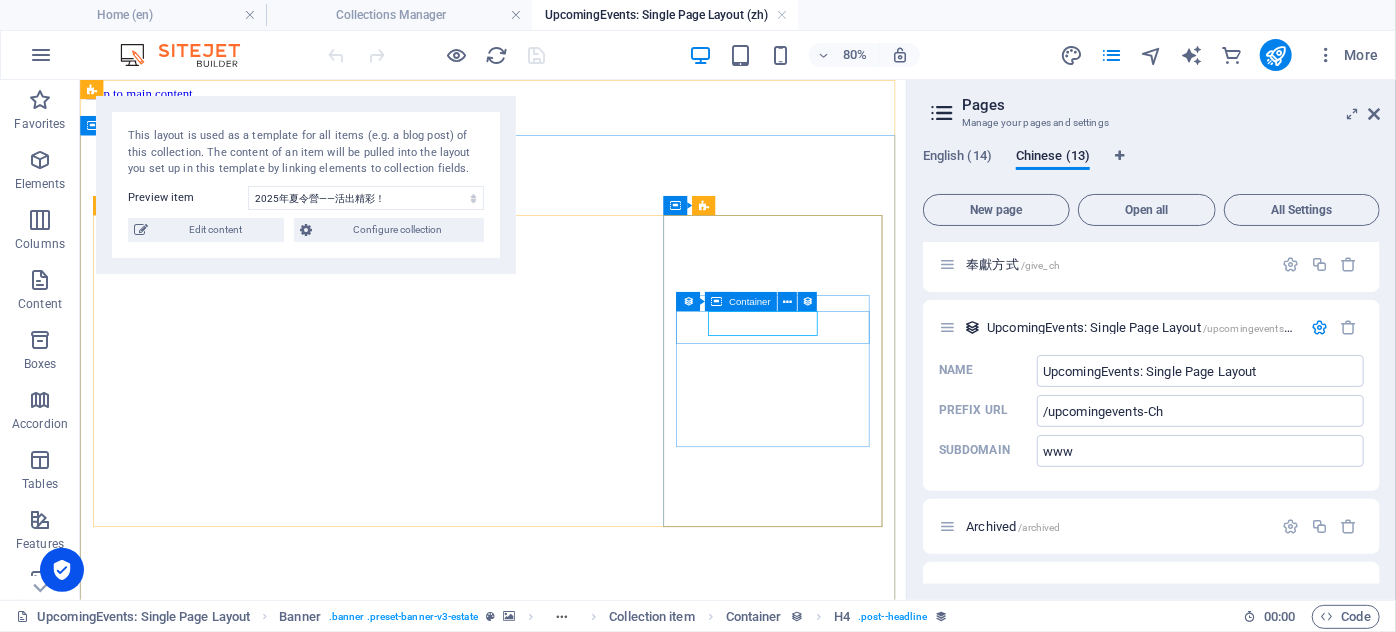 click on "Container" at bounding box center (741, 301) 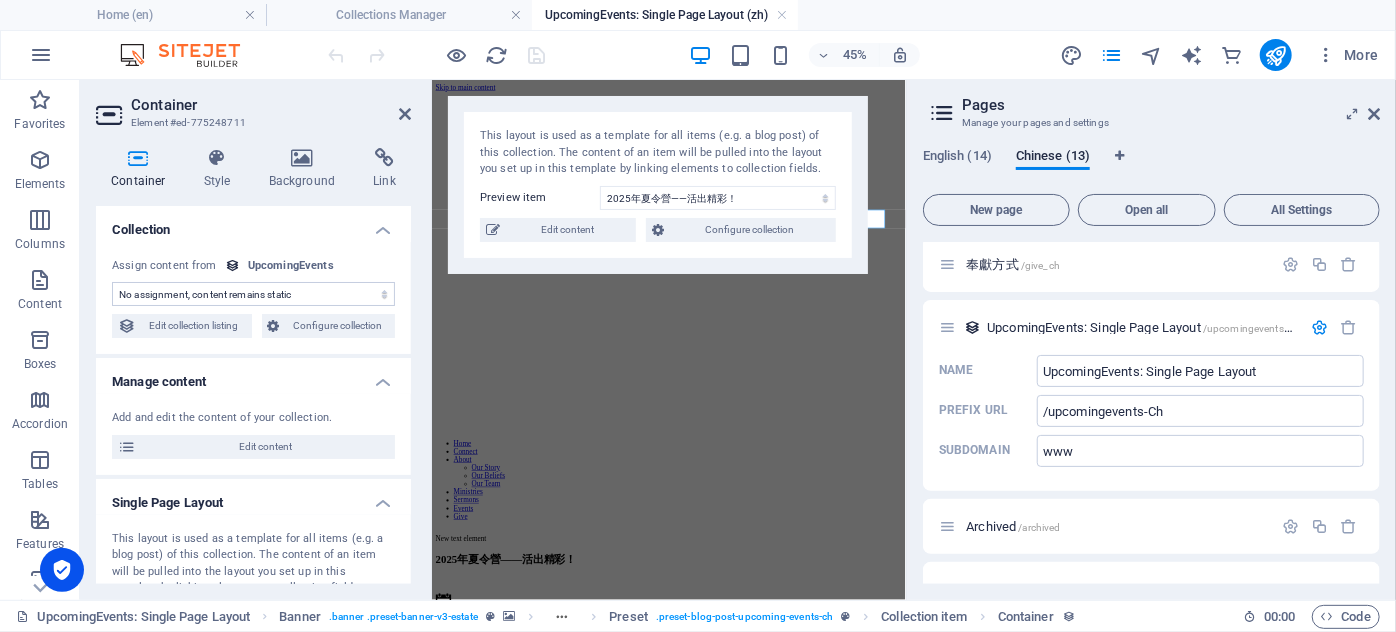 click on "No assignment, content remains static Created at (Date) Updated at (Date) Name (Plain Text) Slug (Plain Text) Event Date (Date) Time (Plain Text) Location (Plain Text) Description (Rich Text) Content (CMS) Author (Plain Text) Image (File) Publishing Date (Date) Status (Choice)" at bounding box center [253, 294] 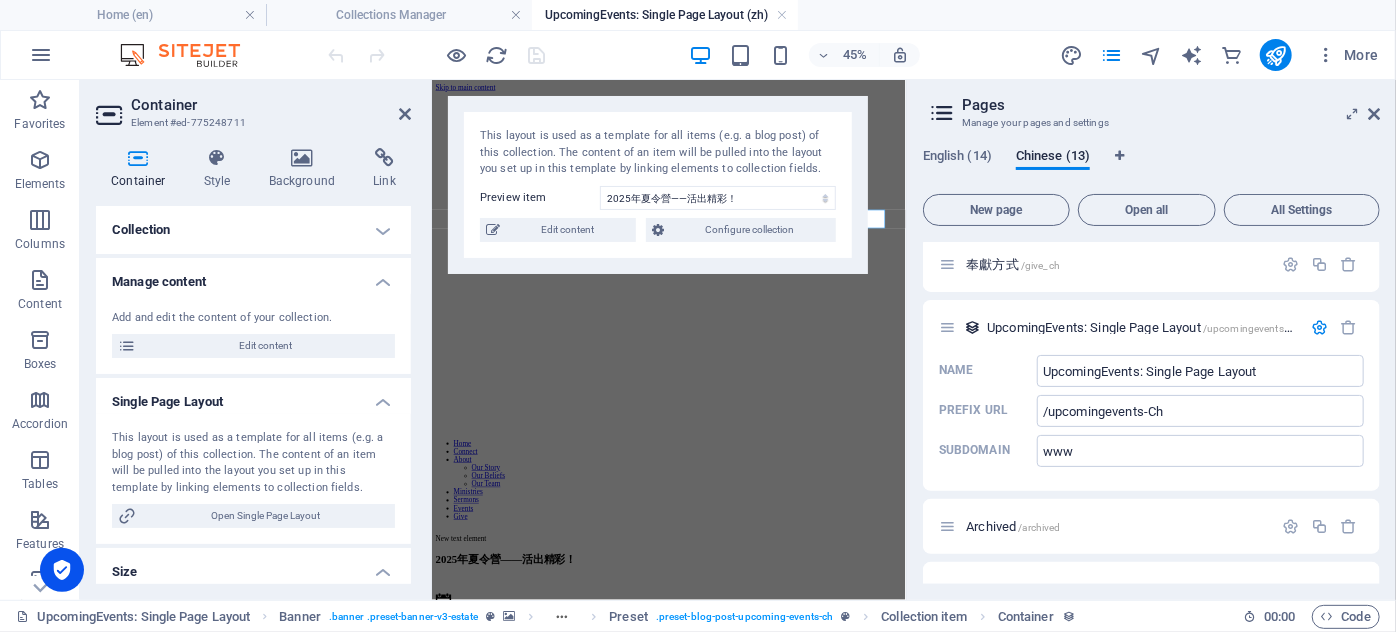 click on "Collection" at bounding box center [253, 230] 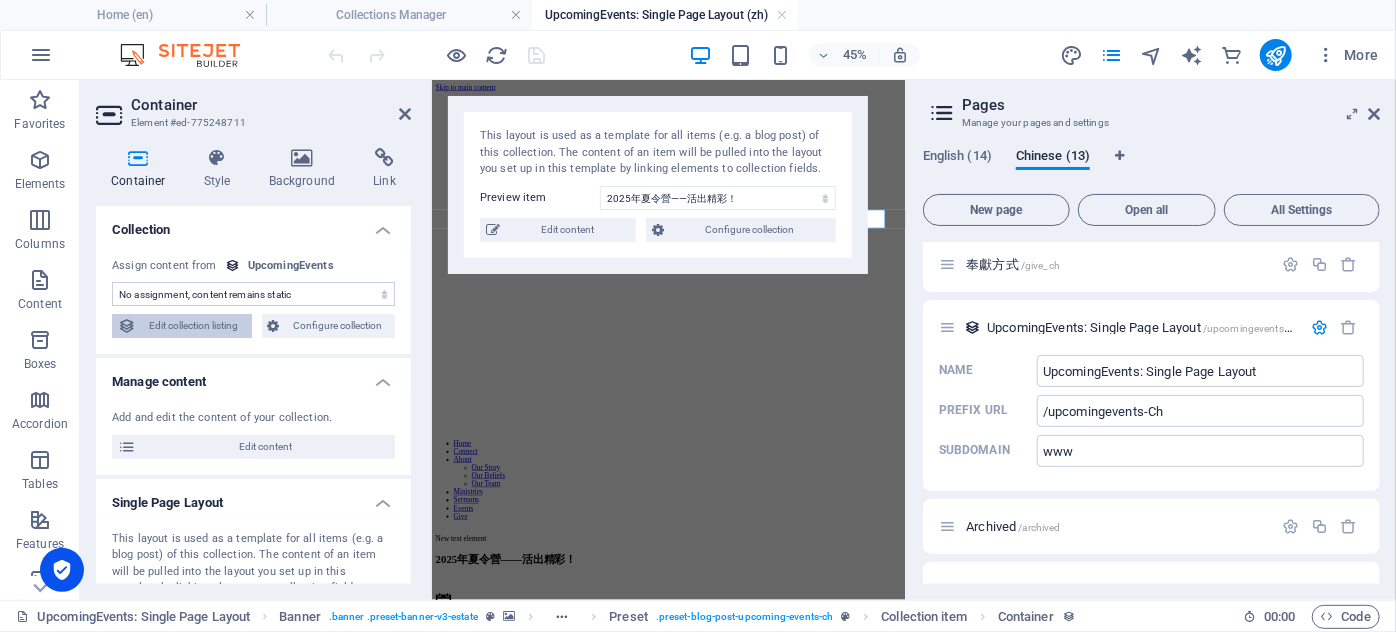 click on "Edit collection listing" at bounding box center [194, 326] 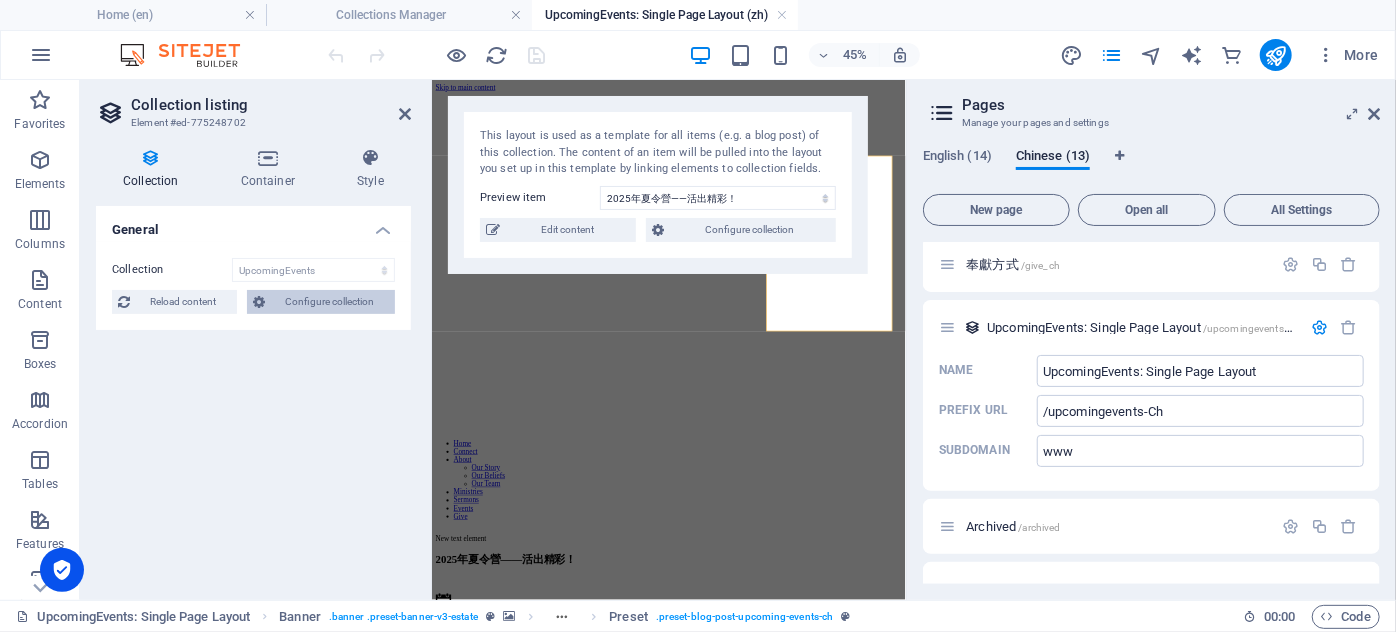 click on "Configure collection" at bounding box center (330, 302) 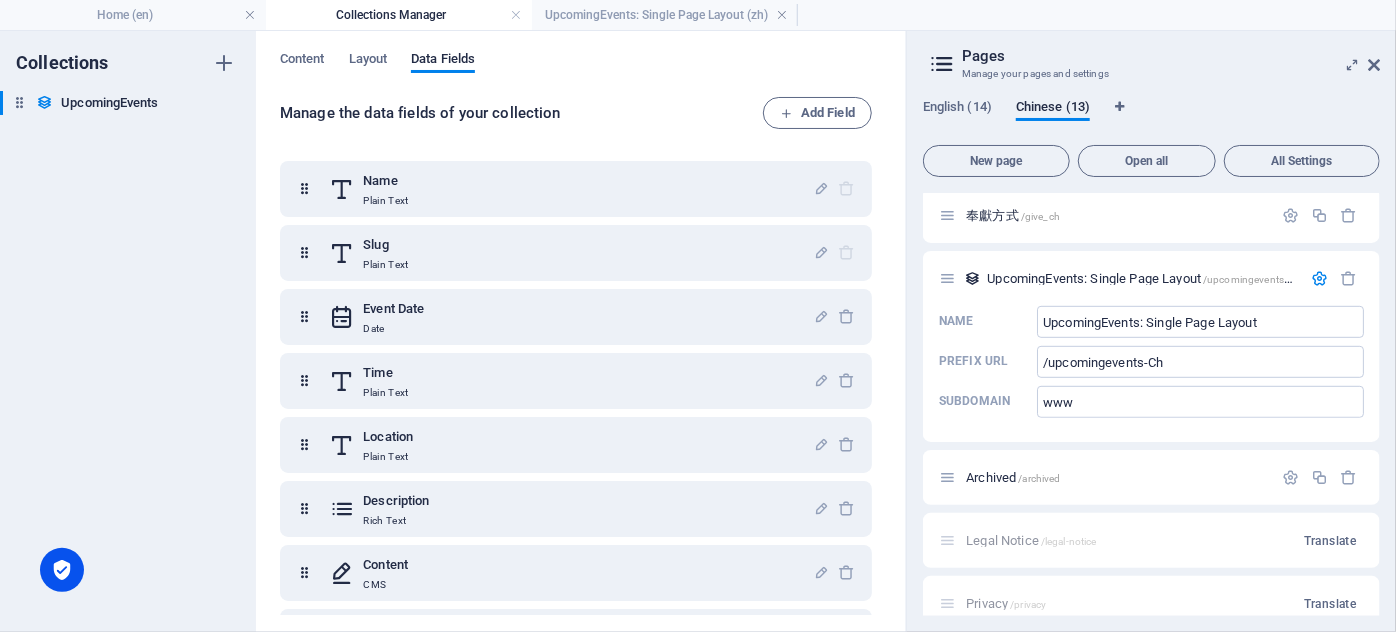 scroll, scrollTop: 0, scrollLeft: 0, axis: both 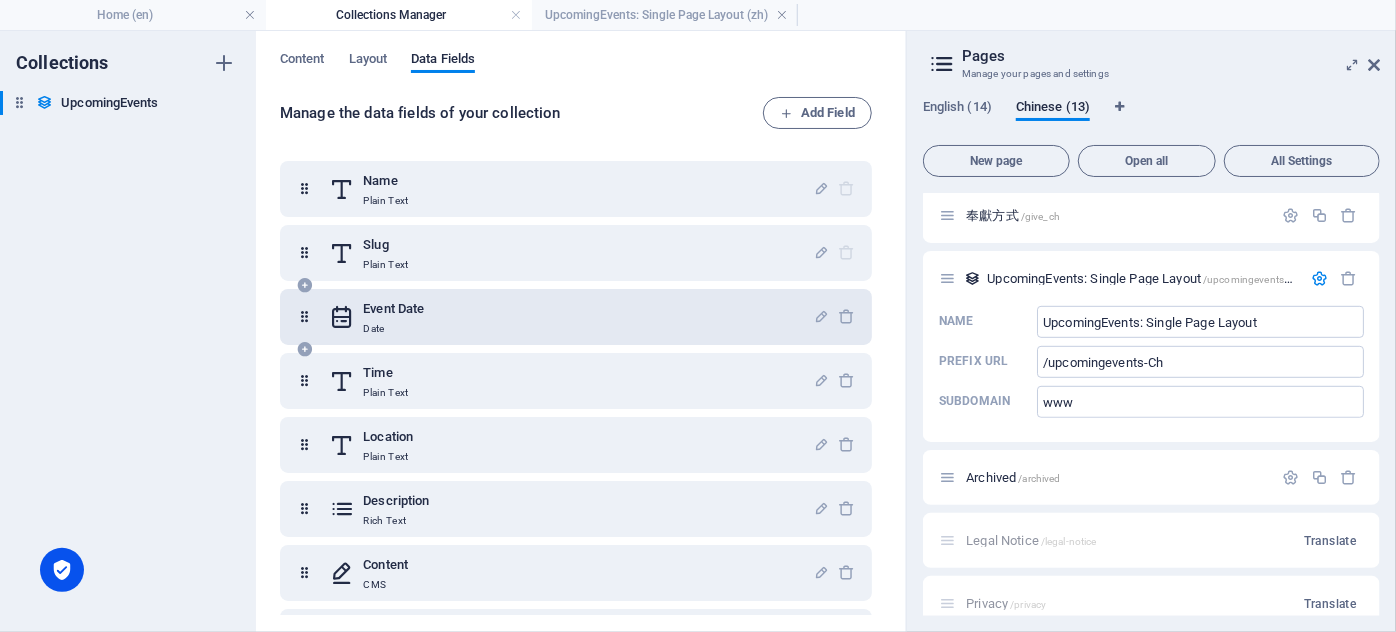 click on "Event Date Date" at bounding box center [571, 317] 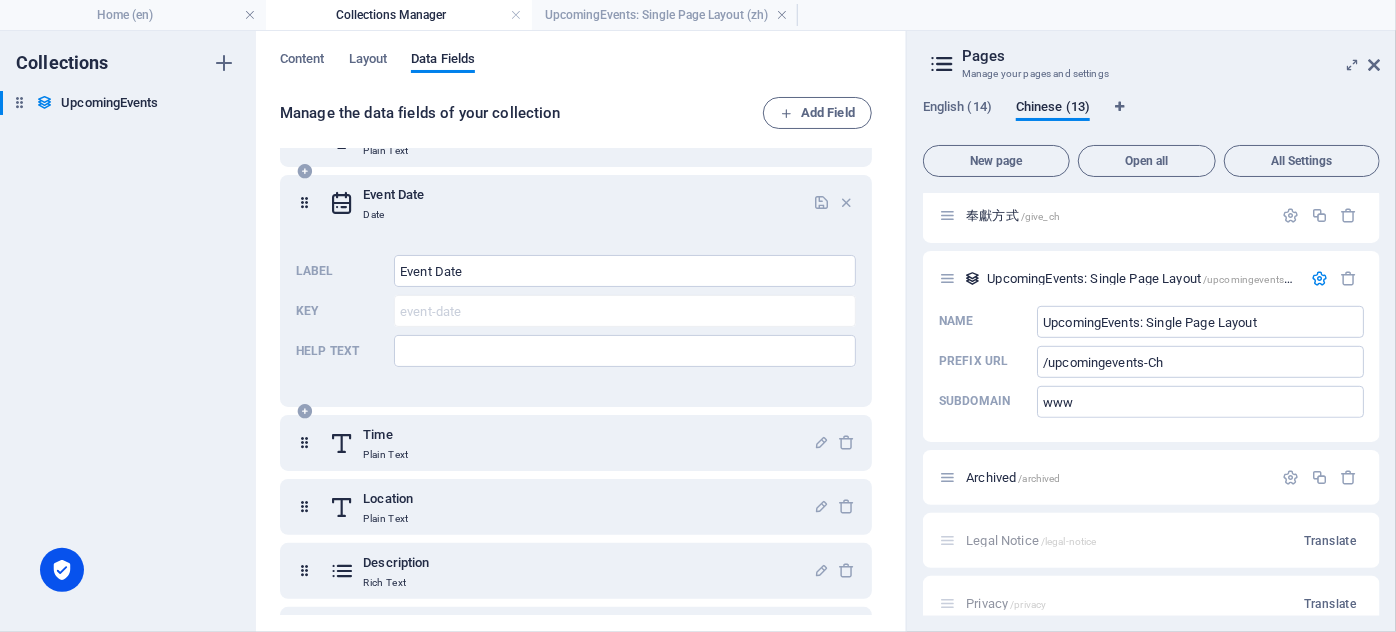 scroll, scrollTop: 0, scrollLeft: 0, axis: both 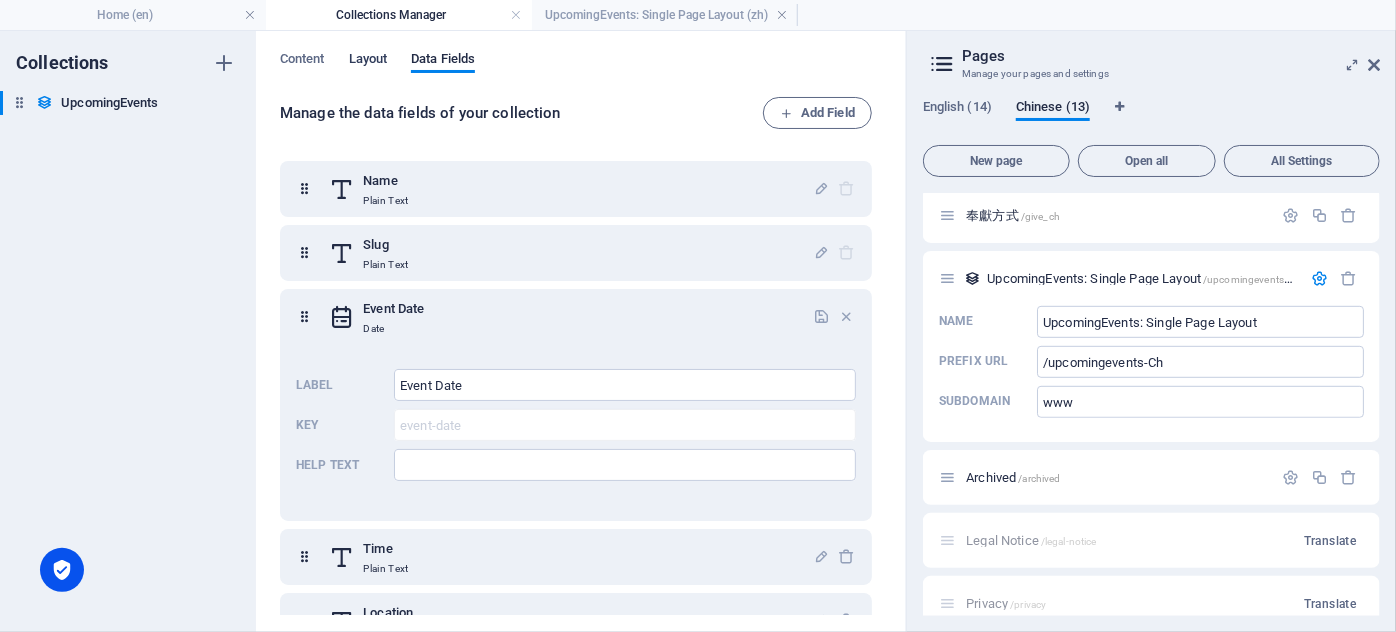 click on "Layout" at bounding box center [368, 61] 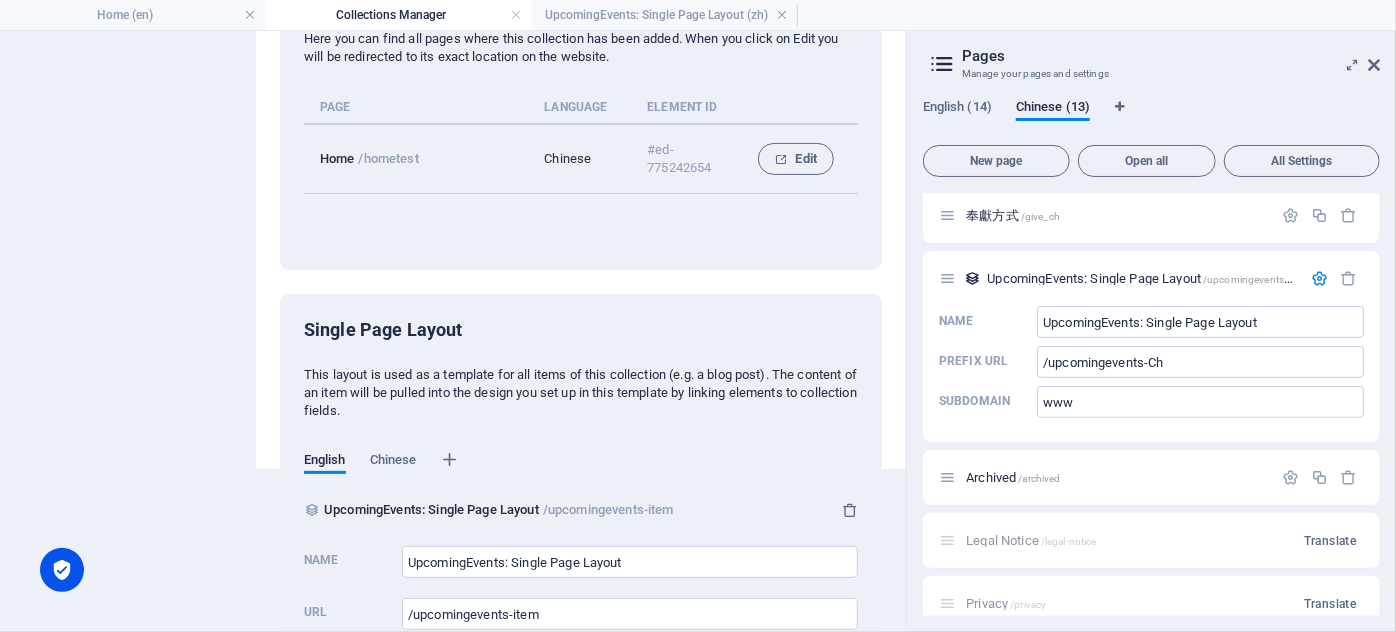 scroll, scrollTop: 243, scrollLeft: 0, axis: vertical 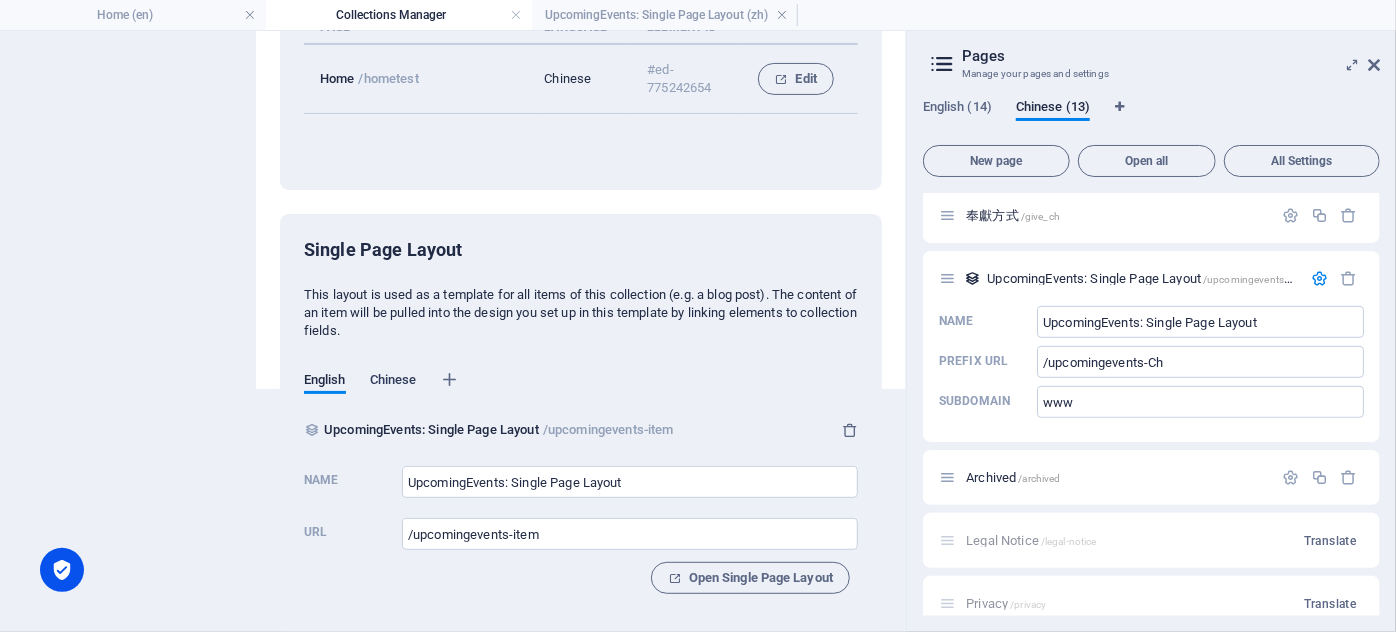 click on "Chinese" at bounding box center [393, 382] 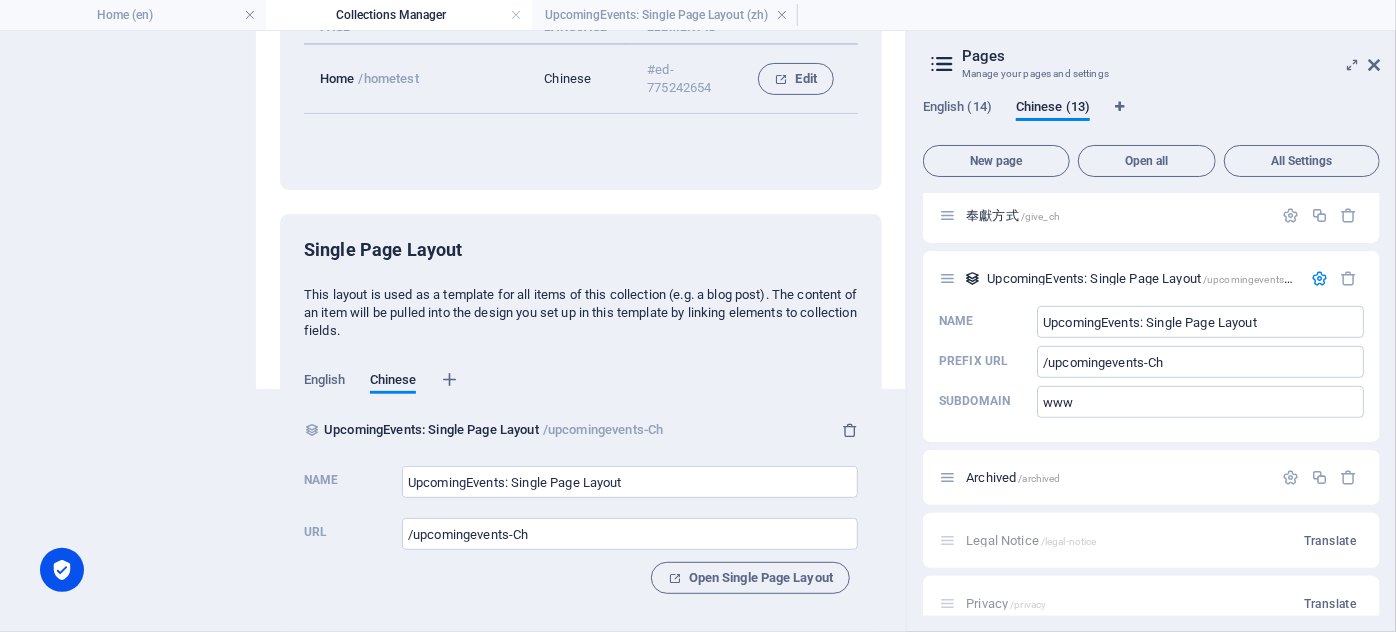 click on "UpcomingEvents: Single Page Layout" at bounding box center [431, 430] 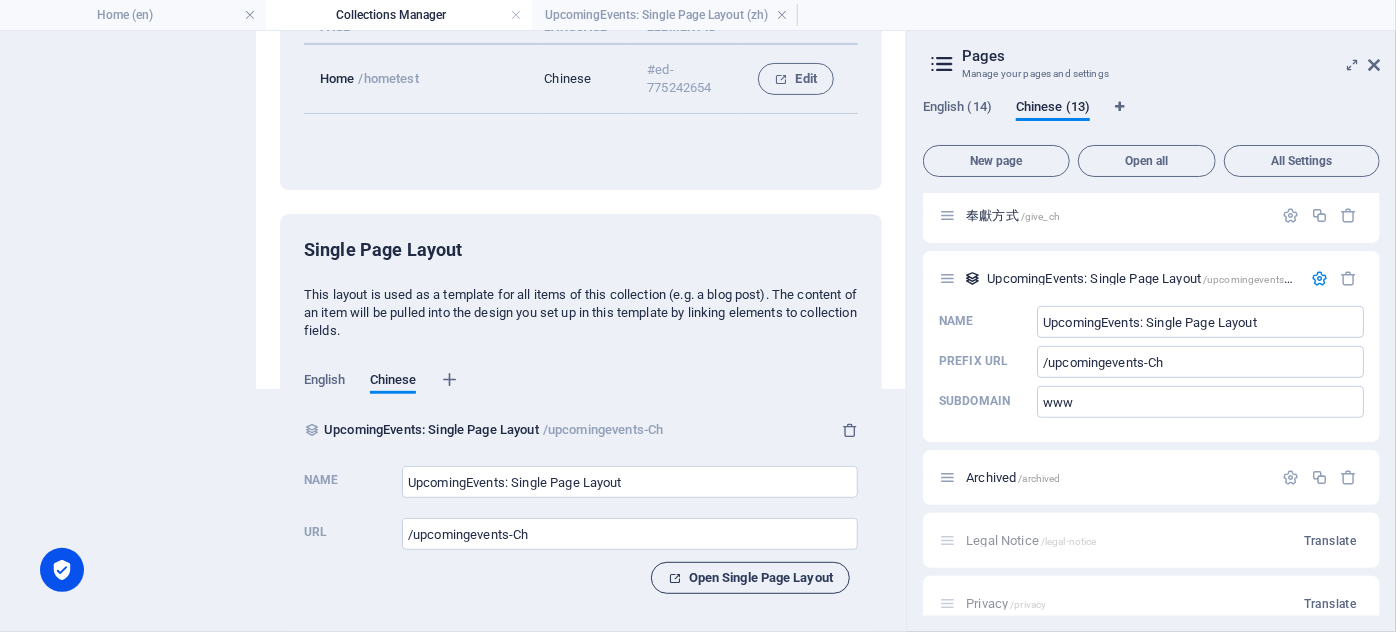 click on "Open Single Page Layout" at bounding box center (750, 578) 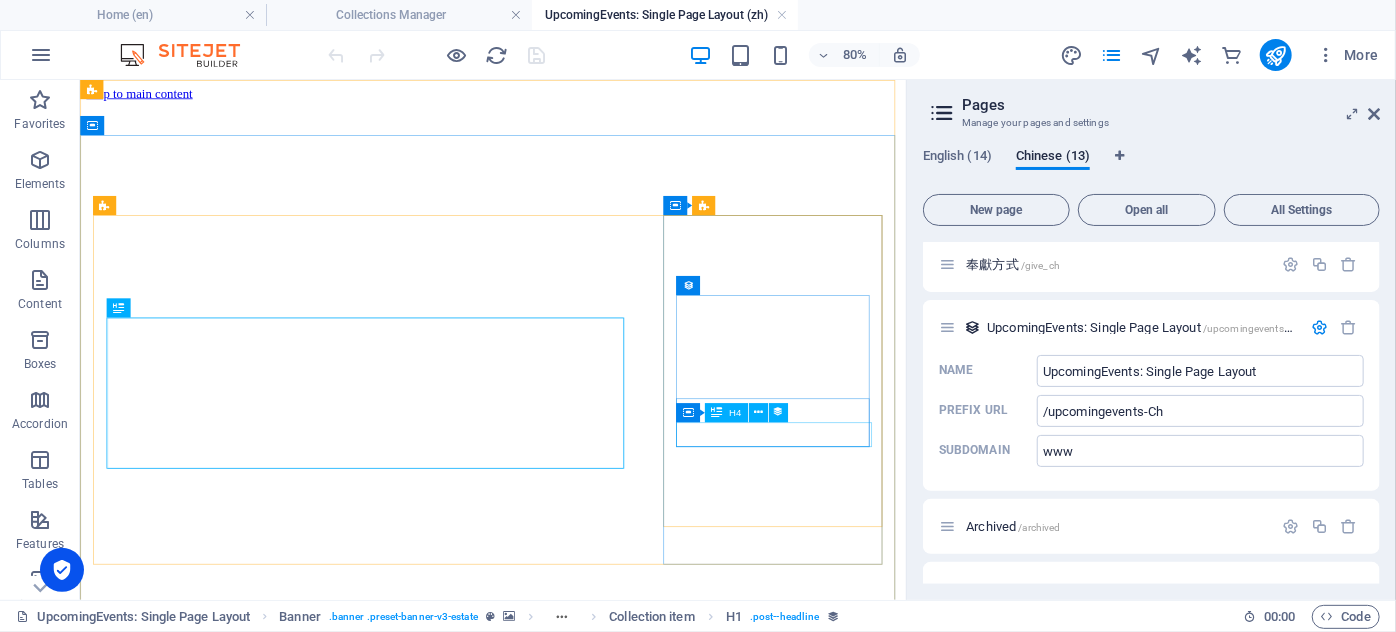 scroll, scrollTop: 0, scrollLeft: 0, axis: both 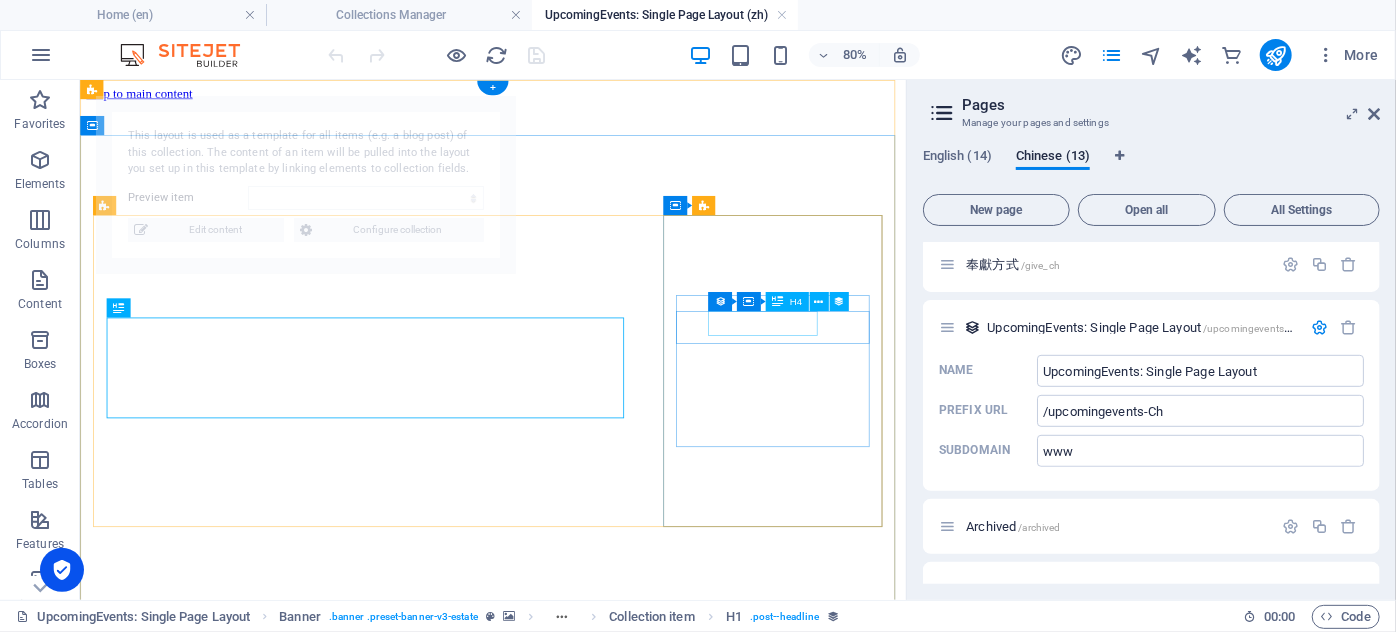 click on "[DATE]" at bounding box center [595, 1289] 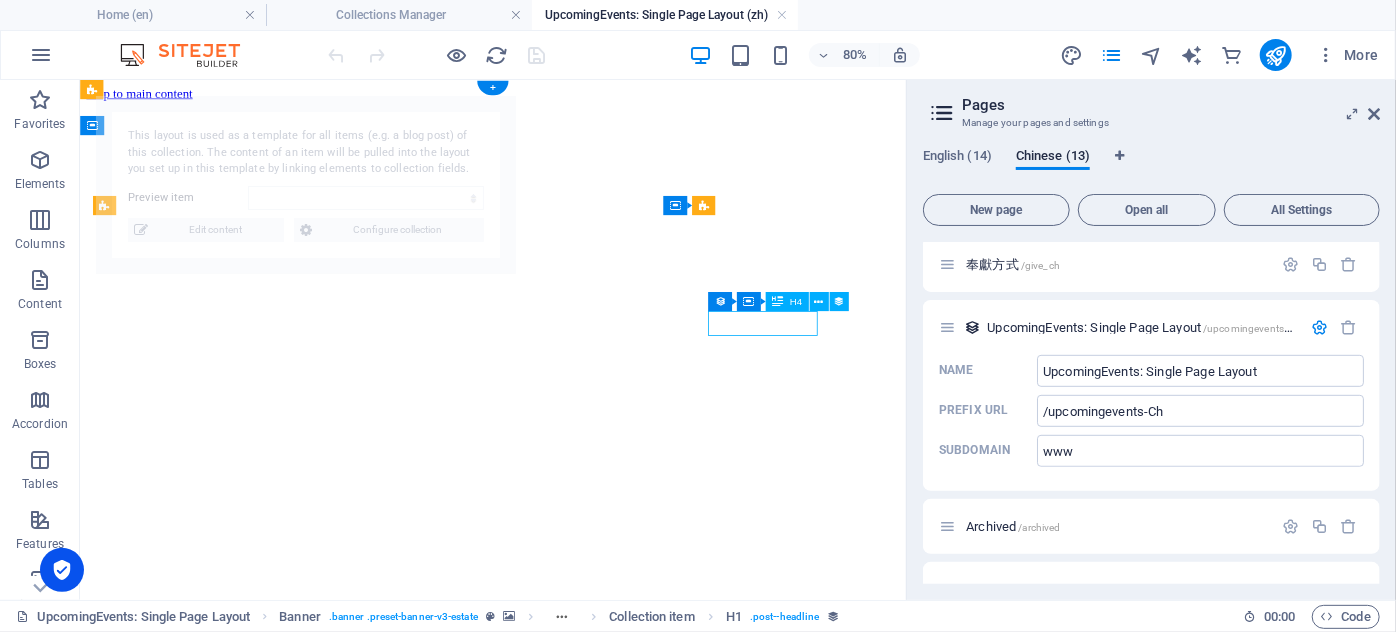 click on "[DATE]" at bounding box center [595, 1289] 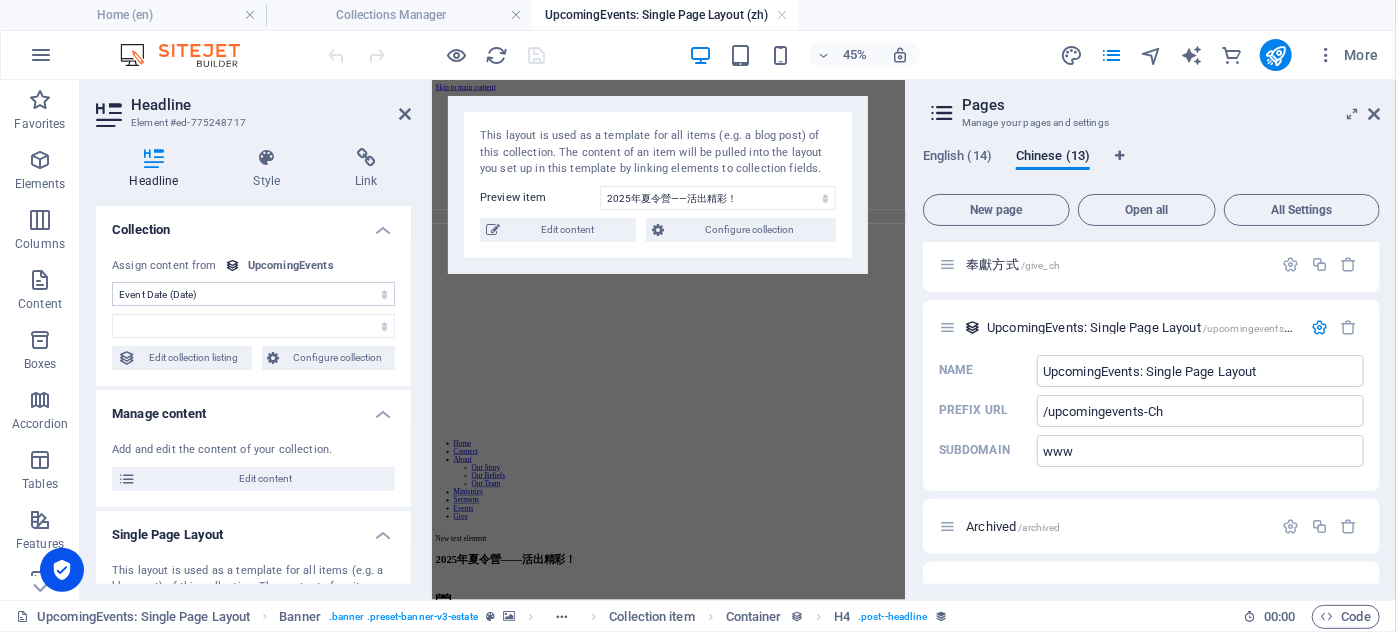 click on "No assignment, content remains static Created at (Date) Updated at (Date) Name (Plain Text) Slug (Plain Text) Event Date (Date) Time (Plain Text) Location (Plain Text) Description (Rich Text) Content (CMS) Author (Plain Text) Image (File) Publishing Date (Date) Status (Choice)" at bounding box center [253, 294] 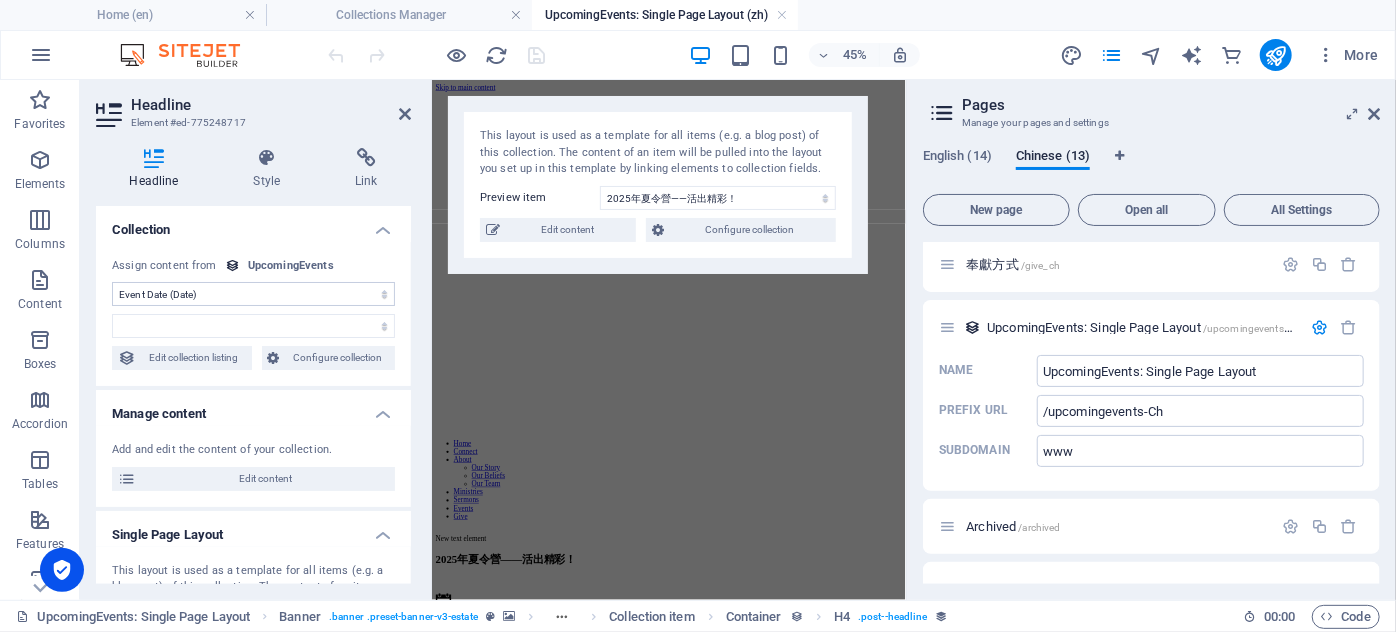 click on "UpcomingEvents" at bounding box center [291, 266] 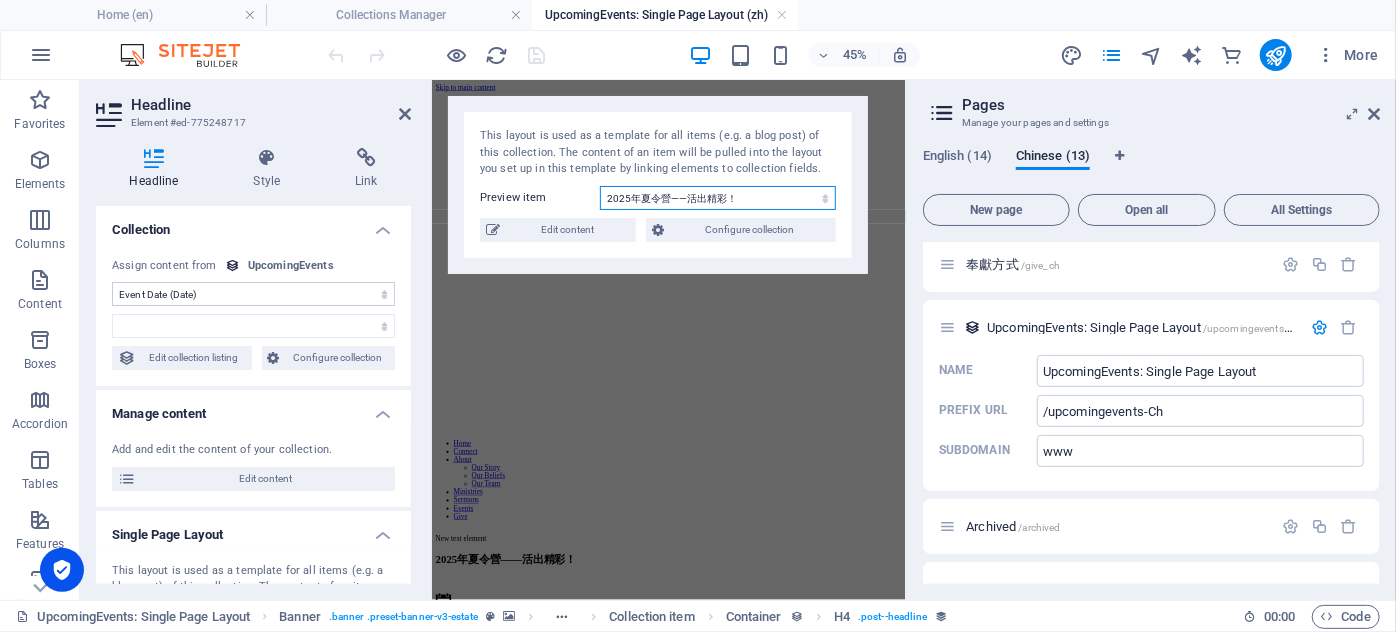 click on "[DATE]夏令營——活出精彩！ 🌟 趣味中文班(廣東話) FUN WITH CANTONESE🌟 家庭同樂日 Family Fun Day 2025" at bounding box center (718, 198) 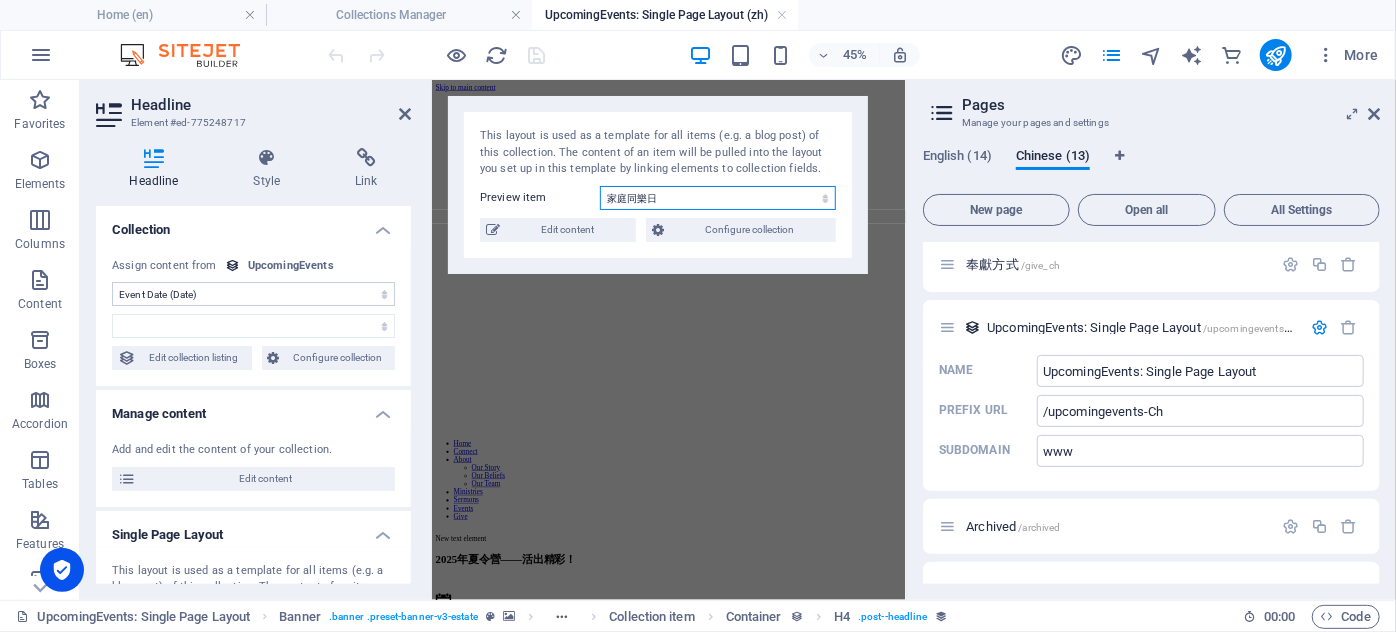 click on "[DATE]夏令營——活出精彩！ 🌟 趣味中文班(廣東話) FUN WITH CANTONESE🌟 家庭同樂日 Family Fun Day 2025" at bounding box center (718, 198) 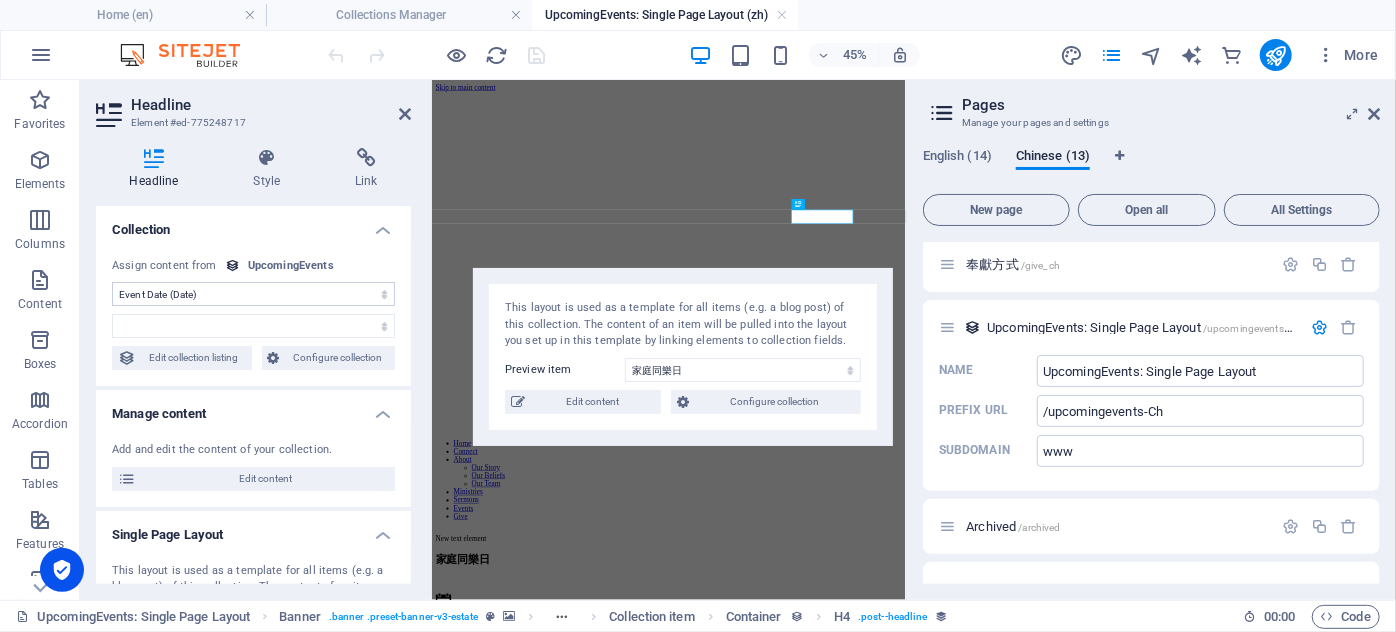 drag, startPoint x: 720, startPoint y: 108, endPoint x: 745, endPoint y: 280, distance: 173.80736 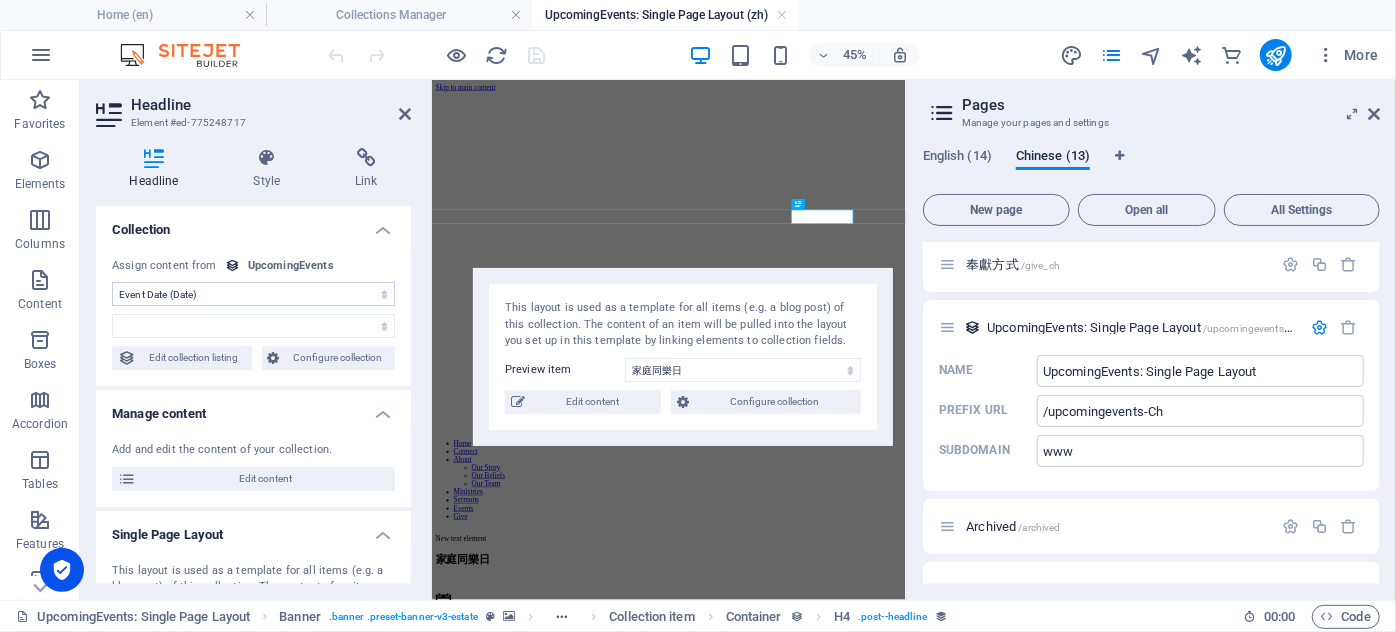 click on "No assignment, content remains static Created at (Date) Updated at (Date) Name (Plain Text) Slug (Plain Text) Event Date (Date) Time (Plain Text) Location (Plain Text) Description (Rich Text) Content (CMS) Author (Plain Text) Image (File) Publishing Date (Date) Status (Choice) Assign content from UpcomingEvents Edit collection listing Configure collection" at bounding box center [253, 314] 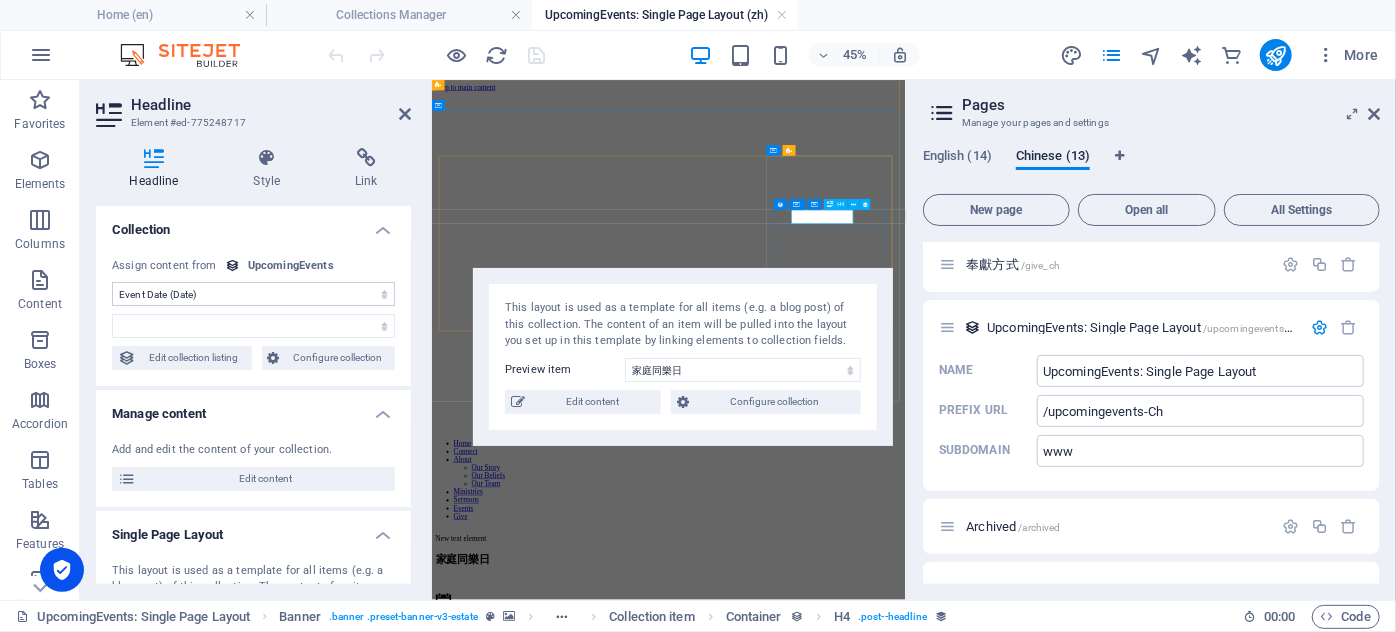 click on "[DATE]" at bounding box center [957, 1290] 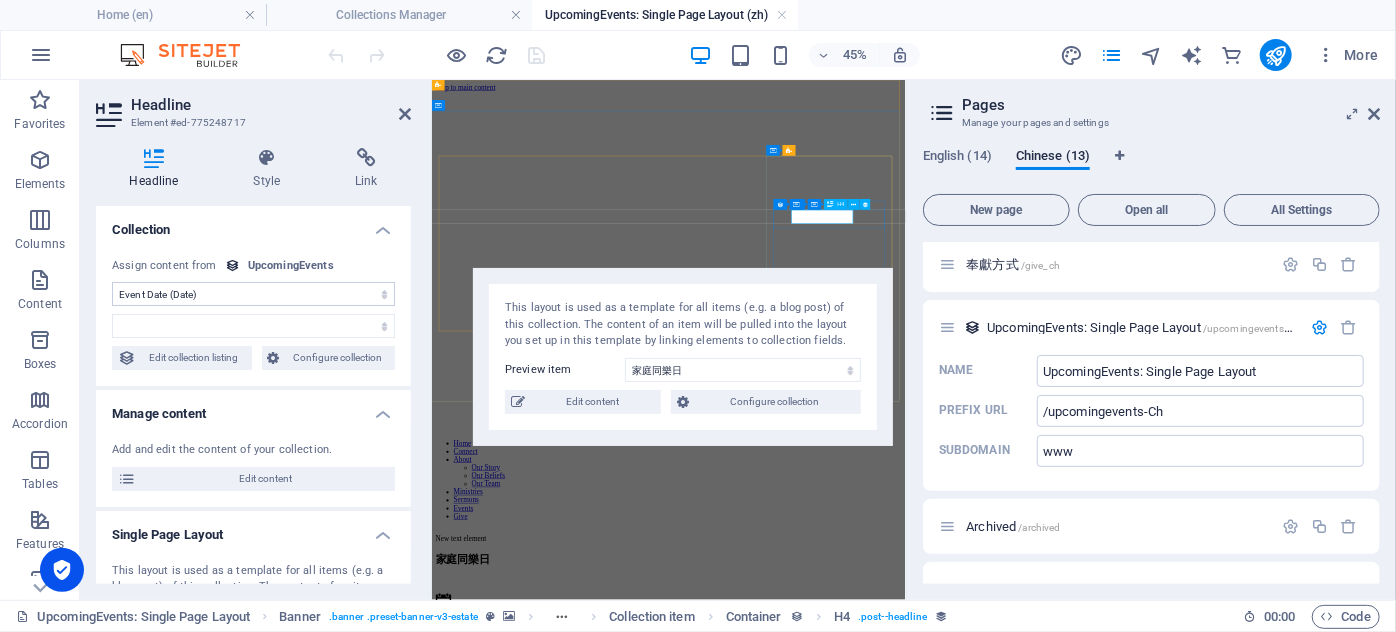 click on "[DATE]" at bounding box center [957, 1290] 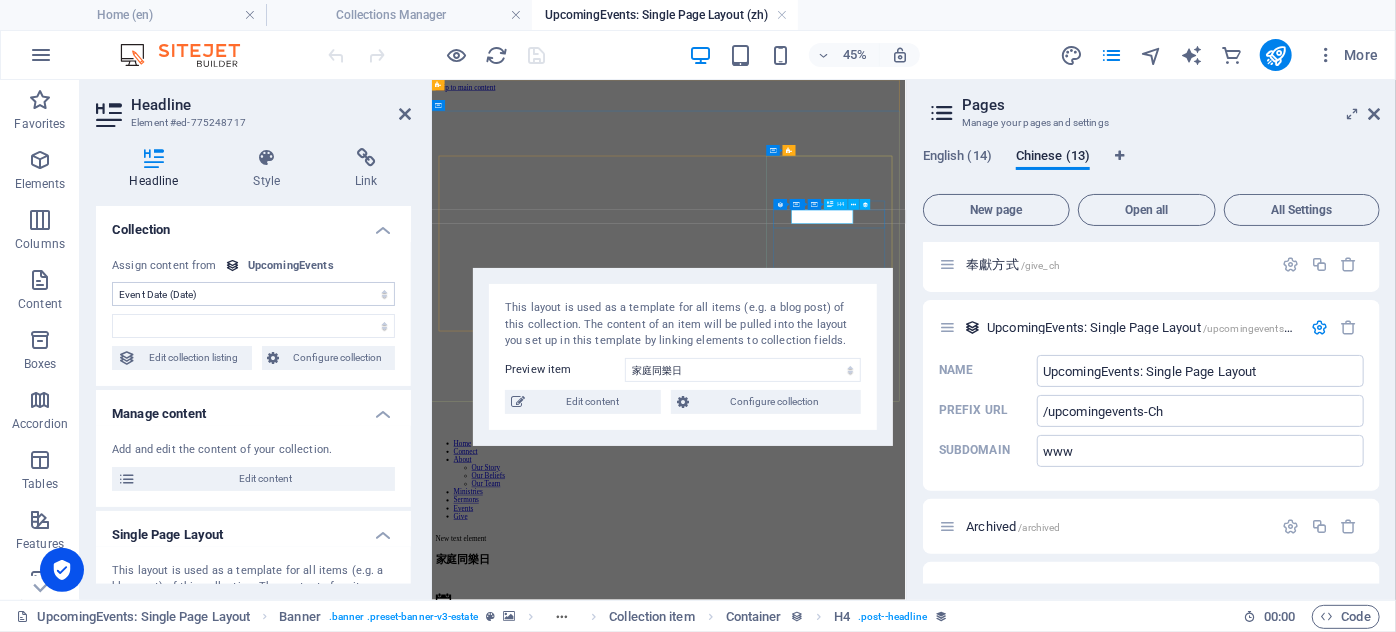 click on "[DATE]" at bounding box center (957, 1290) 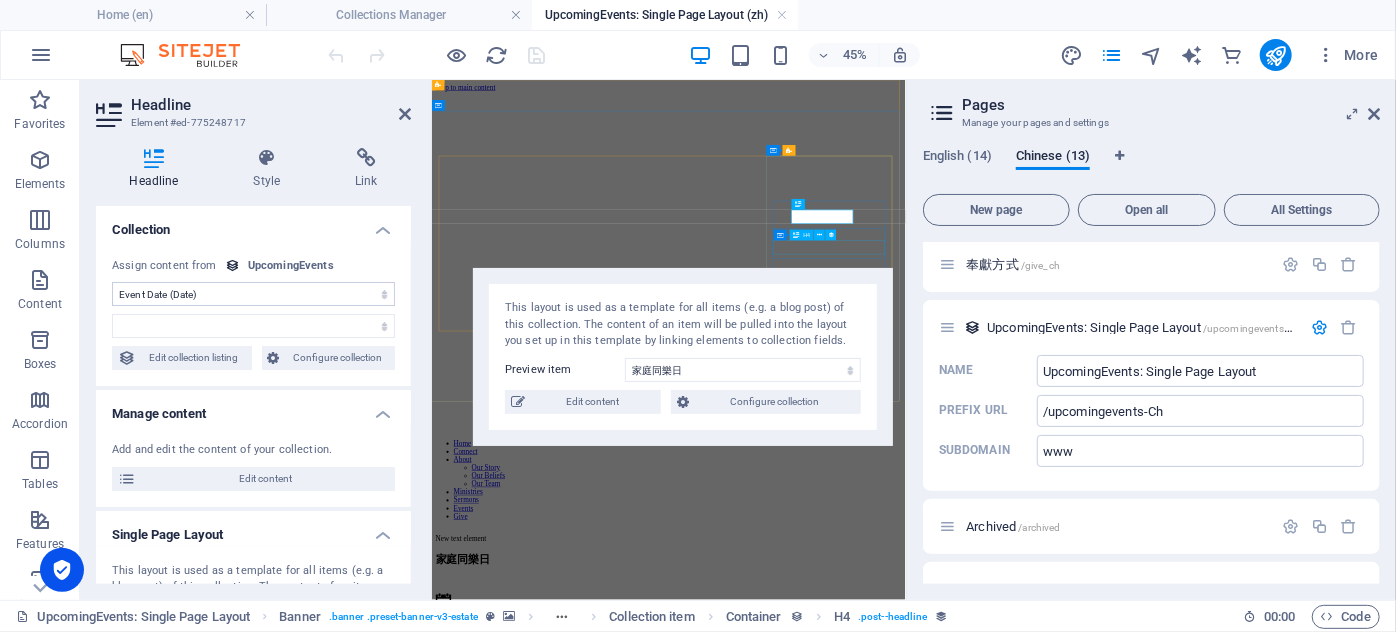 click on "9:00 am to 12:30 pm" at bounding box center [957, 1400] 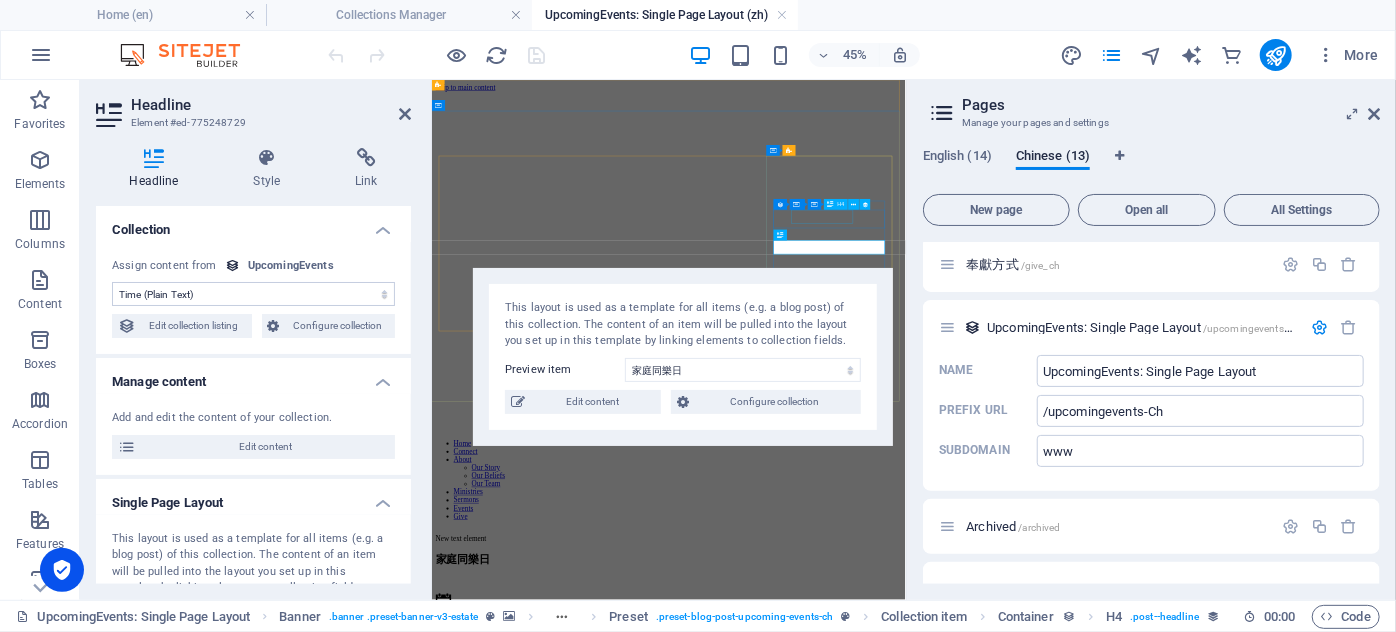 click on "[DATE]" at bounding box center [957, 1290] 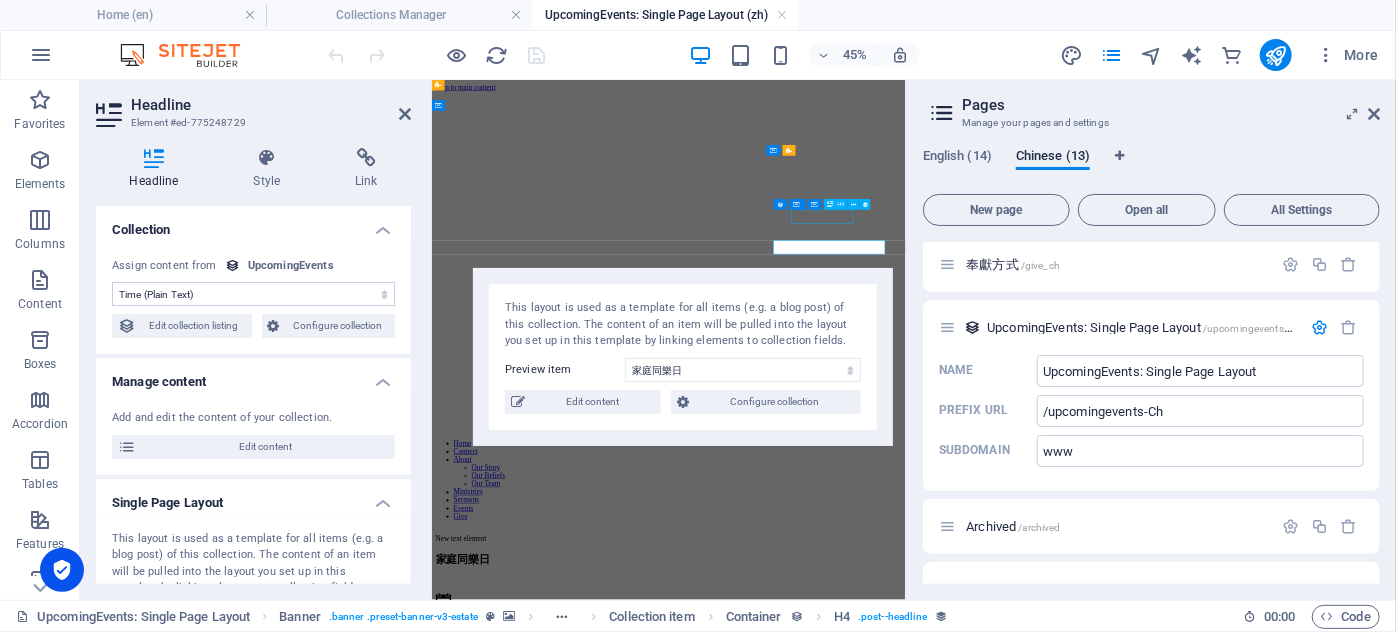 click on "[DATE]" at bounding box center [957, 1290] 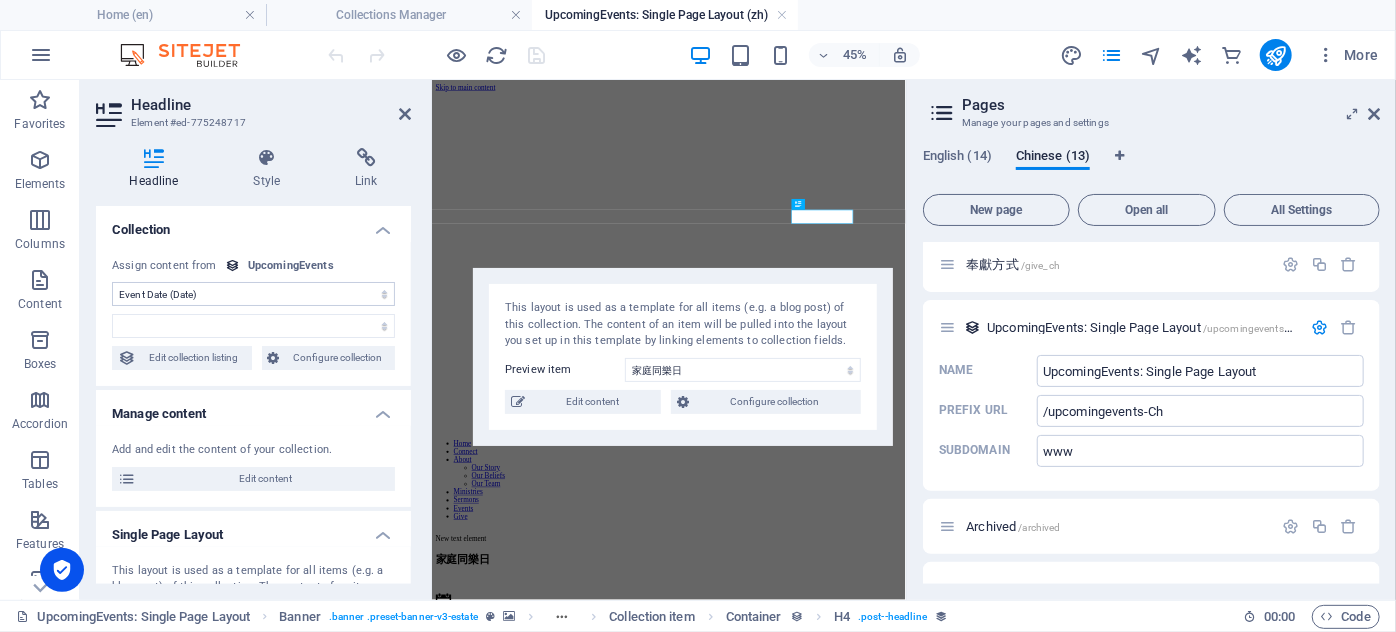 click on "No assignment, content remains static Created at (Date) Updated at (Date) Name (Plain Text) Slug (Plain Text) Event Date (Date) Time (Plain Text) Location (Plain Text) Description (Rich Text) Content (CMS) Author (Plain Text) Image (File) Publishing Date (Date) Status (Choice)" at bounding box center [253, 294] 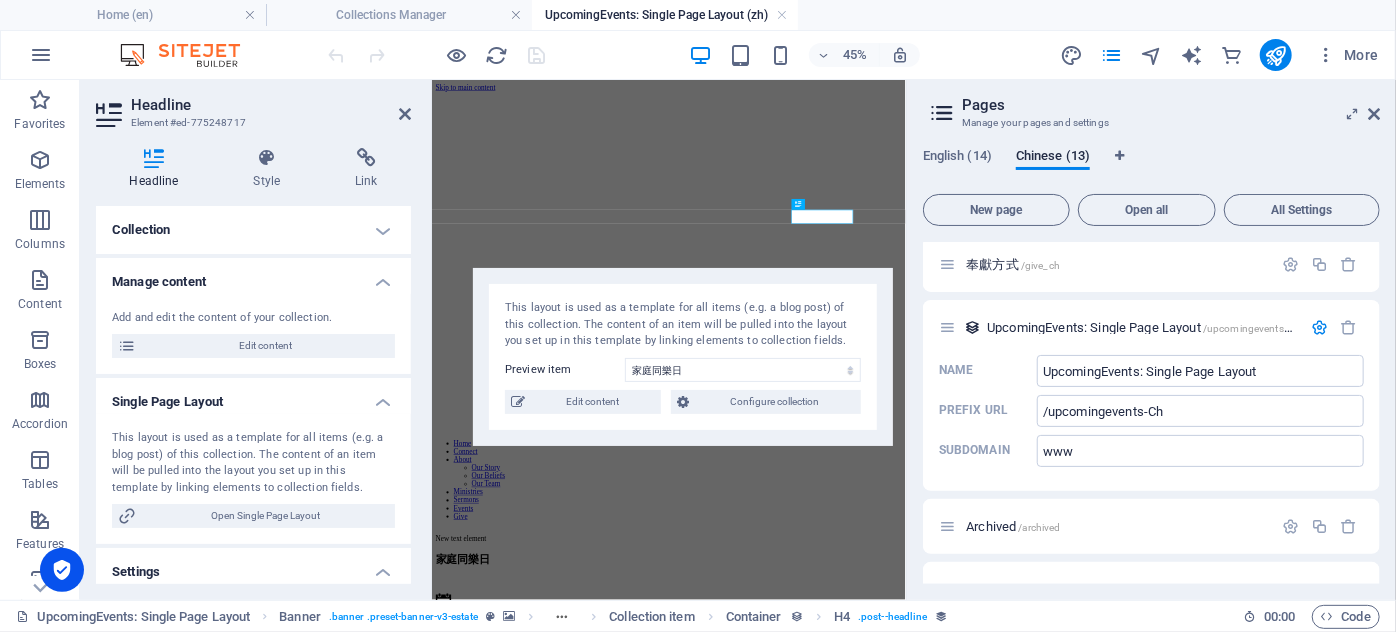 click on "Collection" at bounding box center (253, 230) 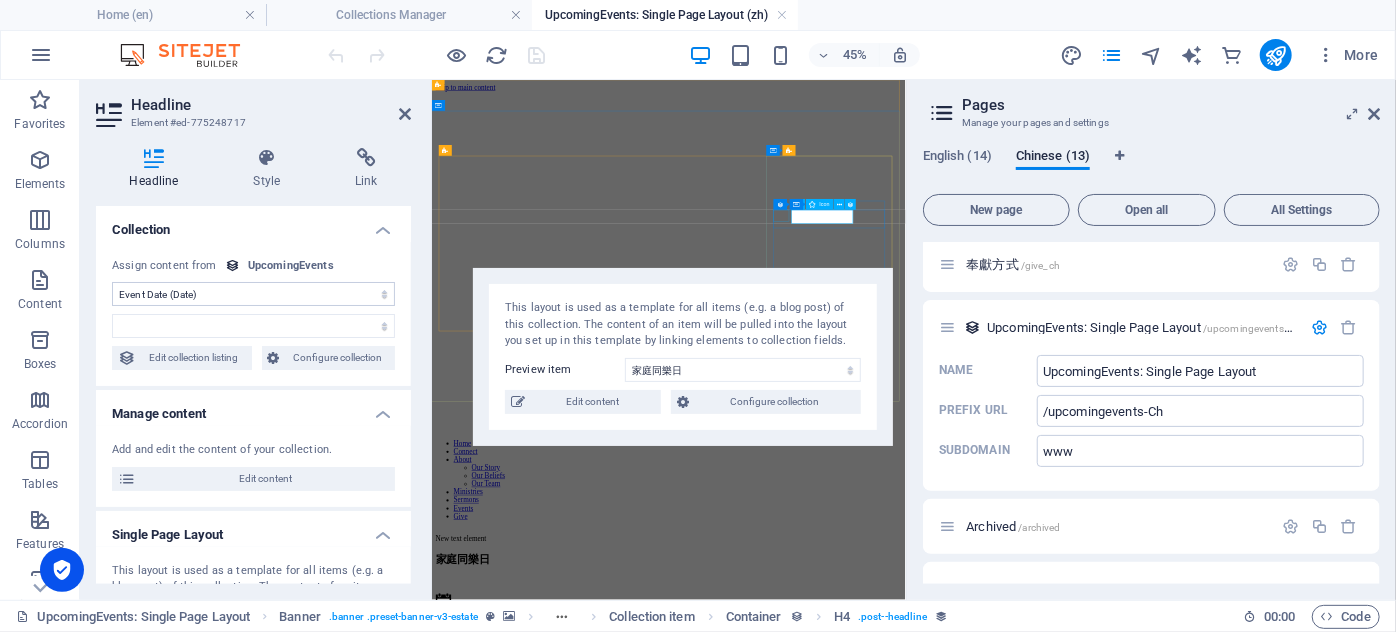 click on "05/24/2025 9:00 am to 12:30 pm 3433 Coast Meridian Road, Port Coquitlam" at bounding box center (957, 1364) 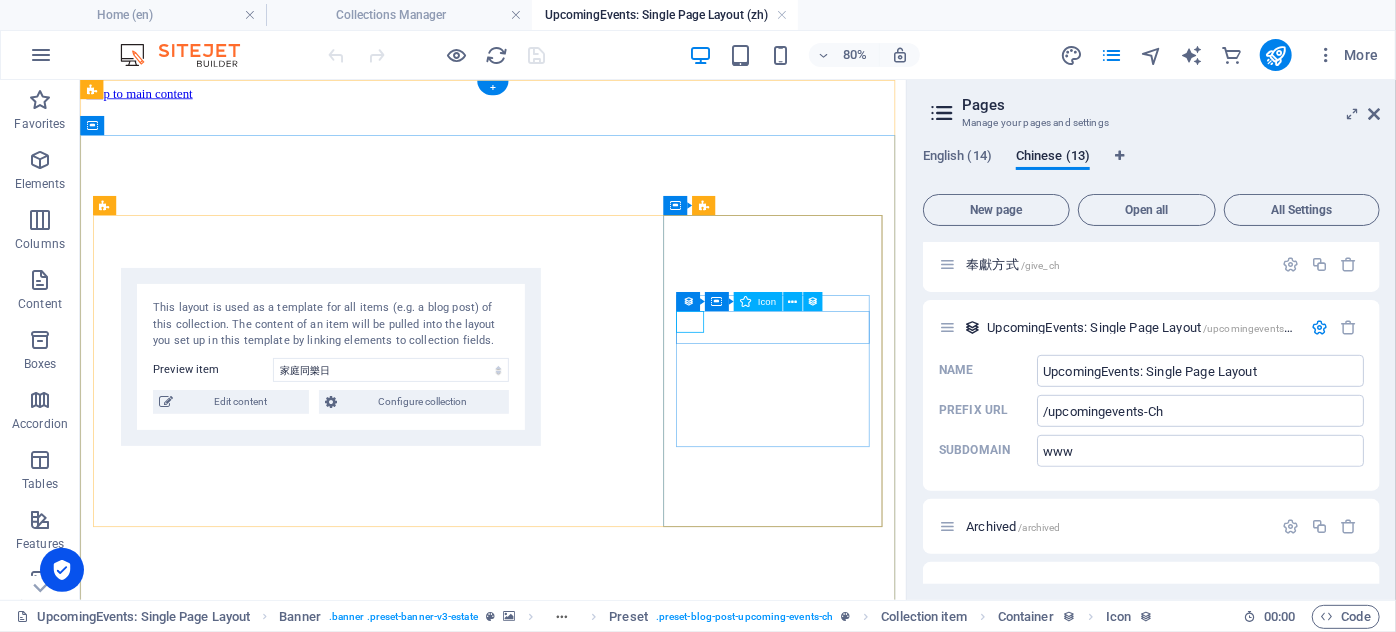 click at bounding box center [593, 1239] 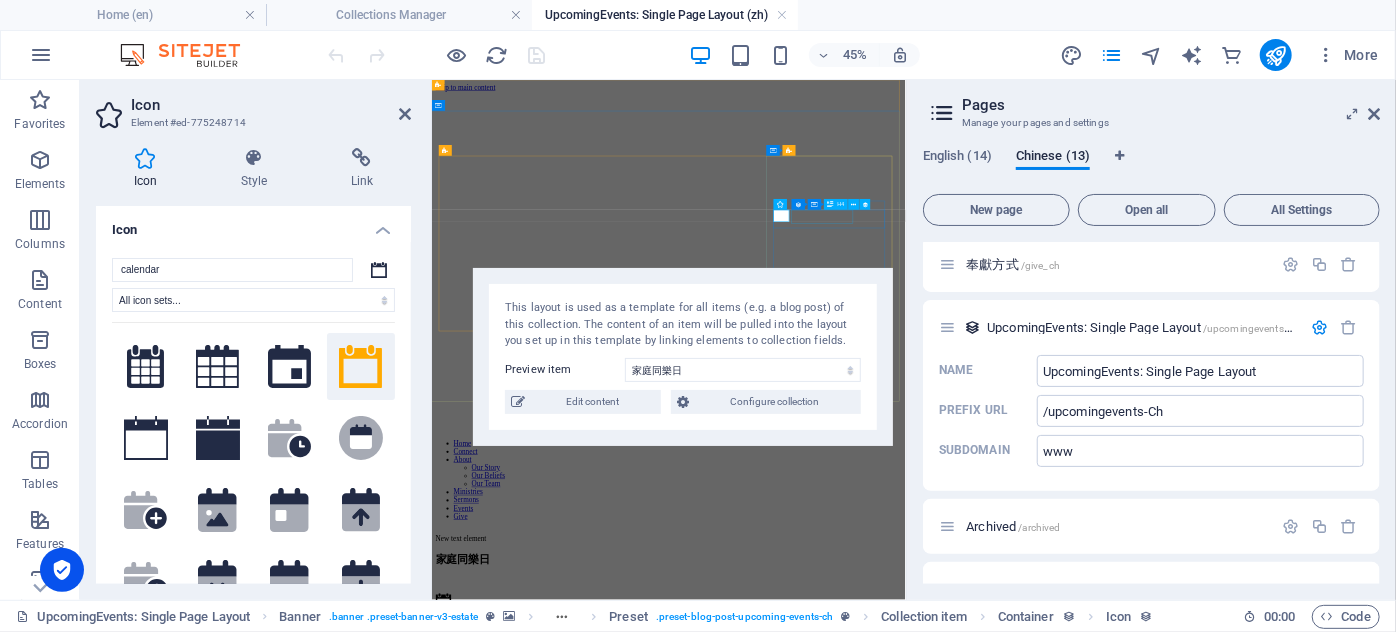 click on "[DATE]" at bounding box center [957, 1290] 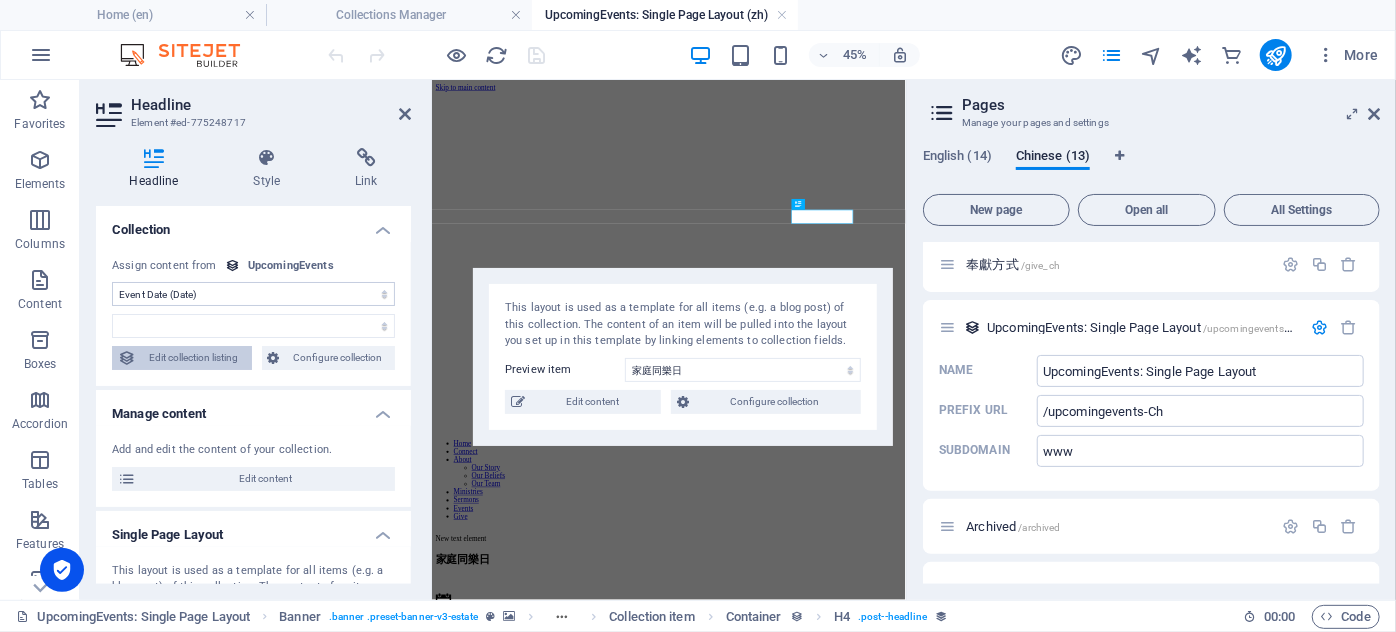 click on "Edit collection listing" at bounding box center [194, 358] 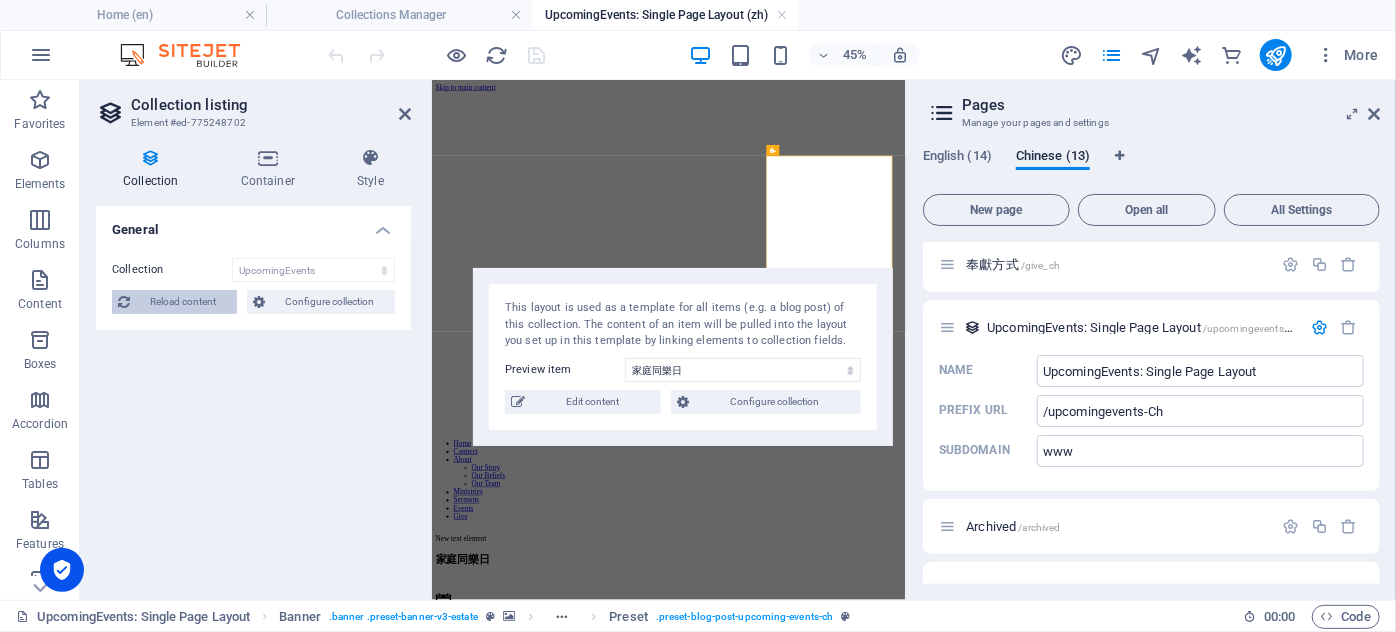 click on "Reload content" at bounding box center [183, 302] 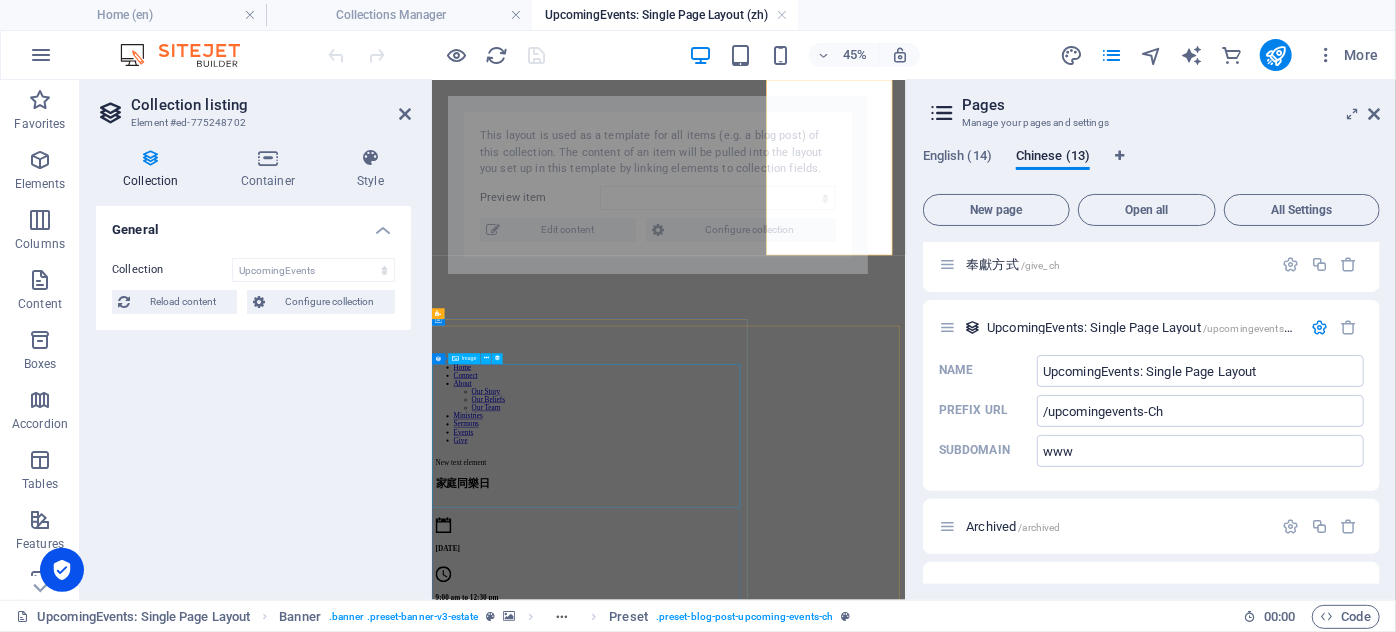 scroll, scrollTop: 20, scrollLeft: 0, axis: vertical 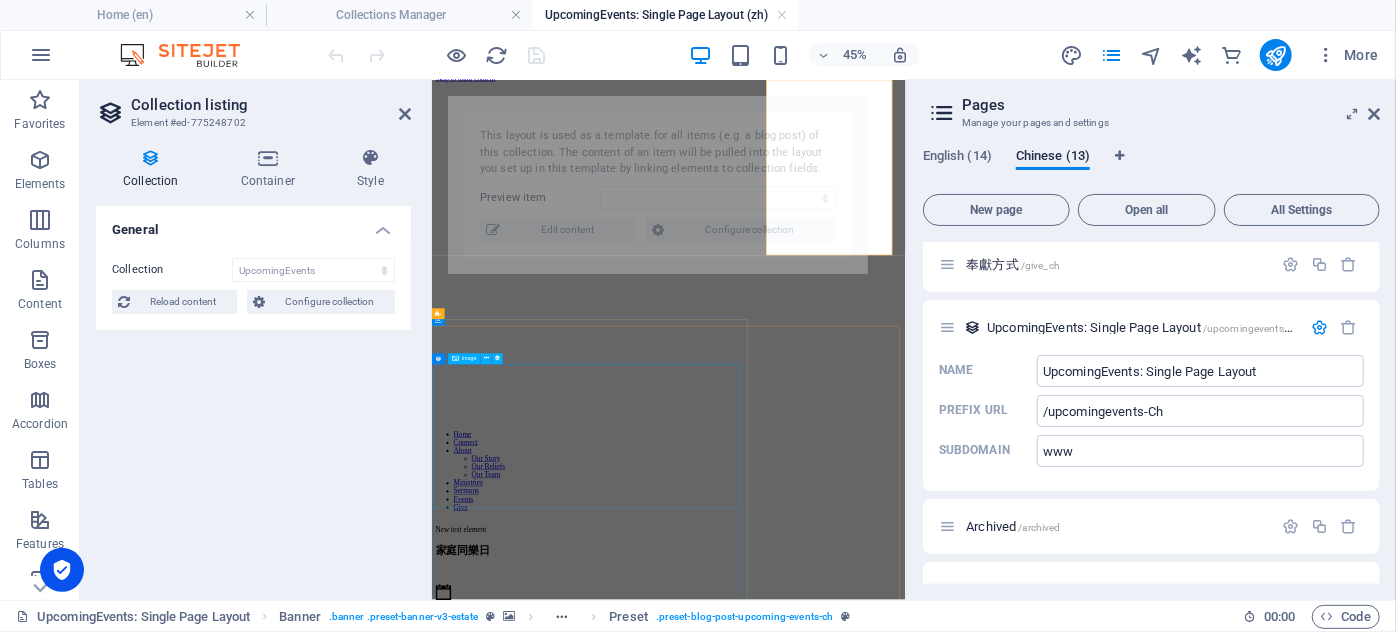 select on "68734487fbc2f61e260c5338" 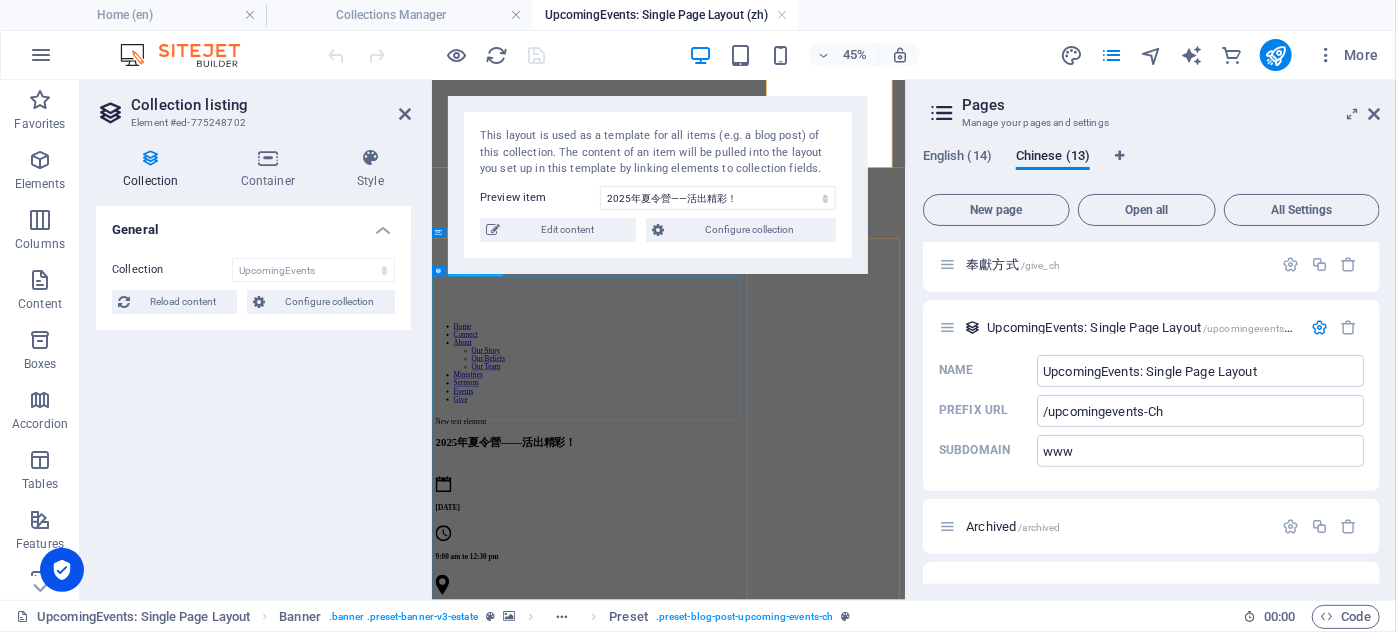 scroll, scrollTop: 0, scrollLeft: 0, axis: both 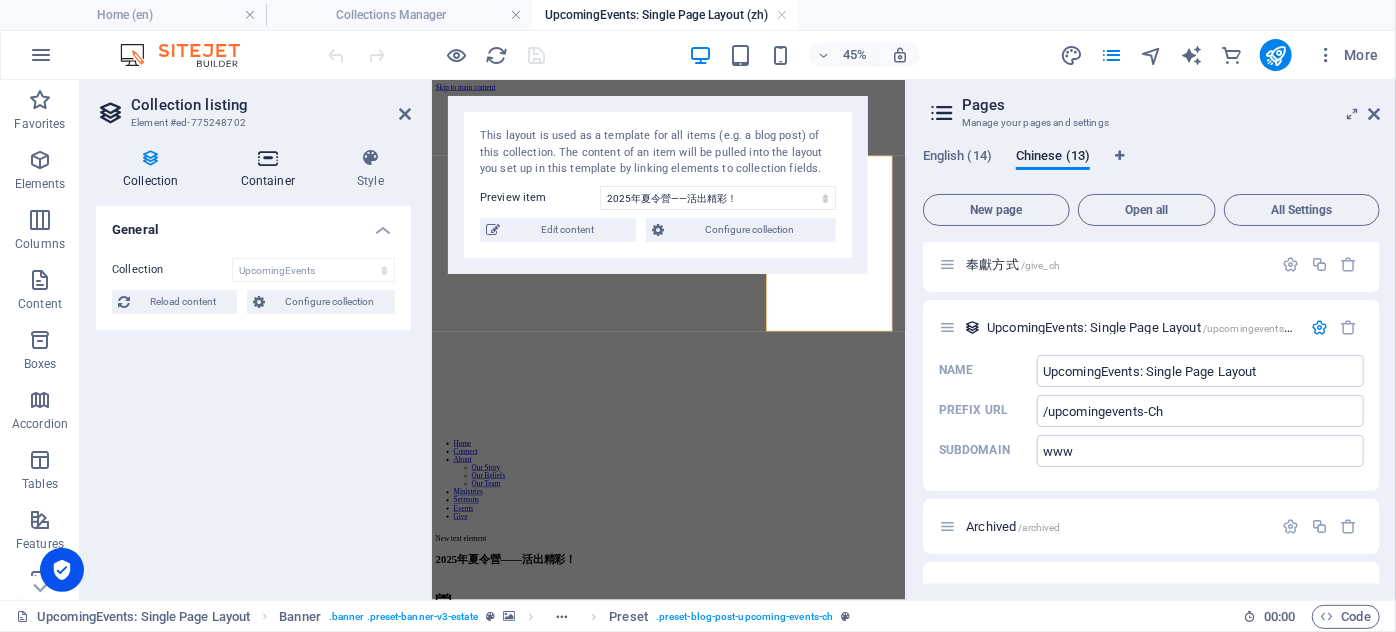 click on "Container" at bounding box center (272, 169) 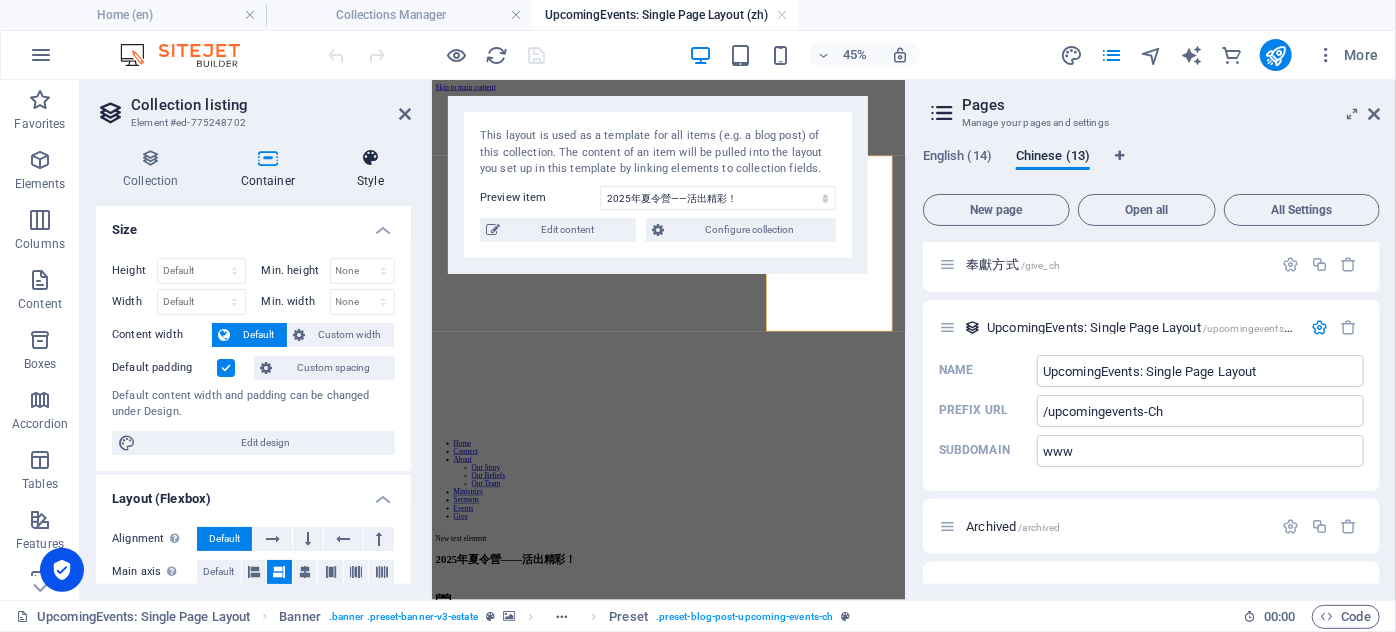 click at bounding box center (370, 158) 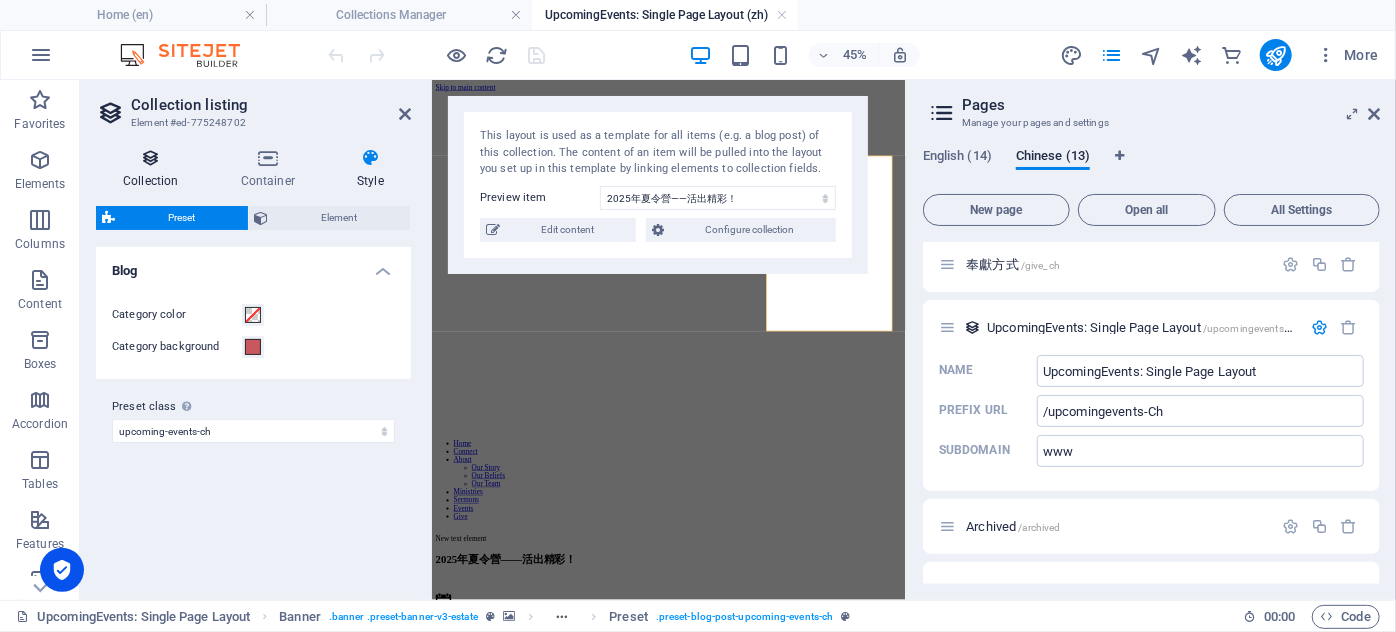 drag, startPoint x: 138, startPoint y: 154, endPoint x: 148, endPoint y: 155, distance: 10.049875 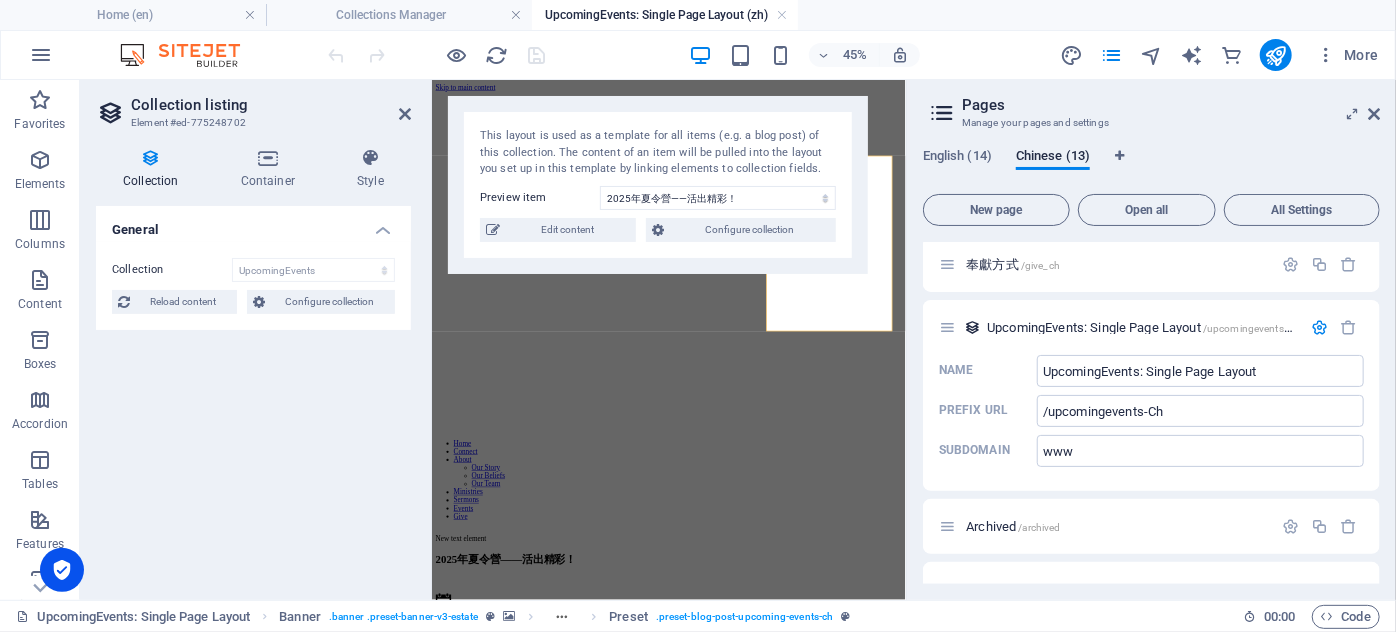 click on "Collection UpcomingEvents Sort by Created at (ascending) Created at (descending) Updated at (ascending) Updated at (descending) Name (ascending) Name (descending) Slug (ascending) Slug (descending) Event Date (ascending) Event Date (descending) Time (ascending) Time (descending) Location (ascending) Location (descending) Author (ascending) Author (descending) Publishing Date (ascending) Publishing Date (descending) Status (ascending) Status (descending) Random Unique Display only unique values. Leave disabled if unclear. None Name Slug Event Date Time Location Description Content Author Image Publishing Date Status Reload content Configure collection Please add a collection first Collections" at bounding box center (253, 286) 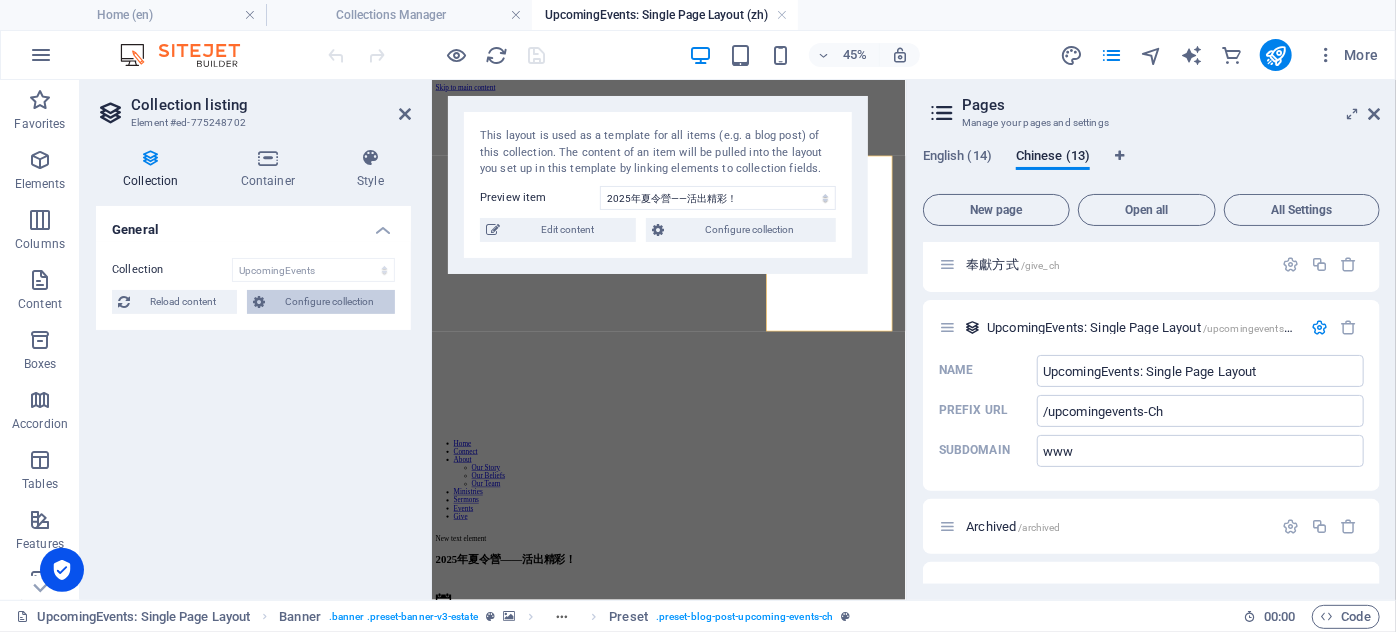 click on "Configure collection" at bounding box center (330, 302) 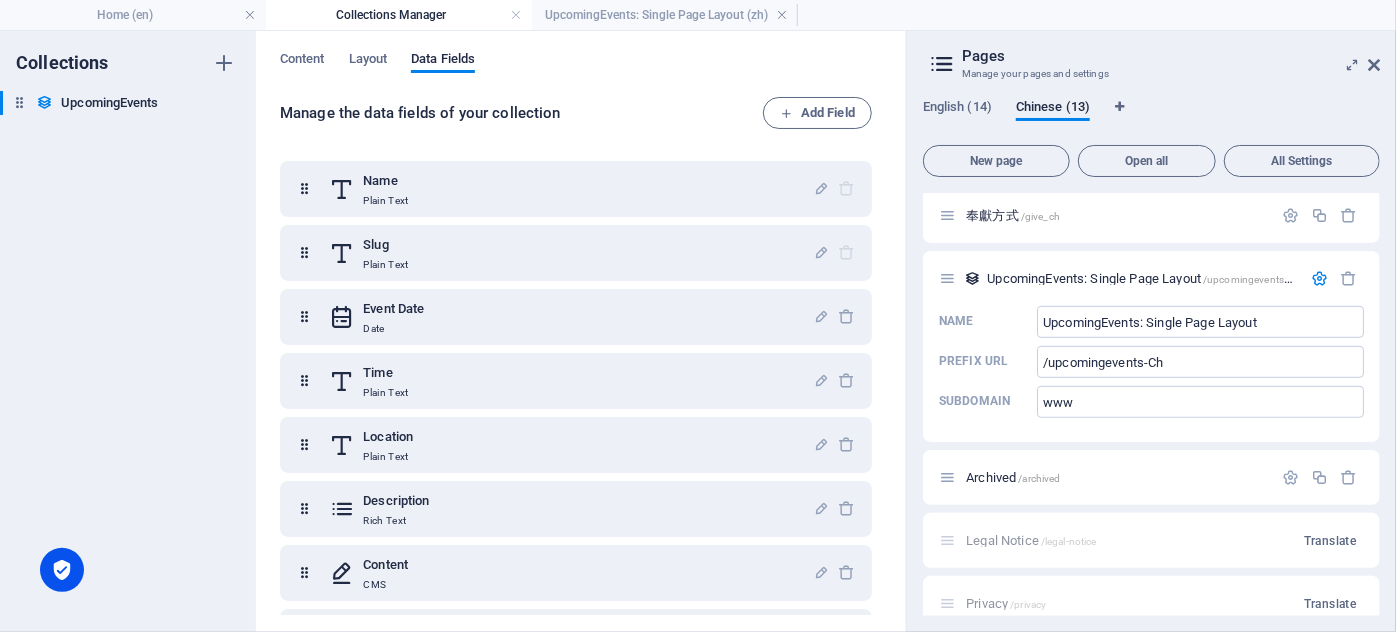 scroll, scrollTop: 0, scrollLeft: 0, axis: both 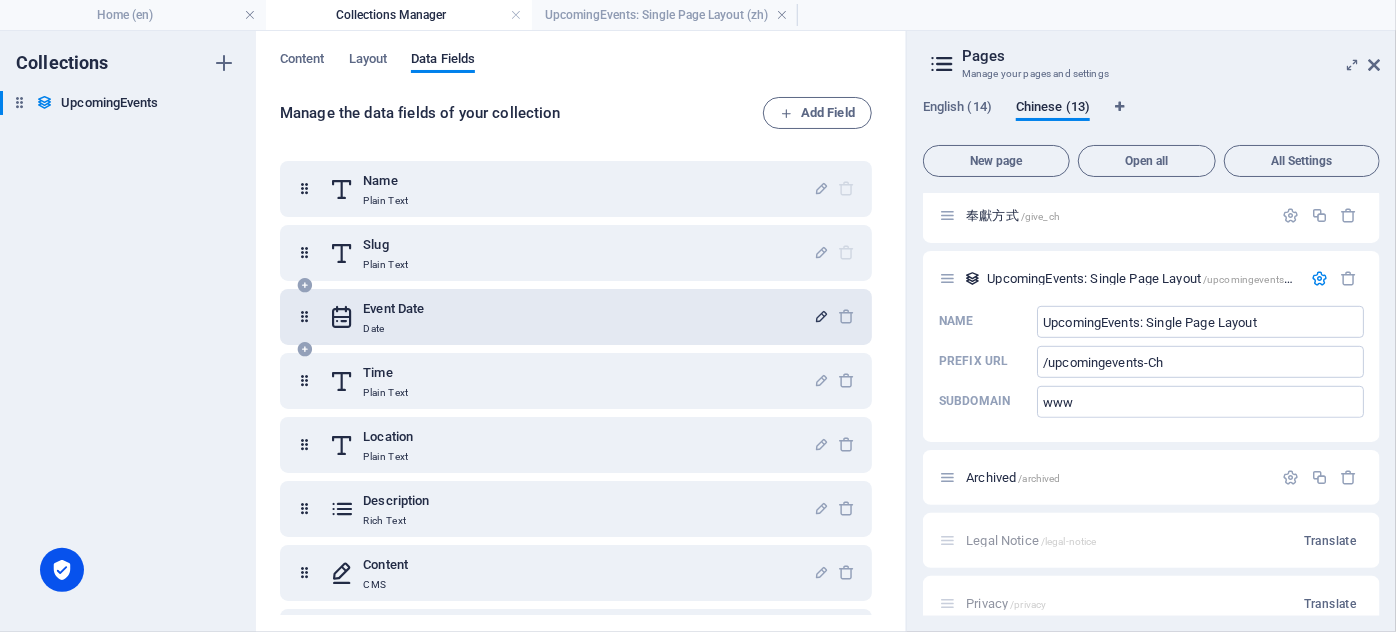 click at bounding box center (821, 316) 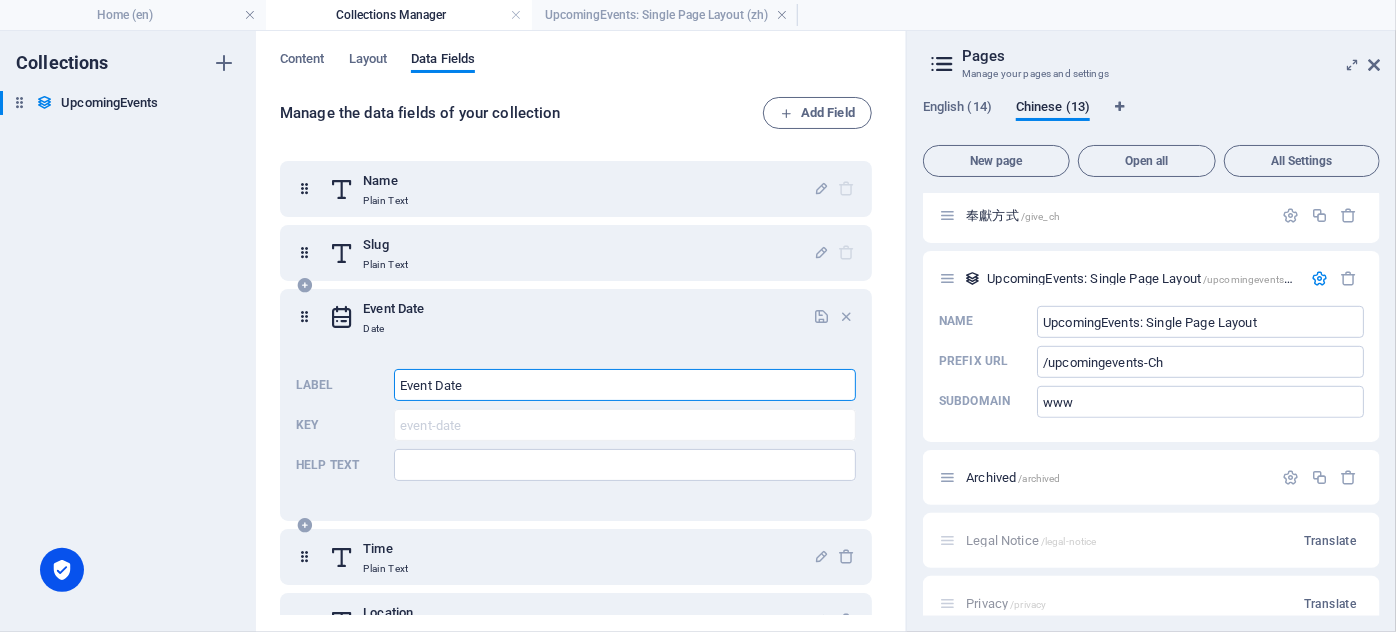 click on "Event Date" at bounding box center (625, 385) 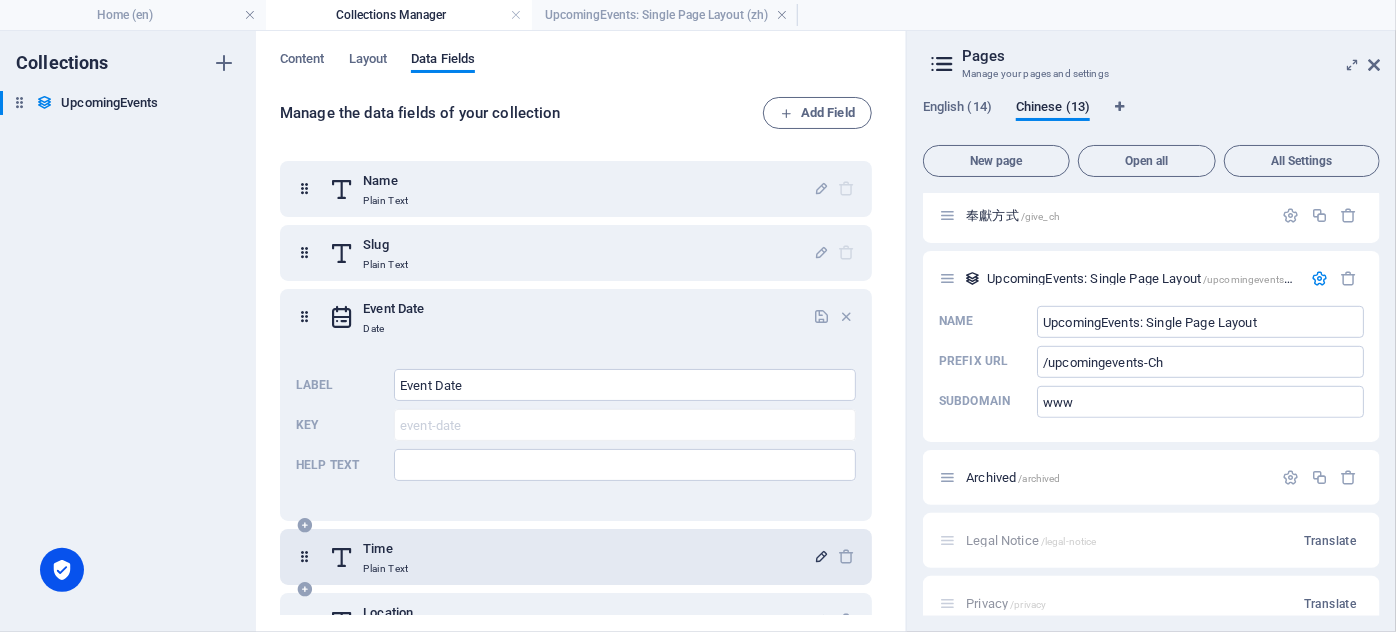 click at bounding box center [821, 556] 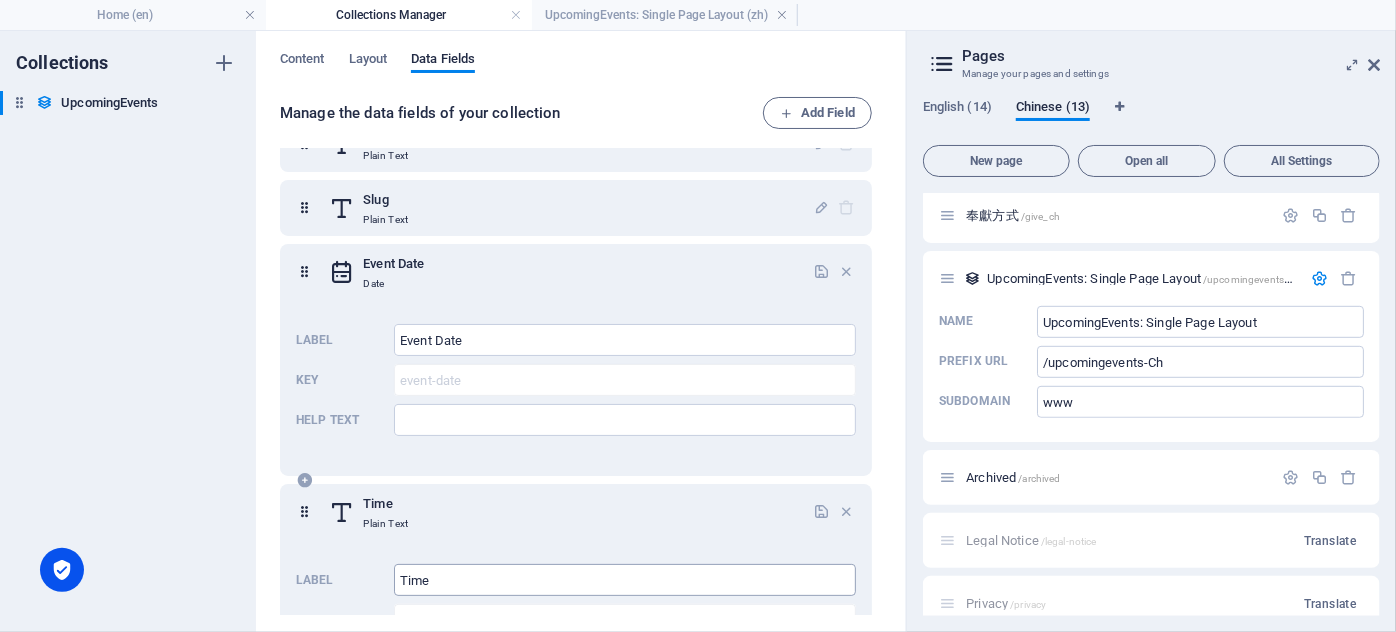 scroll, scrollTop: 0, scrollLeft: 0, axis: both 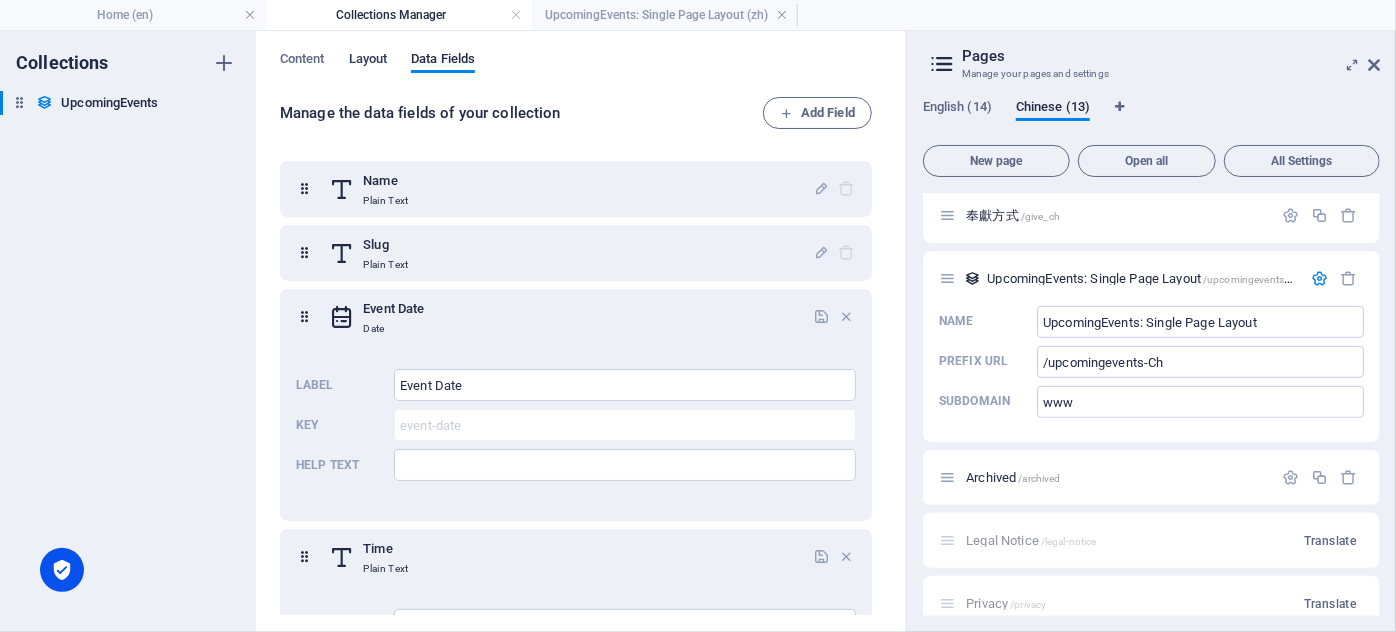 click on "Layout" at bounding box center [368, 61] 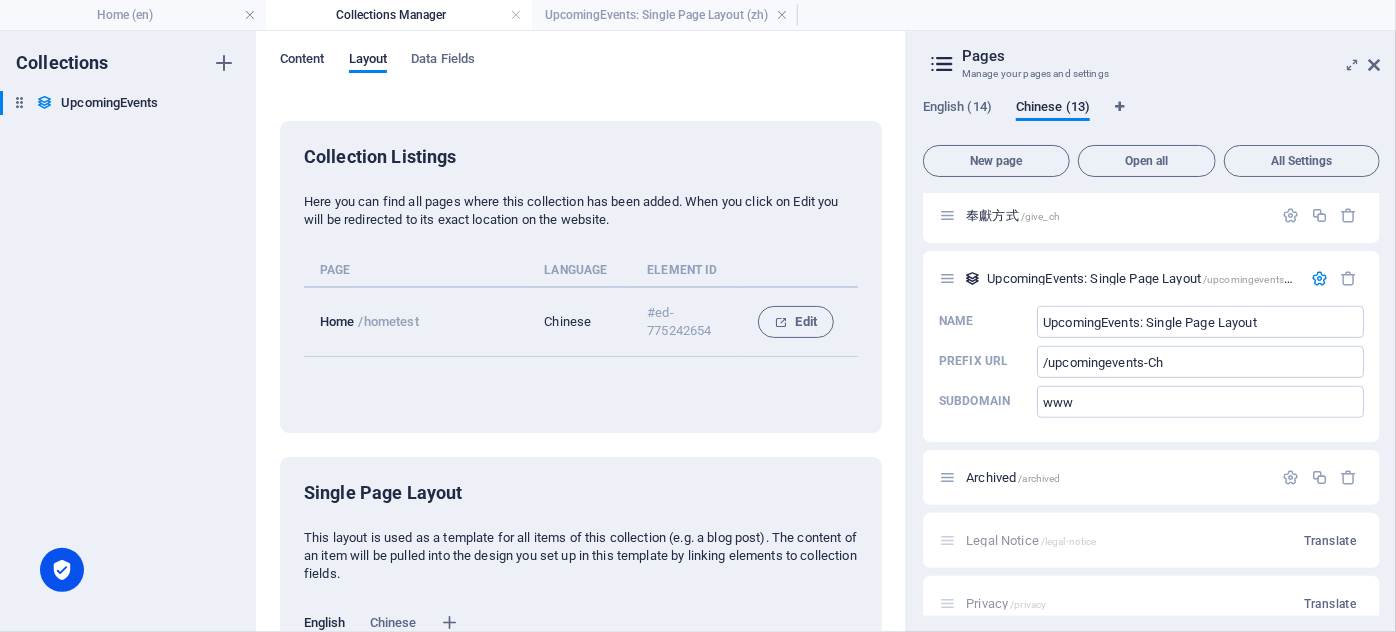 click on "Content" at bounding box center [302, 61] 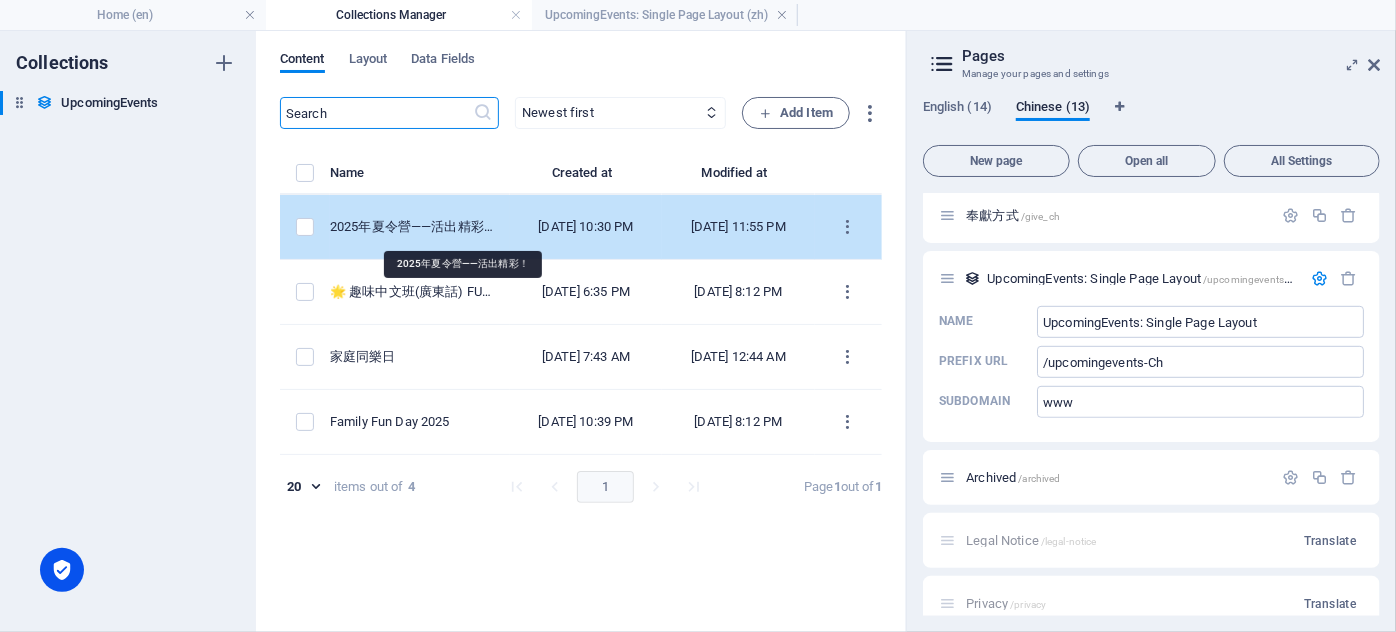 click on "[DATE]夏令營——活出精彩！" at bounding box center [412, 227] 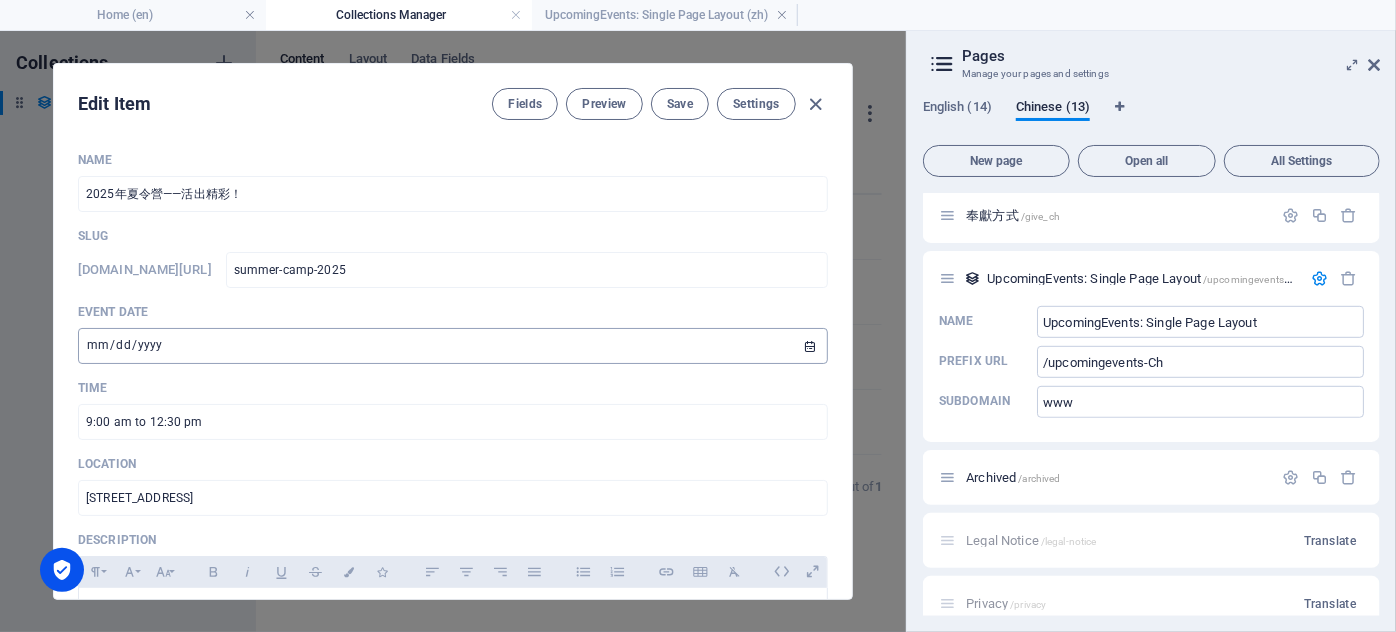 click on "[DATE]" at bounding box center [453, 346] 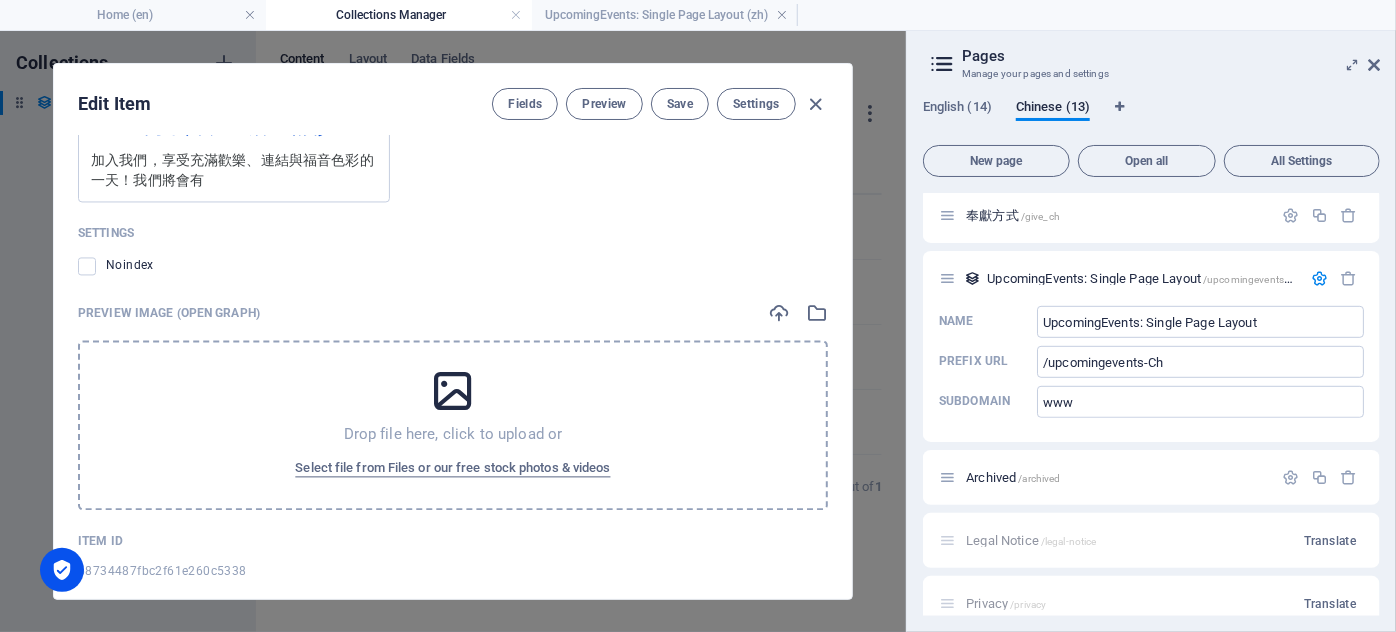 scroll, scrollTop: 2088, scrollLeft: 0, axis: vertical 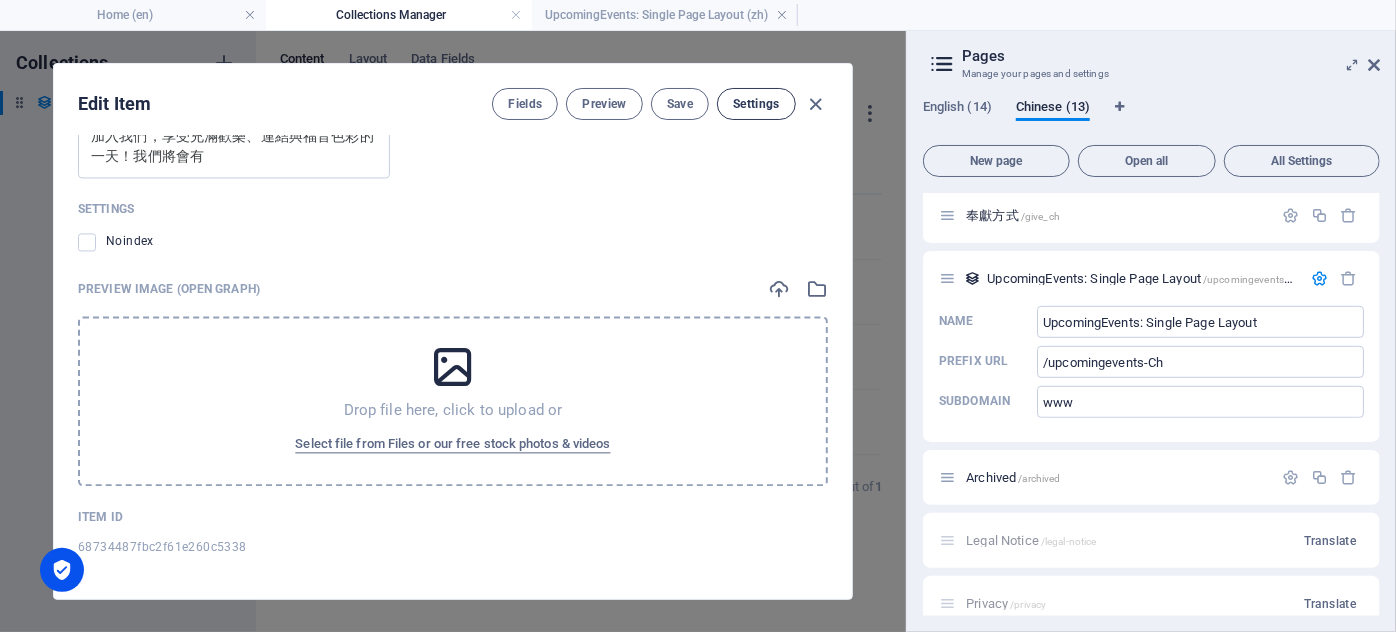 click on "Settings" at bounding box center [756, 104] 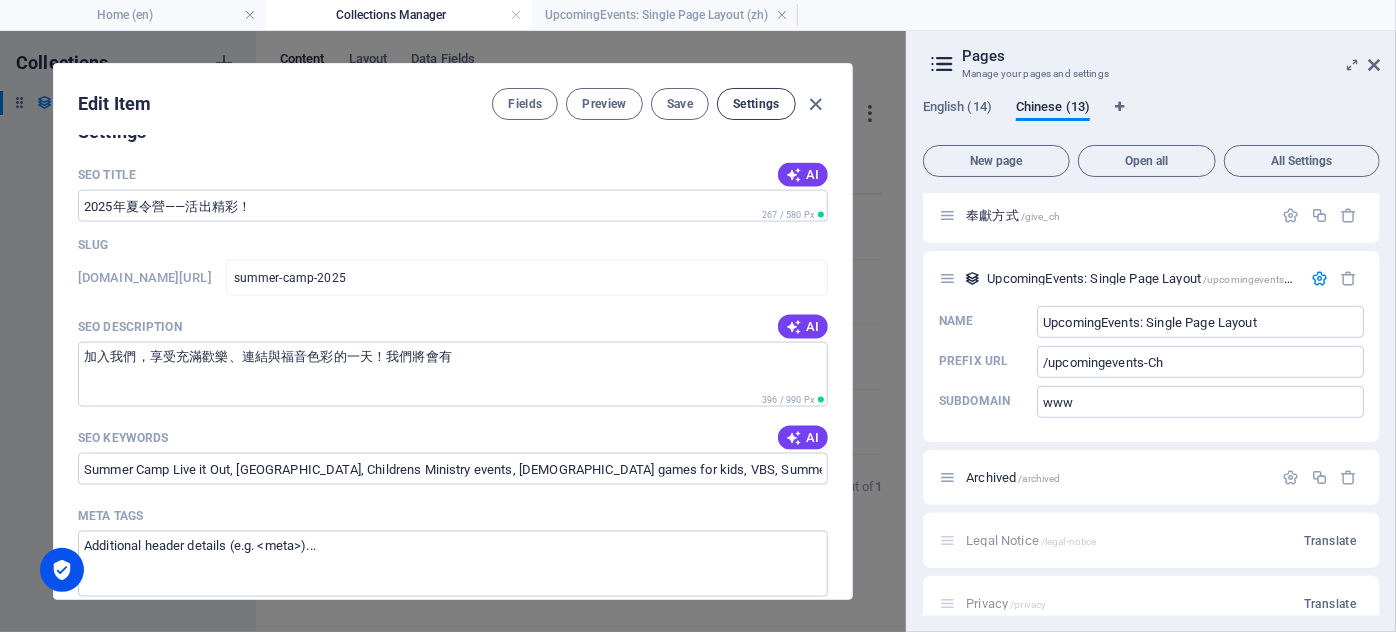 scroll, scrollTop: 1412, scrollLeft: 0, axis: vertical 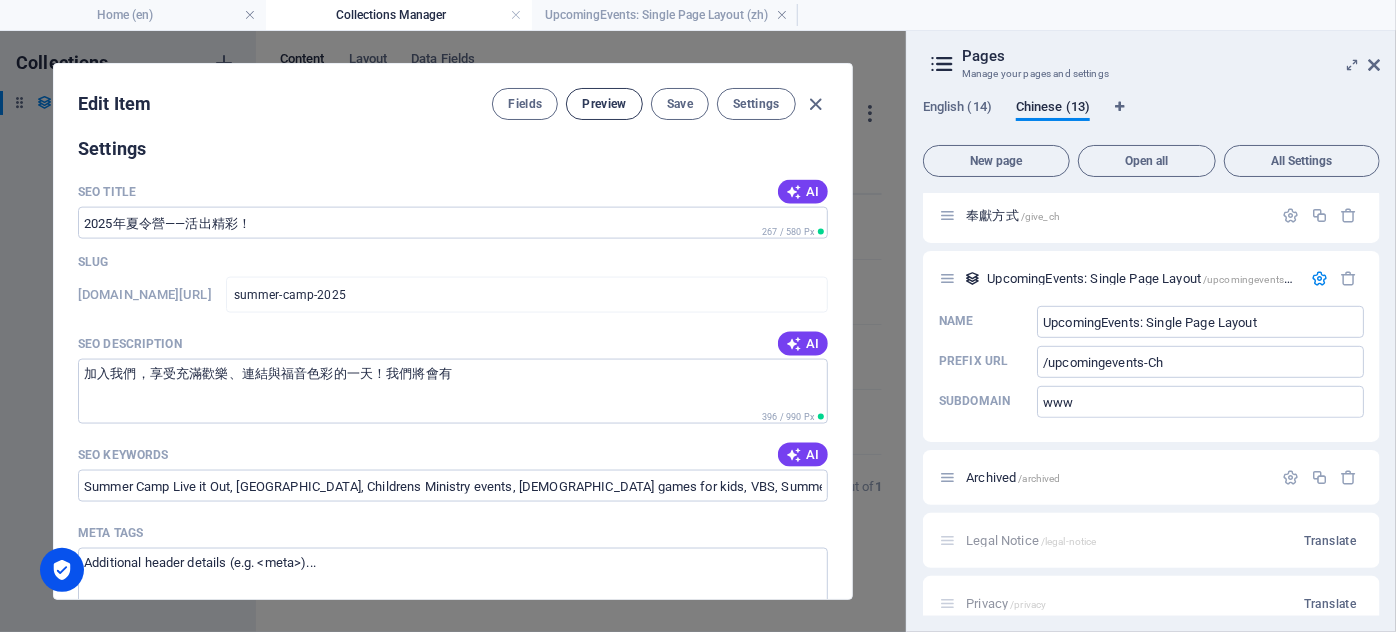 click on "Preview" at bounding box center [604, 104] 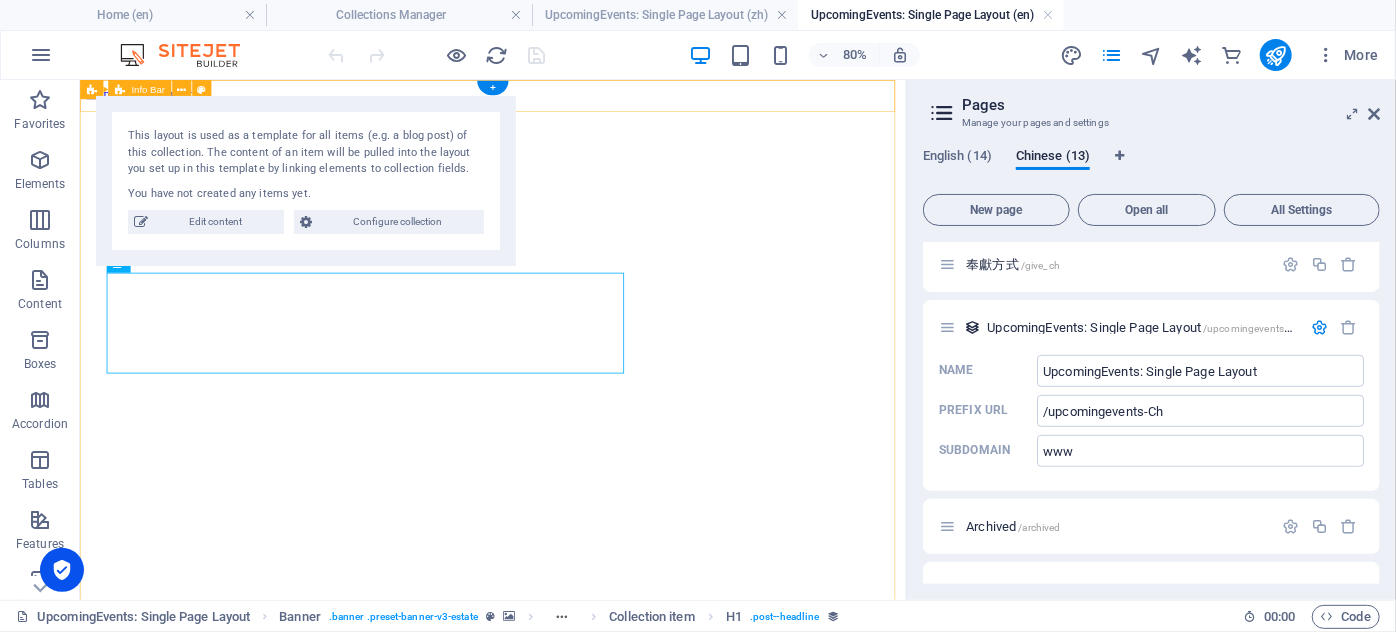 scroll, scrollTop: 0, scrollLeft: 0, axis: both 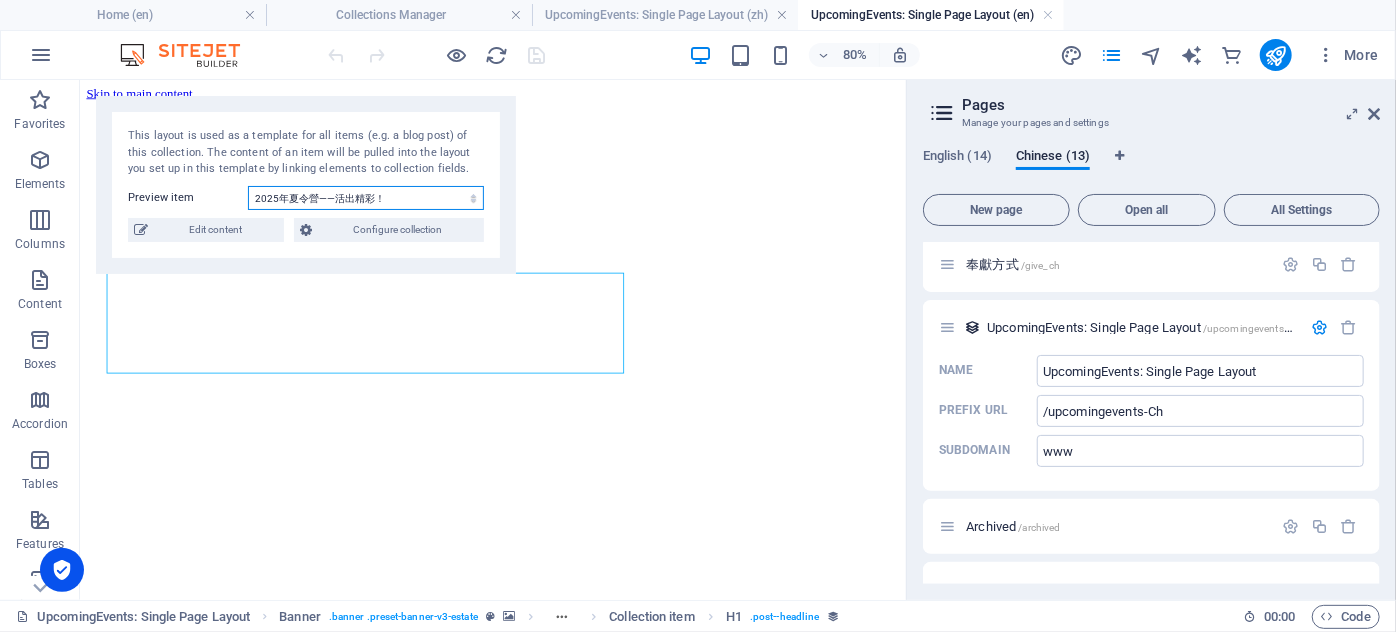 click on "[DATE]夏令營——活出精彩！ 🌟 趣味中文班(廣東話) FUN WITH CANTONESE🌟 家庭同樂日 Family Fun Day 2025" at bounding box center (366, 198) 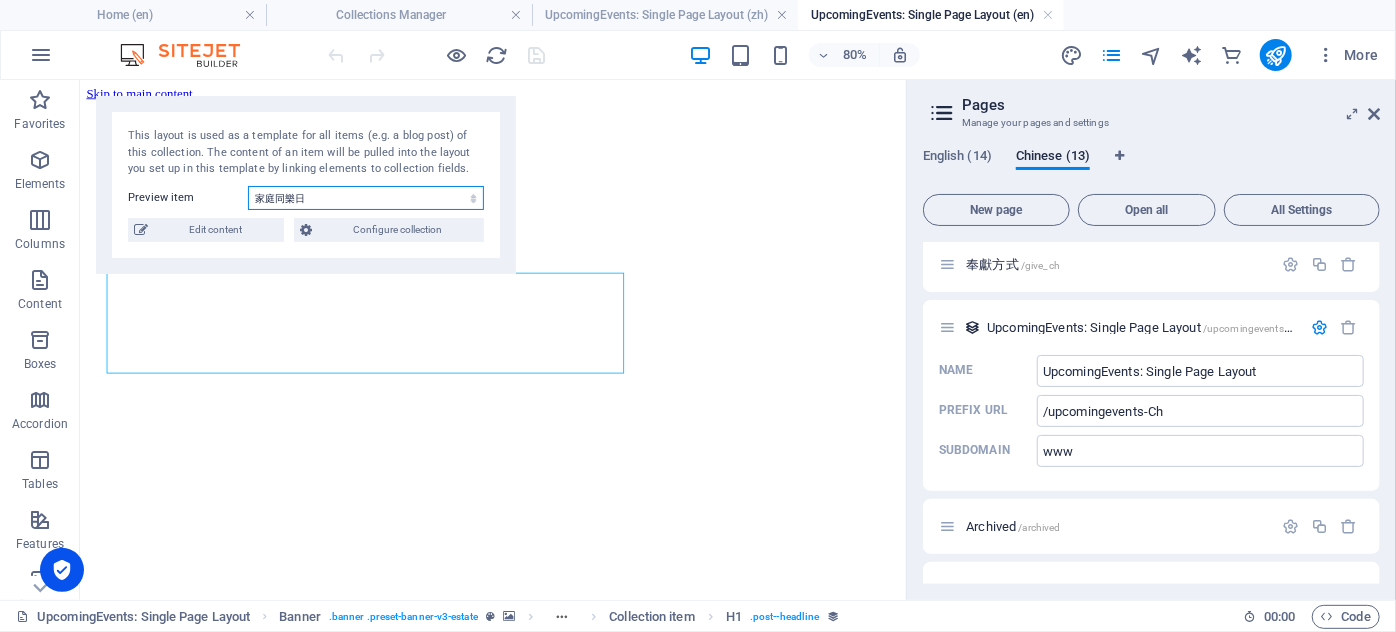 click on "[DATE]夏令營——活出精彩！ 🌟 趣味中文班(廣東話) FUN WITH CANTONESE🌟 家庭同樂日 Family Fun Day 2025" at bounding box center (366, 198) 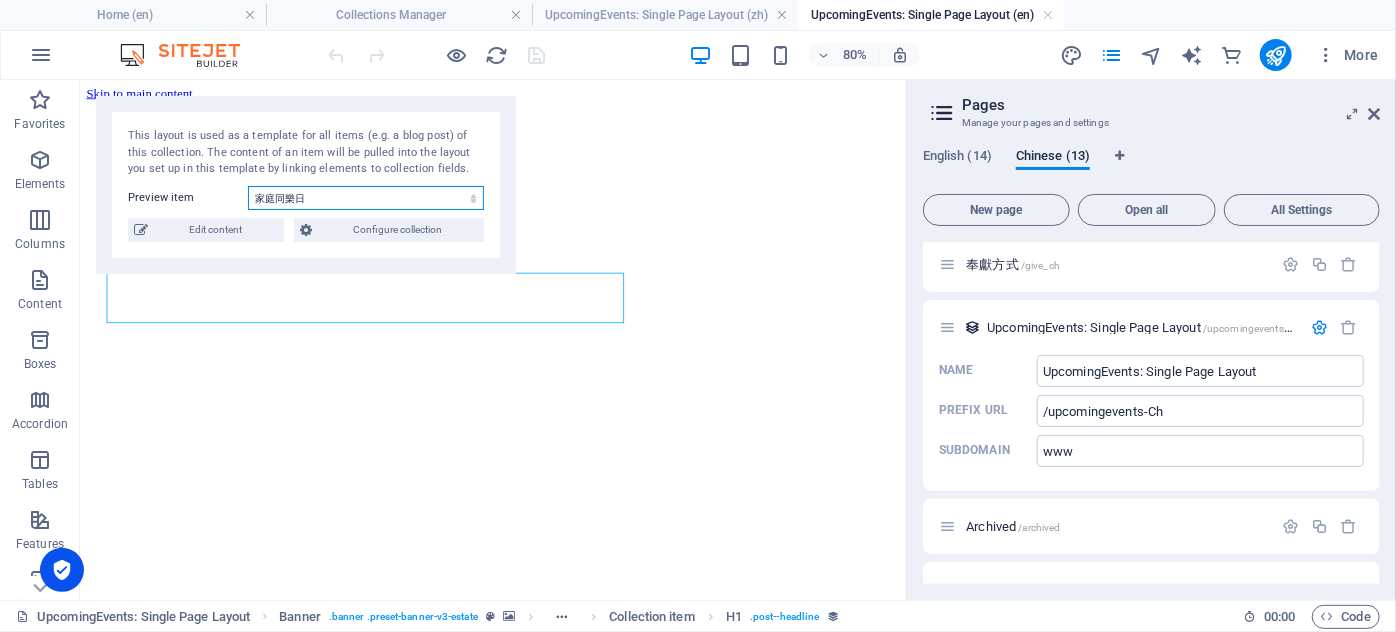 click on "[DATE]夏令營——活出精彩！ 🌟 趣味中文班(廣東話) FUN WITH CANTONESE🌟 家庭同樂日 Family Fun Day 2025" at bounding box center (366, 198) 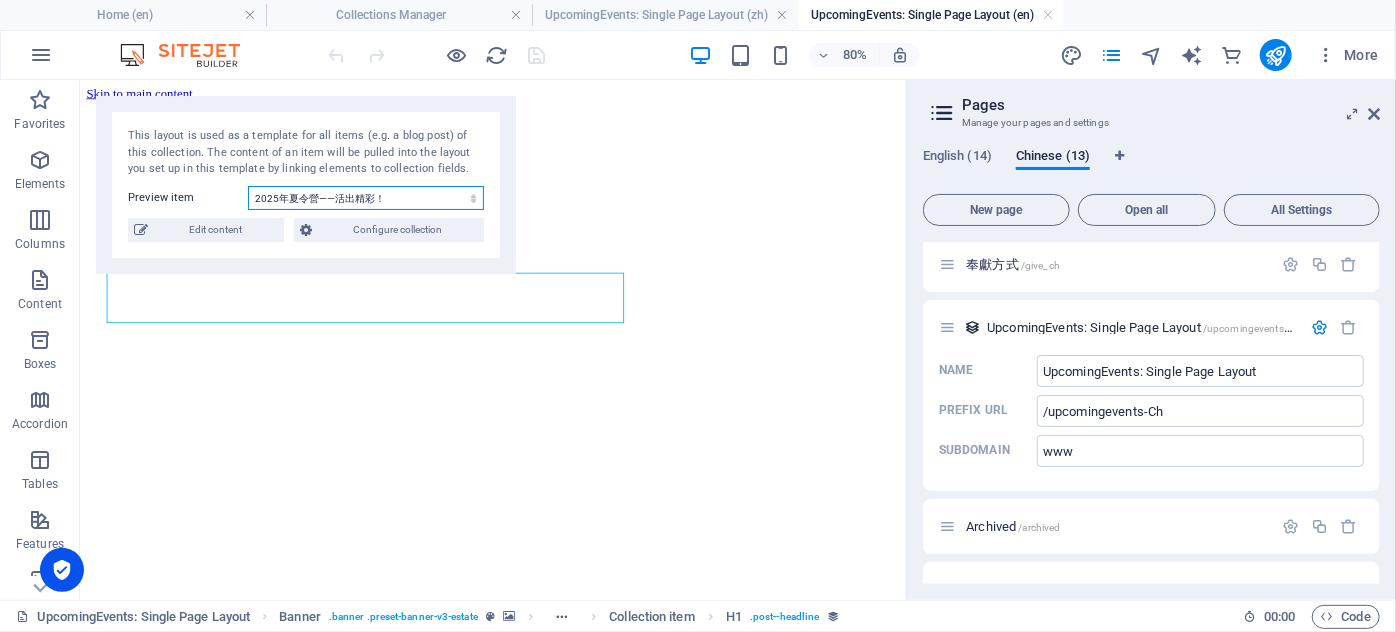 click on "[DATE]夏令營——活出精彩！ 🌟 趣味中文班(廣東話) FUN WITH CANTONESE🌟 家庭同樂日 Family Fun Day 2025" at bounding box center [366, 198] 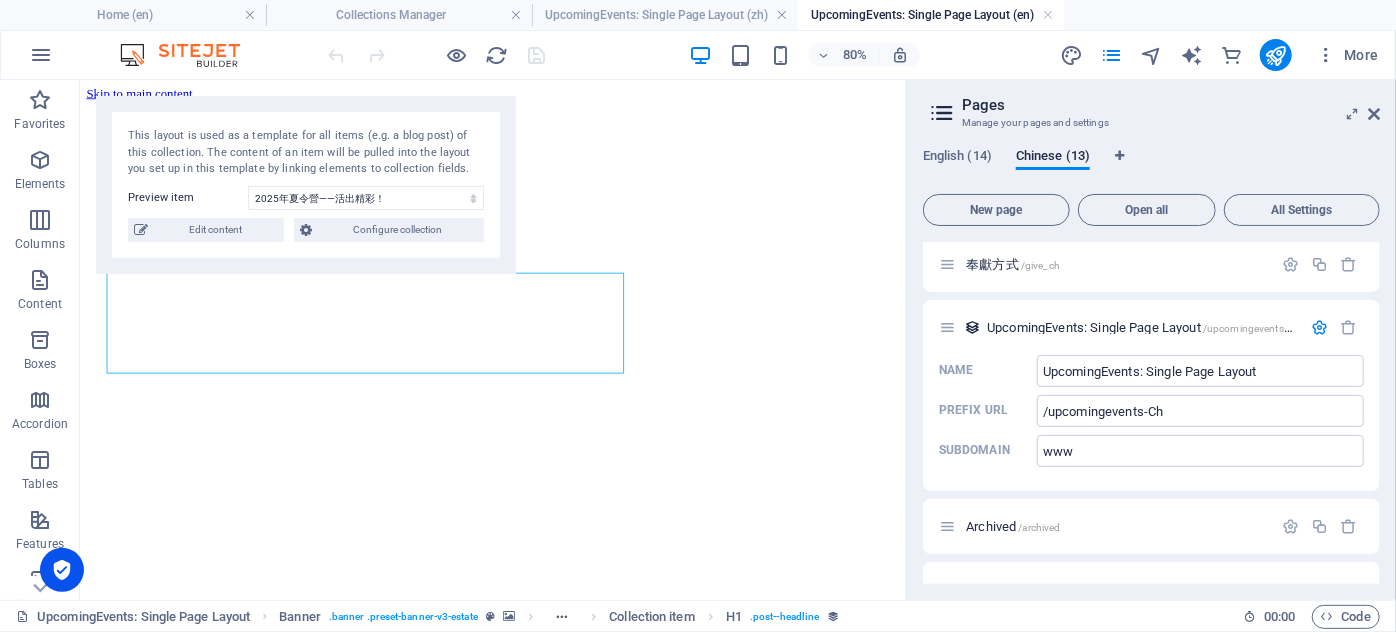 click on "This layout is used as a template for all items (e.g. a blog post) of this collection. The content of an item will be pulled into the layout you set up in this template by linking elements to collection fields. Preview item 2025年夏令營——活出精彩！ 🌟 趣味中文班(廣東話) FUN WITH CANTONESE🌟 家庭同樂日 Family Fun Day 2025 You have not created any items yet. Edit content Configure collection" at bounding box center [306, 185] 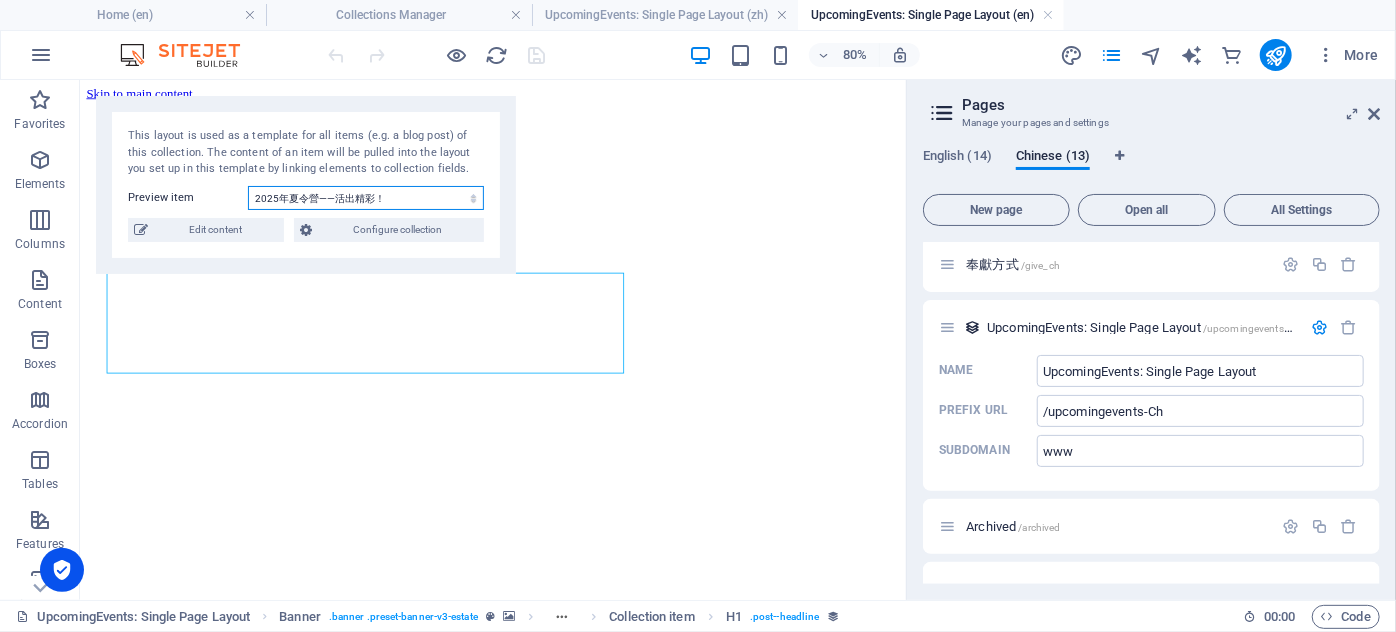 click on "[DATE]夏令營——活出精彩！ 🌟 趣味中文班(廣東話) FUN WITH CANTONESE🌟 家庭同樂日 Family Fun Day 2025" at bounding box center (366, 198) 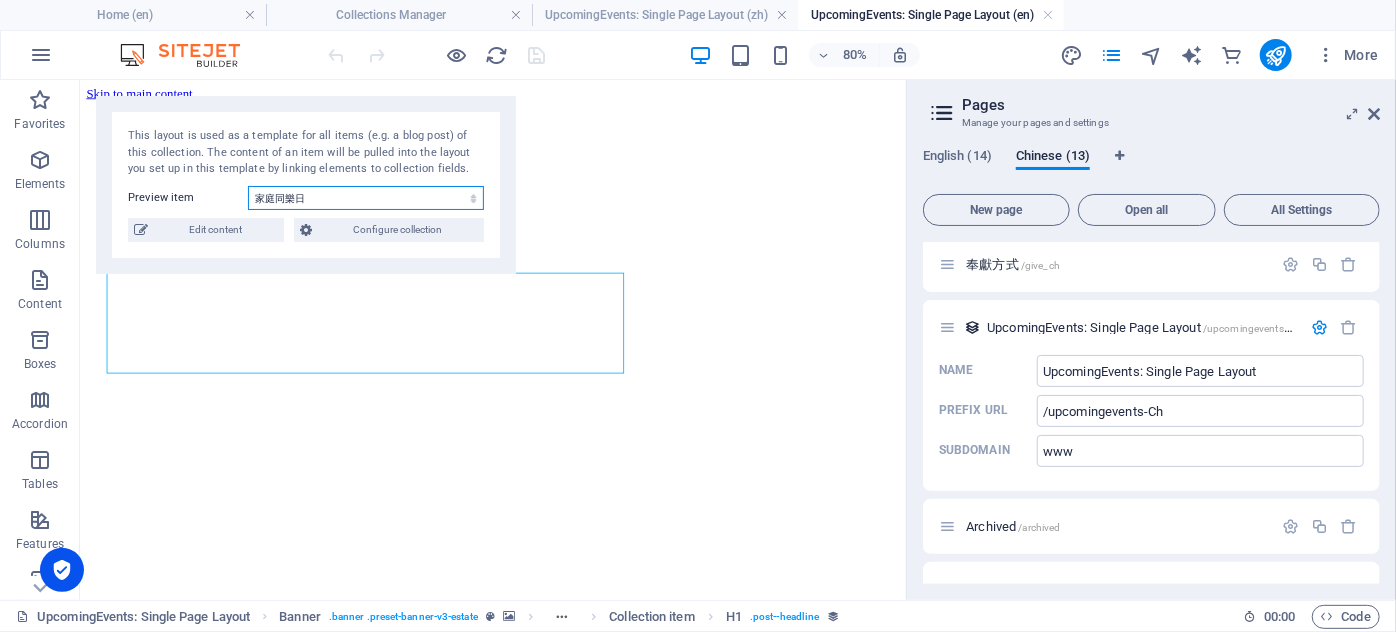 click on "[DATE]夏令營——活出精彩！ 🌟 趣味中文班(廣東話) FUN WITH CANTONESE🌟 家庭同樂日 Family Fun Day 2025" at bounding box center (366, 198) 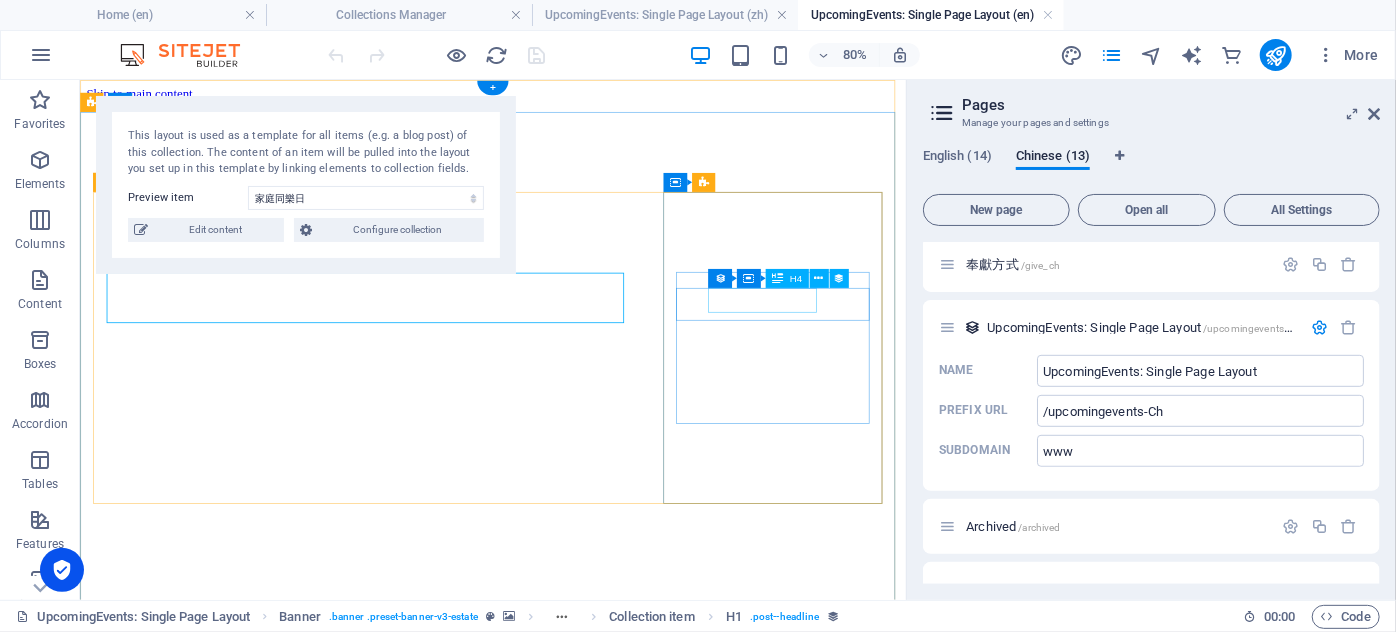 click on "07/28/2025" at bounding box center (595, 4659) 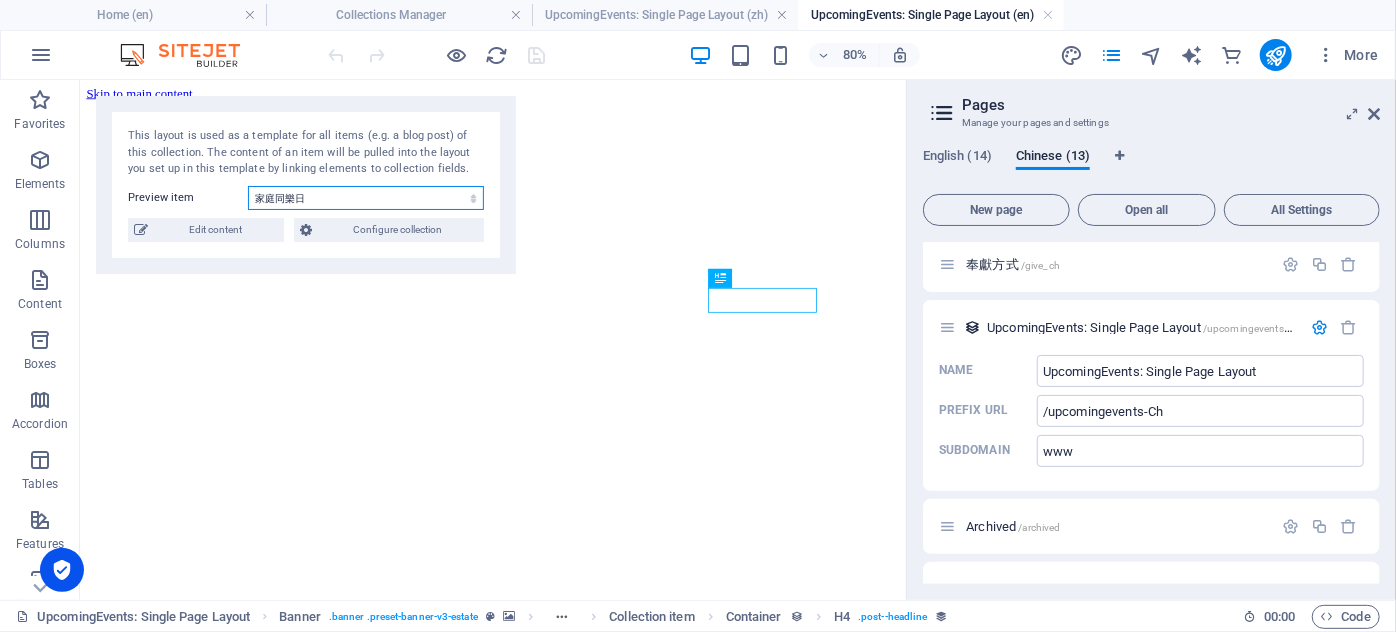 click on "[DATE]夏令營——活出精彩！ 🌟 趣味中文班(廣東話) FUN WITH CANTONESE🌟 家庭同樂日 Family Fun Day 2025" at bounding box center [366, 198] 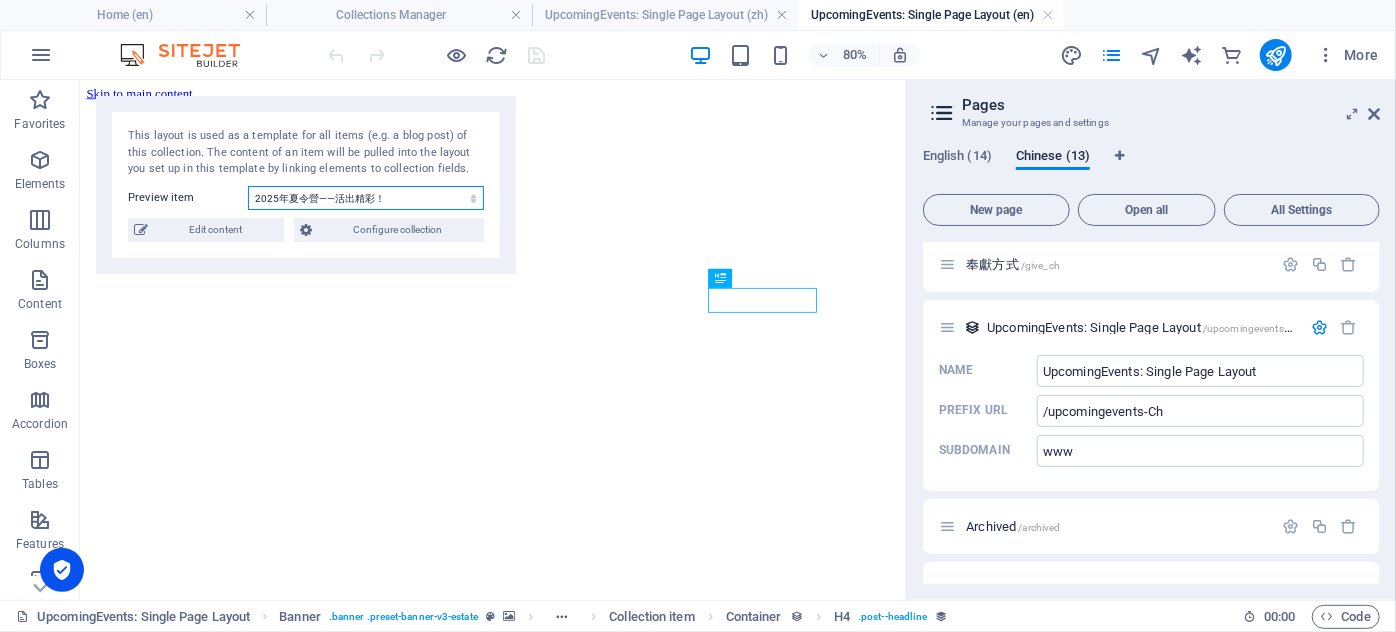 click on "[DATE]夏令營——活出精彩！ 🌟 趣味中文班(廣東話) FUN WITH CANTONESE🌟 家庭同樂日 Family Fun Day 2025" at bounding box center [366, 198] 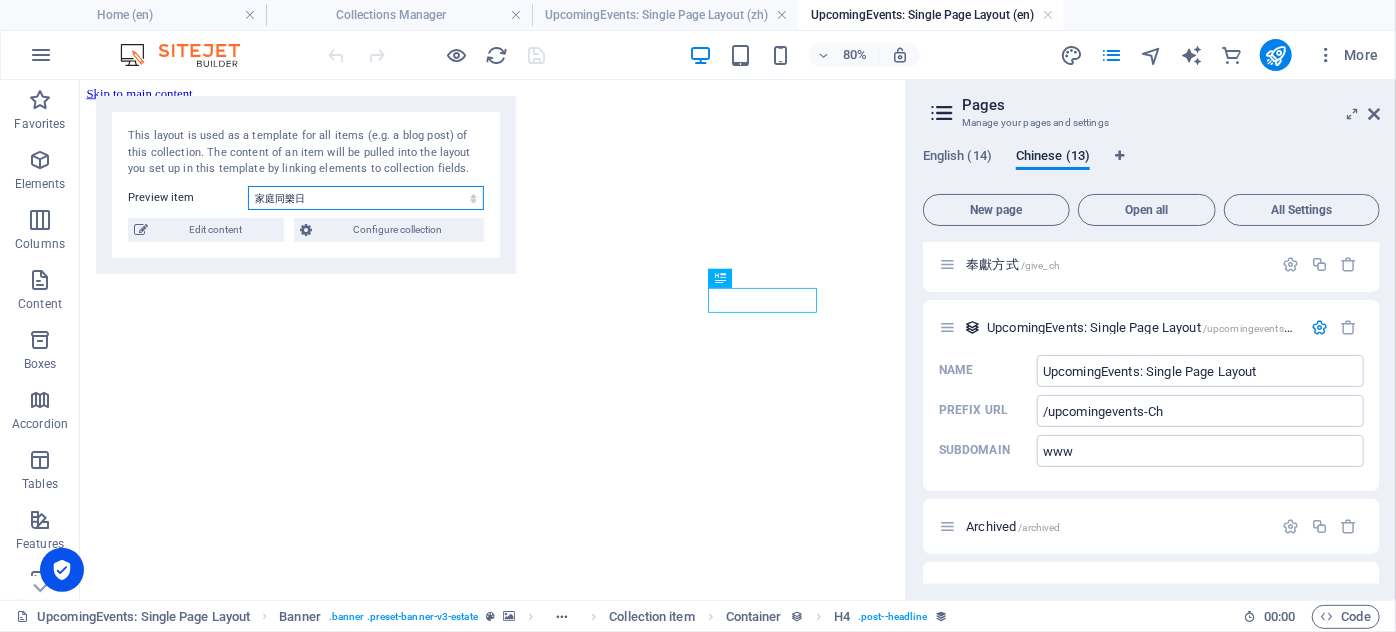 click on "[DATE]夏令營——活出精彩！ 🌟 趣味中文班(廣東話) FUN WITH CANTONESE🌟 家庭同樂日 Family Fun Day 2025" at bounding box center [366, 198] 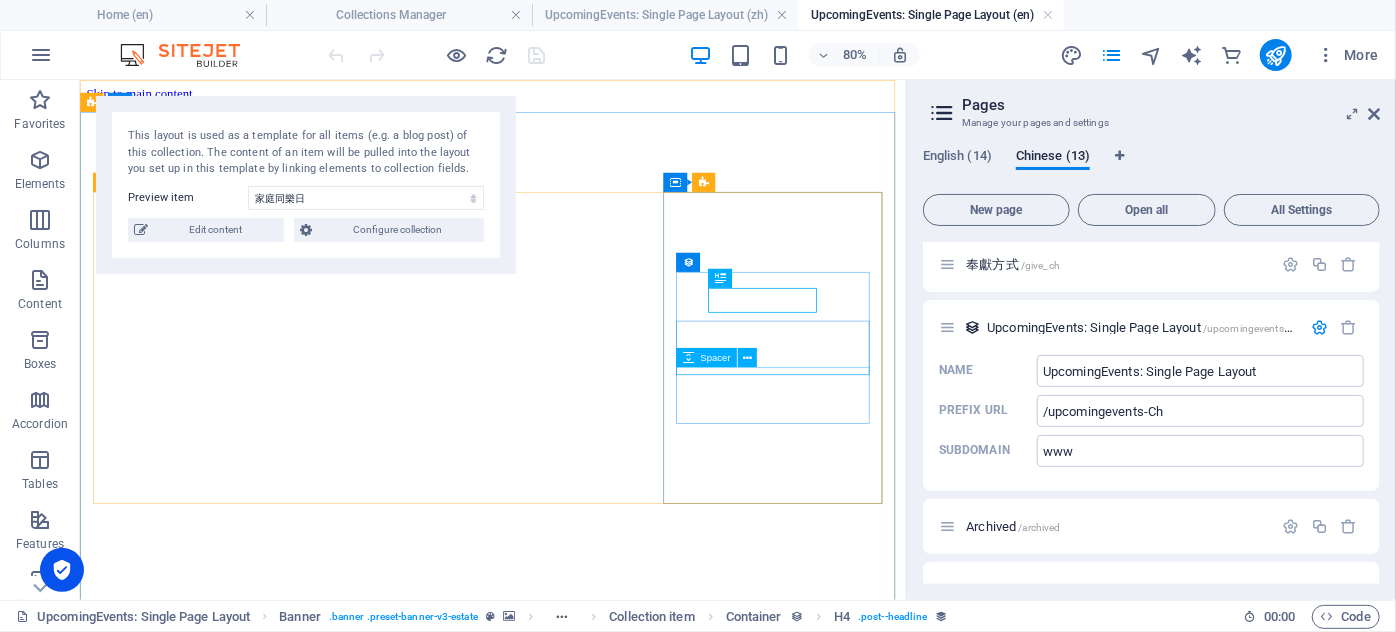 click on "Spacer" at bounding box center [721, 358] 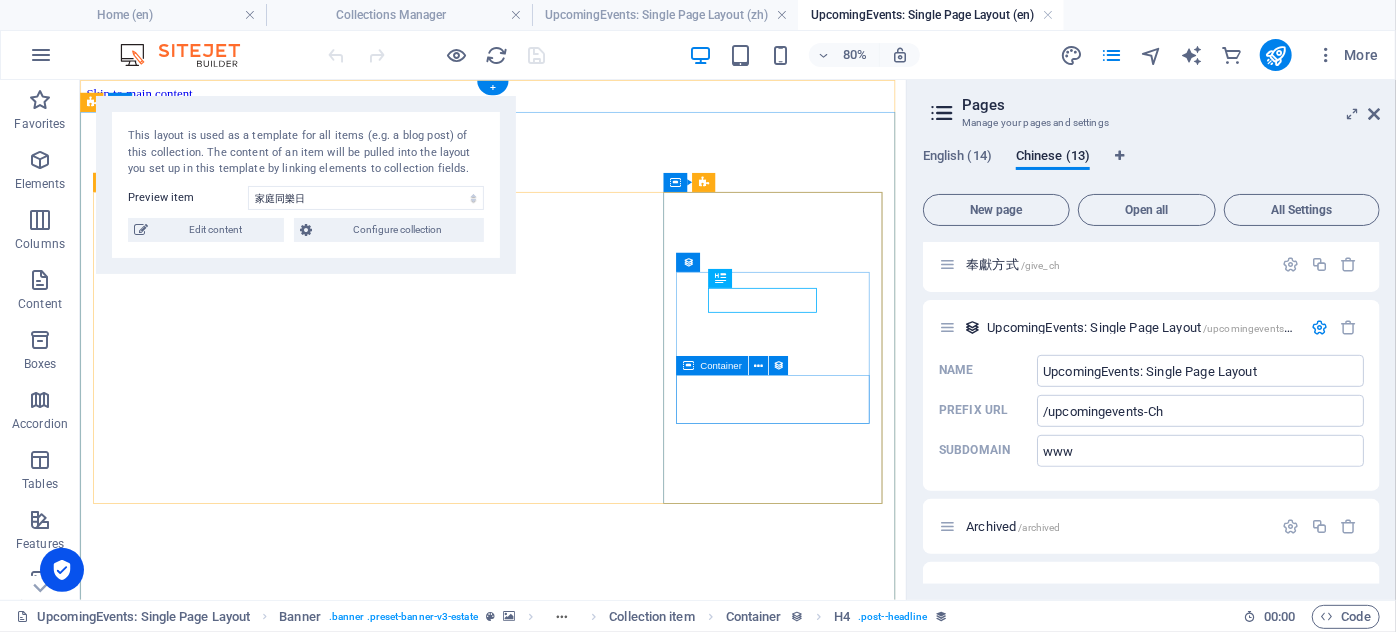 click on "[STREET_ADDRESS]" at bounding box center (595, 4852) 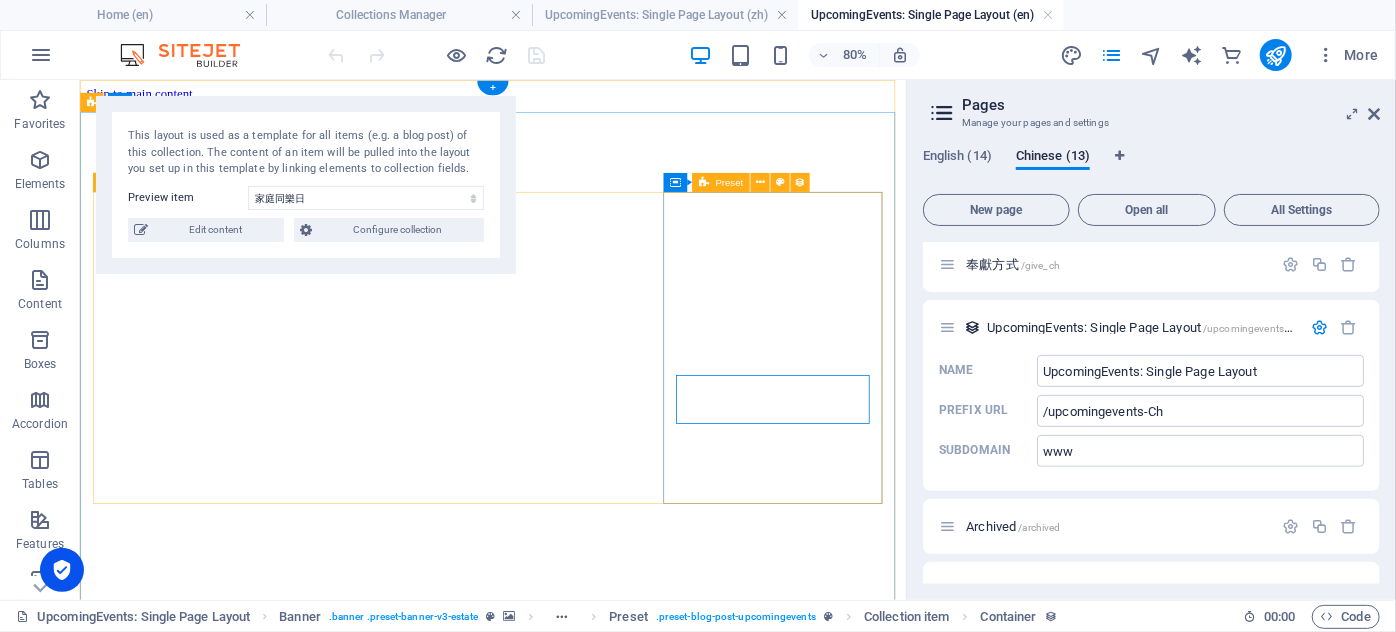 click on "07/28/2025 9:00 am to 12:30 pm 3433 Coast Meridian Road, Port Coquitlam" at bounding box center (595, 4733) 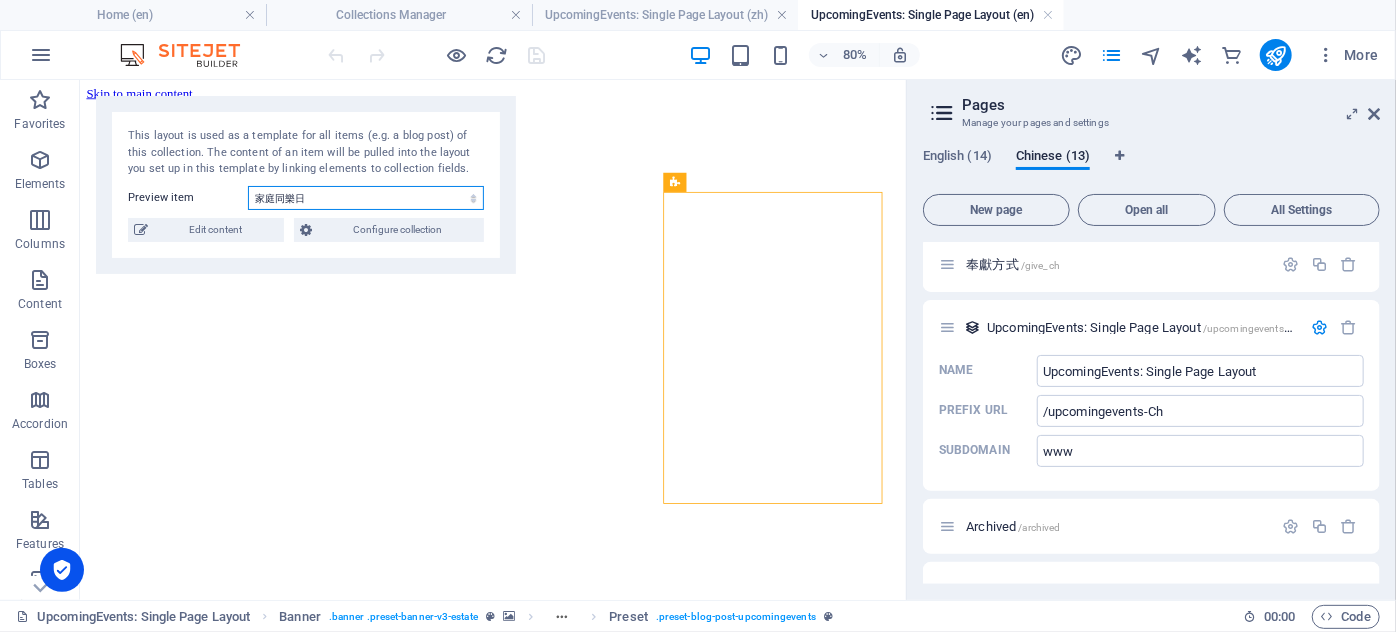 click on "[DATE]夏令營——活出精彩！ 🌟 趣味中文班(廣東話) FUN WITH CANTONESE🌟 家庭同樂日 Family Fun Day 2025" at bounding box center (366, 198) 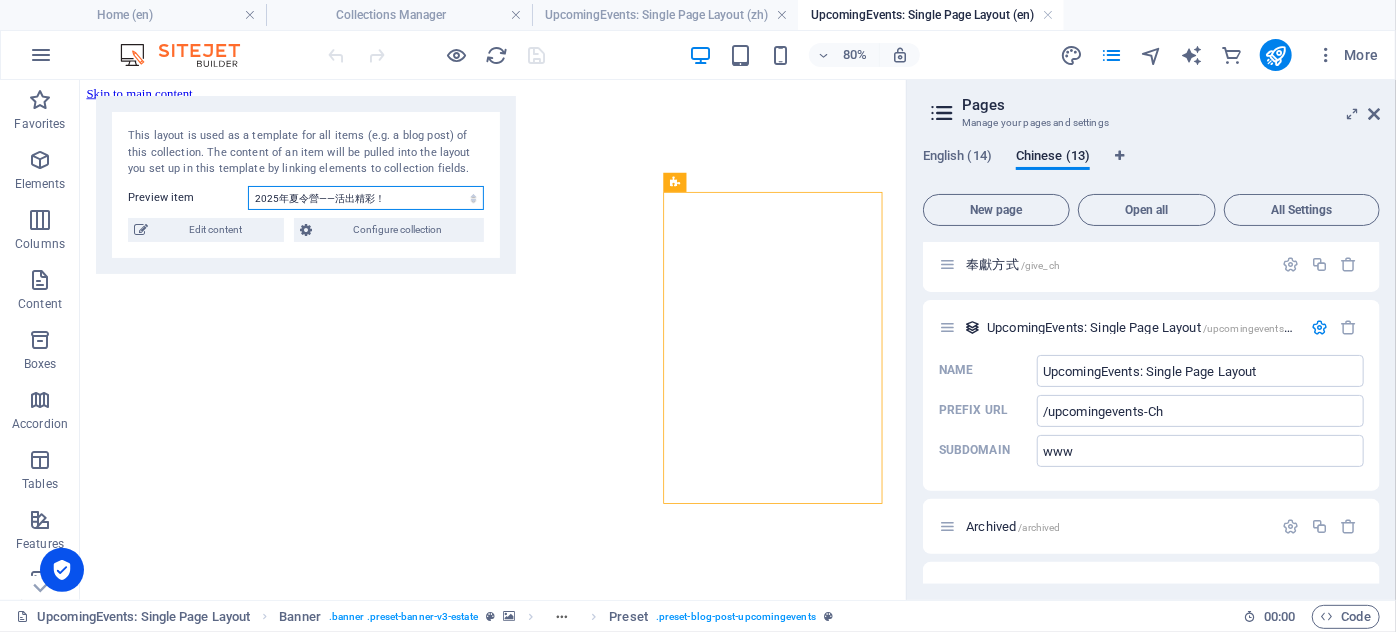click on "[DATE]夏令營——活出精彩！ 🌟 趣味中文班(廣東話) FUN WITH CANTONESE🌟 家庭同樂日 Family Fun Day 2025" at bounding box center [366, 198] 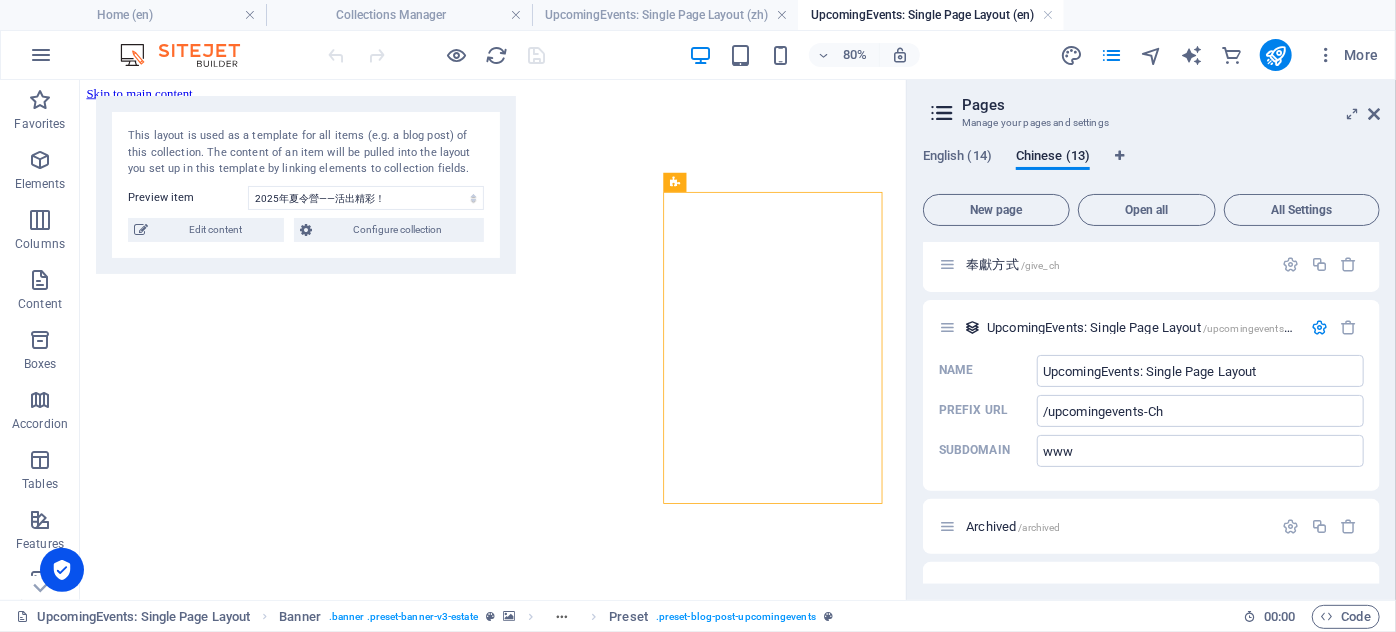 click on "This layout is used as a template for all items (e.g. a blog post) of this collection. The content of an item will be pulled into the layout you set up in this template by linking elements to collection fields. Preview item 2025年夏令營——活出精彩！ 🌟 趣味中文班(廣東話) FUN WITH CANTONESE🌟 家庭同樂日 Family Fun Day 2025 You have not created any items yet. Edit content Configure collection" at bounding box center [306, 185] 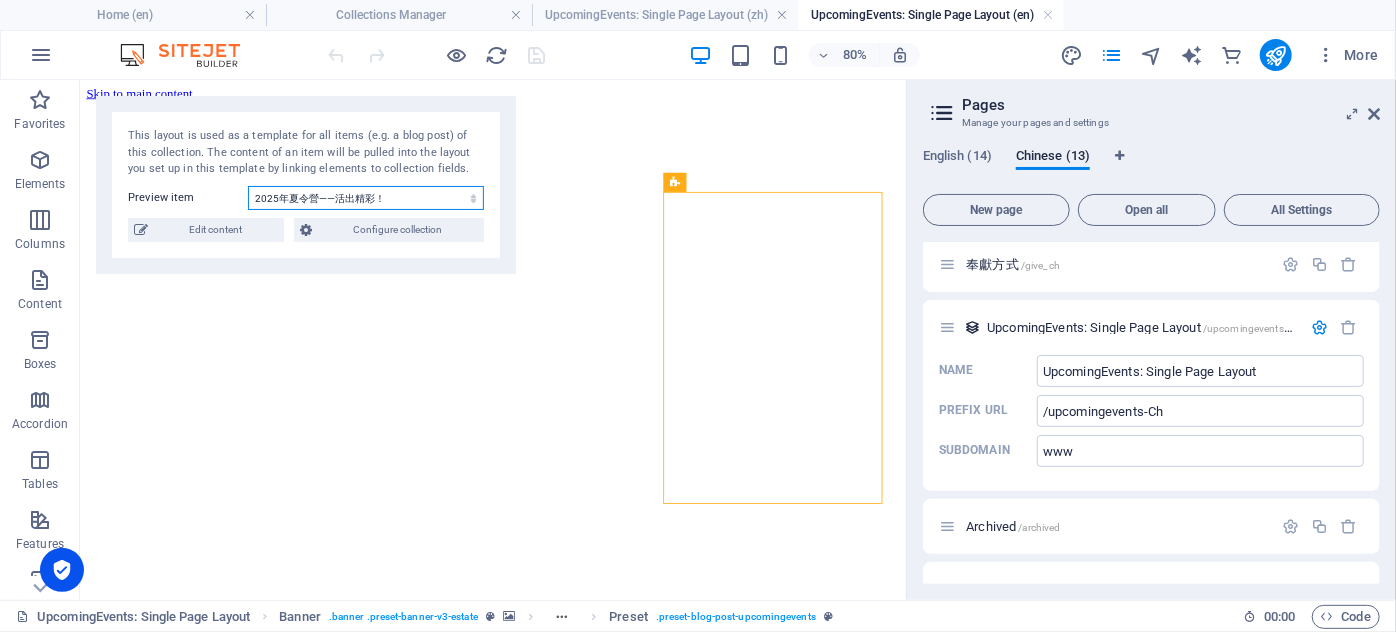 click on "[DATE]夏令營——活出精彩！ 🌟 趣味中文班(廣東話) FUN WITH CANTONESE🌟 家庭同樂日 Family Fun Day 2025" at bounding box center [366, 198] 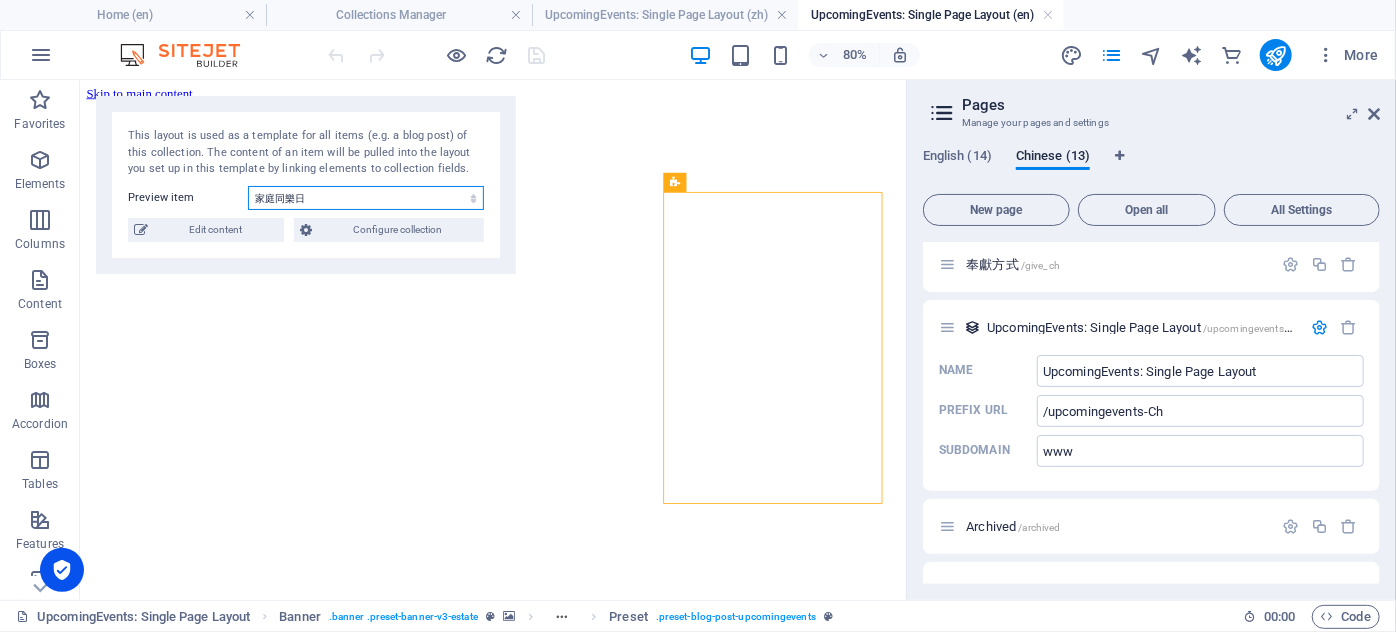 click on "[DATE]夏令營——活出精彩！ 🌟 趣味中文班(廣東話) FUN WITH CANTONESE🌟 家庭同樂日 Family Fun Day 2025" at bounding box center (366, 198) 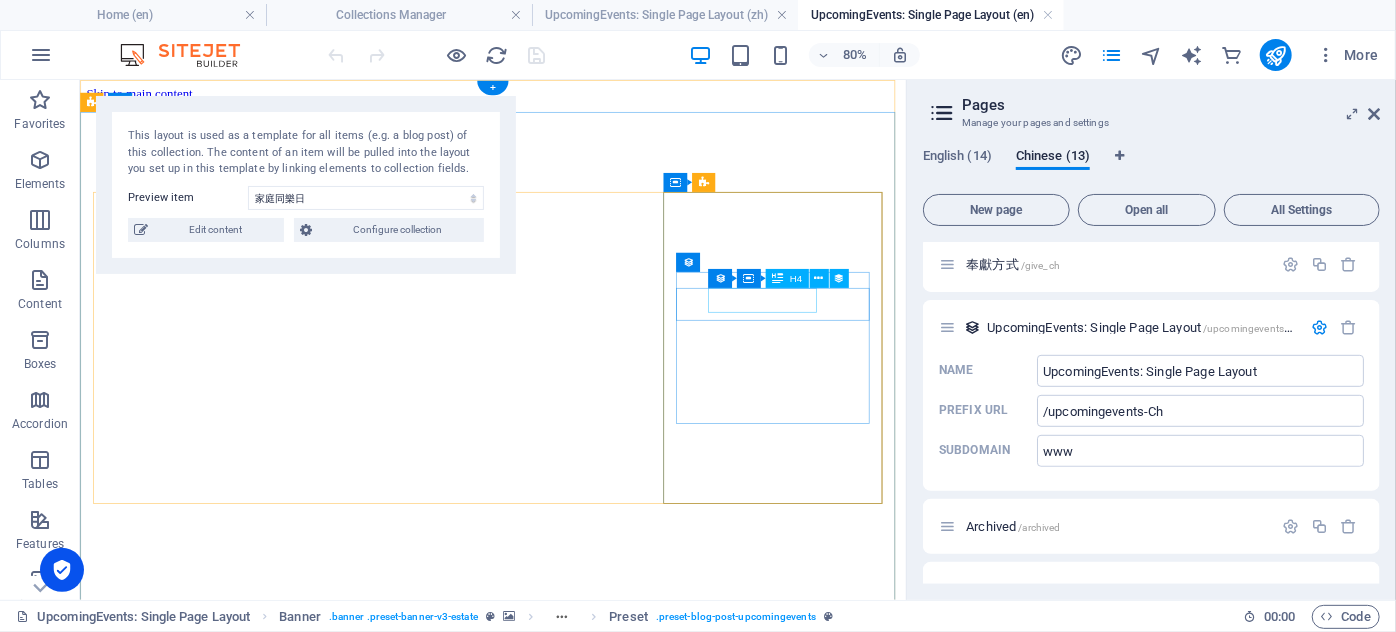 click on "07/28/2025" at bounding box center (595, 4659) 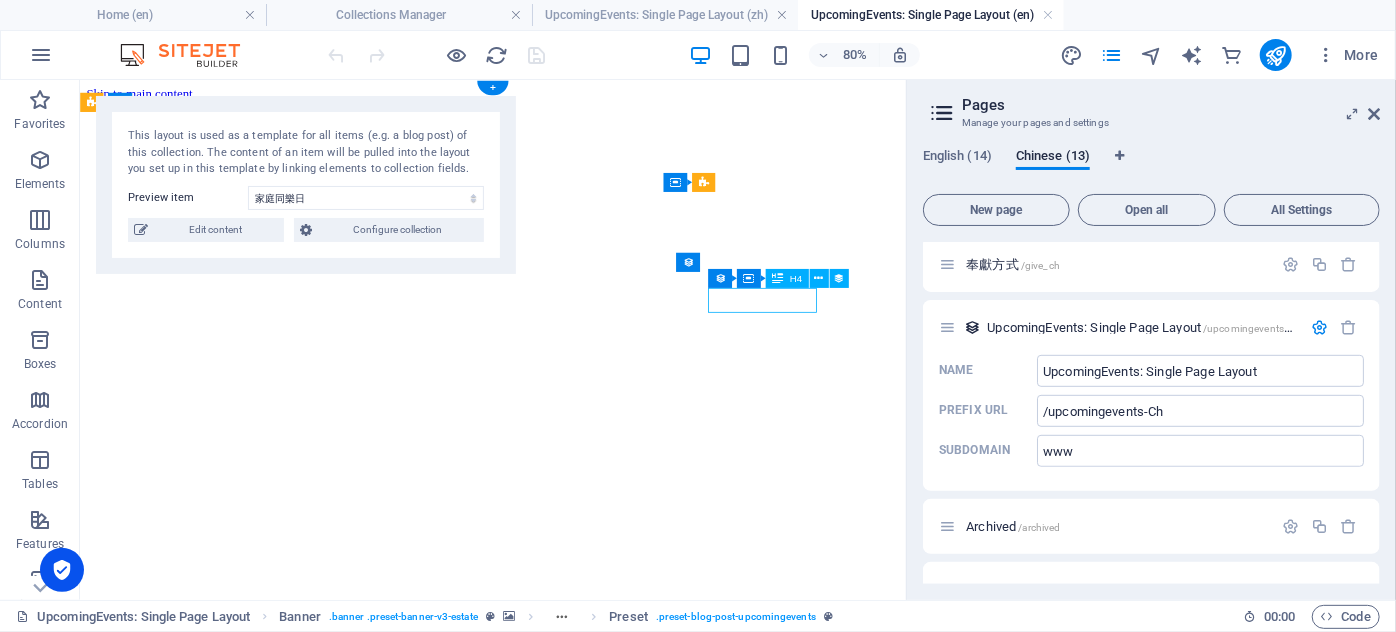 click on "07/28/2025" at bounding box center (595, 4659) 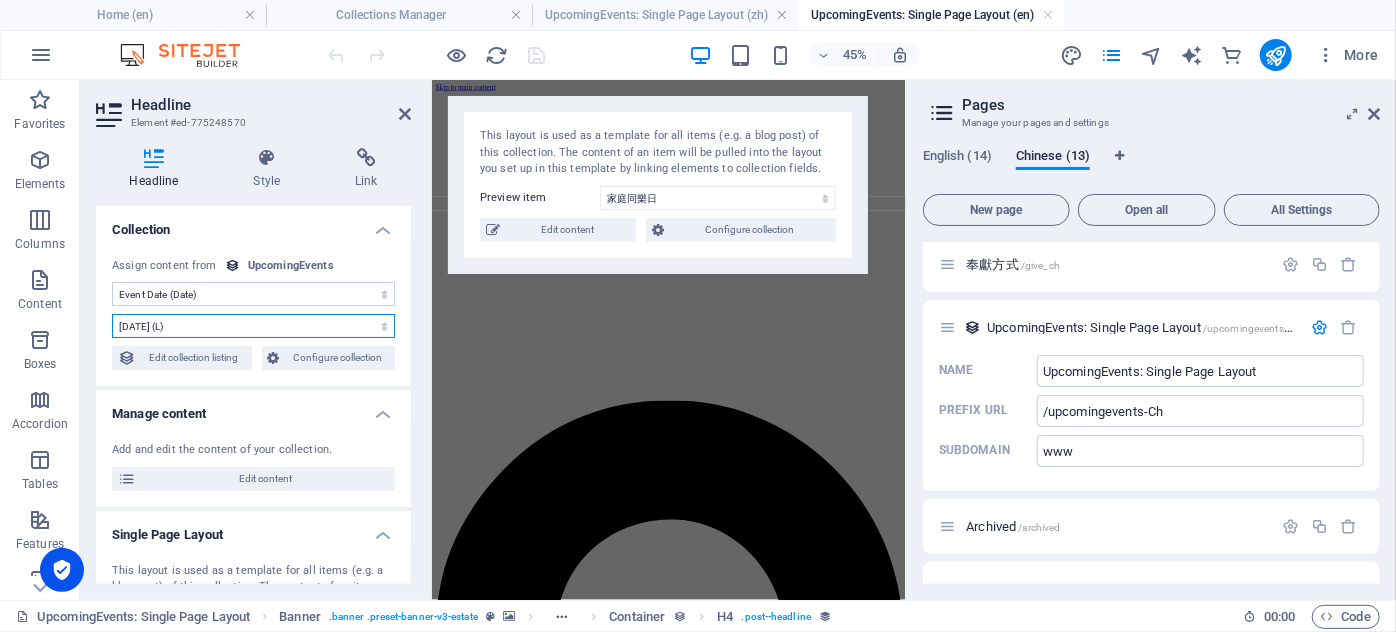 click on "7/13/2025 (l) 07/13/2025 (L) Jul 13, 2025 (ll) July 13, 2025 (LL) Jul 13, 2025 11:53 AM (lll) July 13, 2025 11:53 AM (LLL) Sun, Jul 13, 2025 11:53 AM (llll) Sunday, July 13, 2025 11:53 AM (LLLL) 13.7.2025 (D.M.YYYY) 13. Jul 2025 (D. MMM YYYY) 13. July 2025 (D. MMMM YYYY) Su, 13.7.2025 (dd, D.M.YYYY) Su, 13. Jul 2025 (dd, D. MMM YYYY) Sunday, 13. July 2025 (dddd, D. MMMM YYYY) 11:53 AM (LT) 13 (D) 13 (DD) 13th (Do) 7 (M) 07 (MM) Jul (MMM) July (MMMM) 25 (YY) 2025 (YYYY) a few seconds ago" at bounding box center [253, 326] 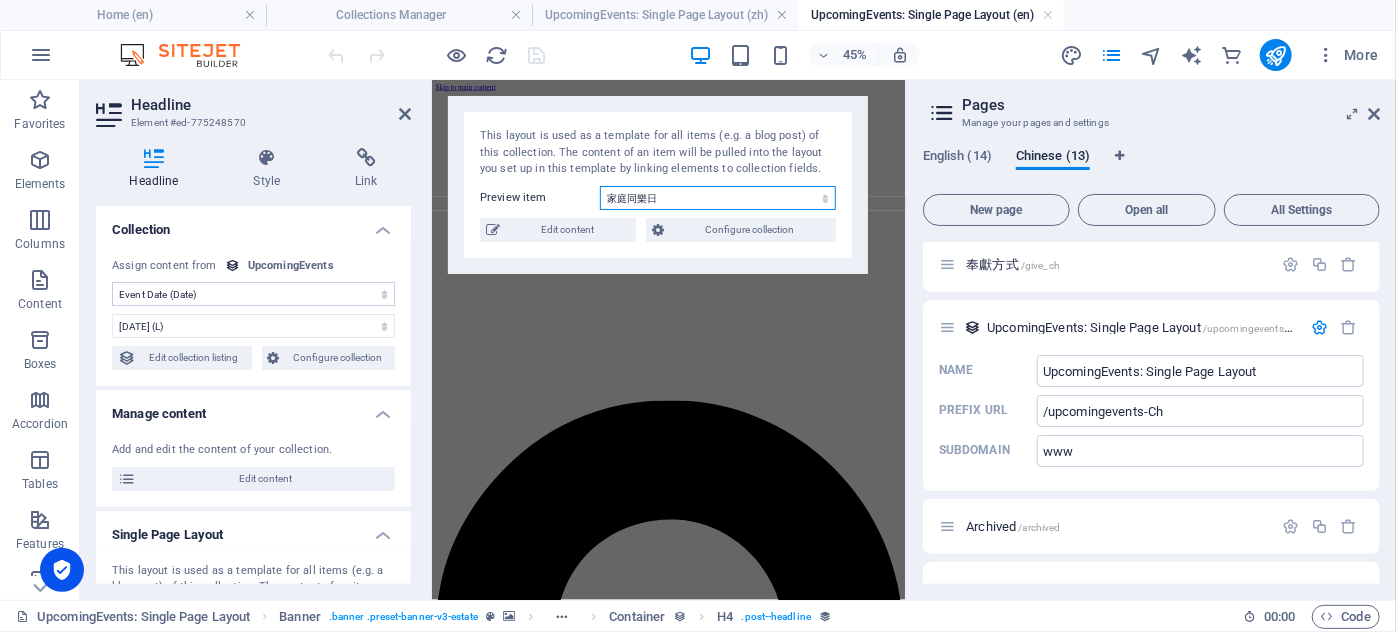 click on "[DATE]夏令營——活出精彩！ 🌟 趣味中文班(廣東話) FUN WITH CANTONESE🌟 家庭同樂日 Family Fun Day 2025" at bounding box center [718, 198] 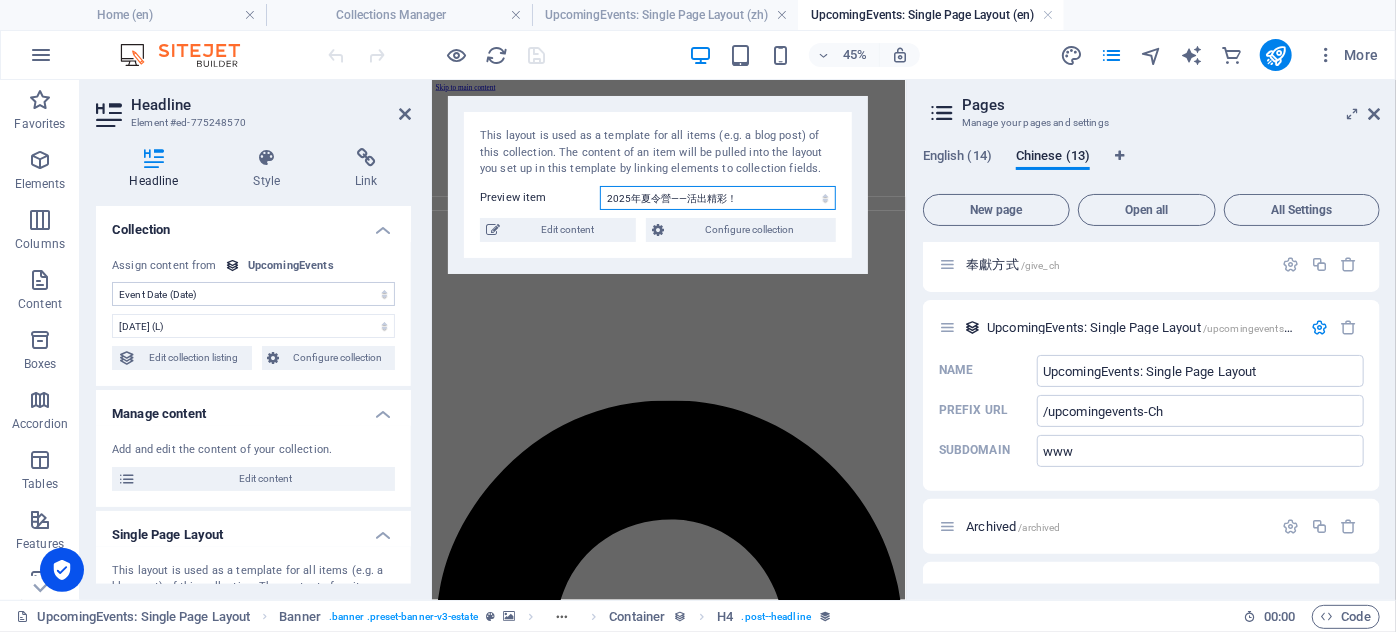 click on "[DATE]夏令營——活出精彩！ 🌟 趣味中文班(廣東話) FUN WITH CANTONESE🌟 家庭同樂日 Family Fun Day 2025" at bounding box center (718, 198) 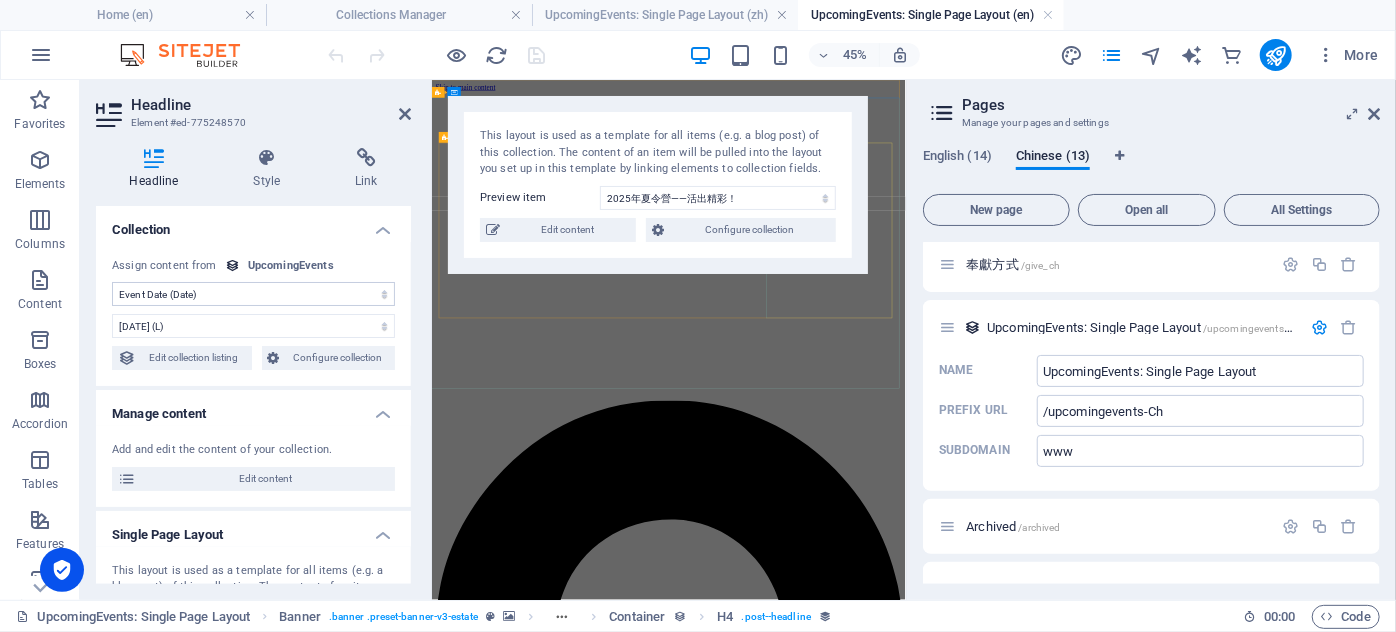 click on "07/28/2025 9:00 am to 12:30 pm 3433 Coast Meridian Road, Port Coquitlam" at bounding box center [957, 4803] 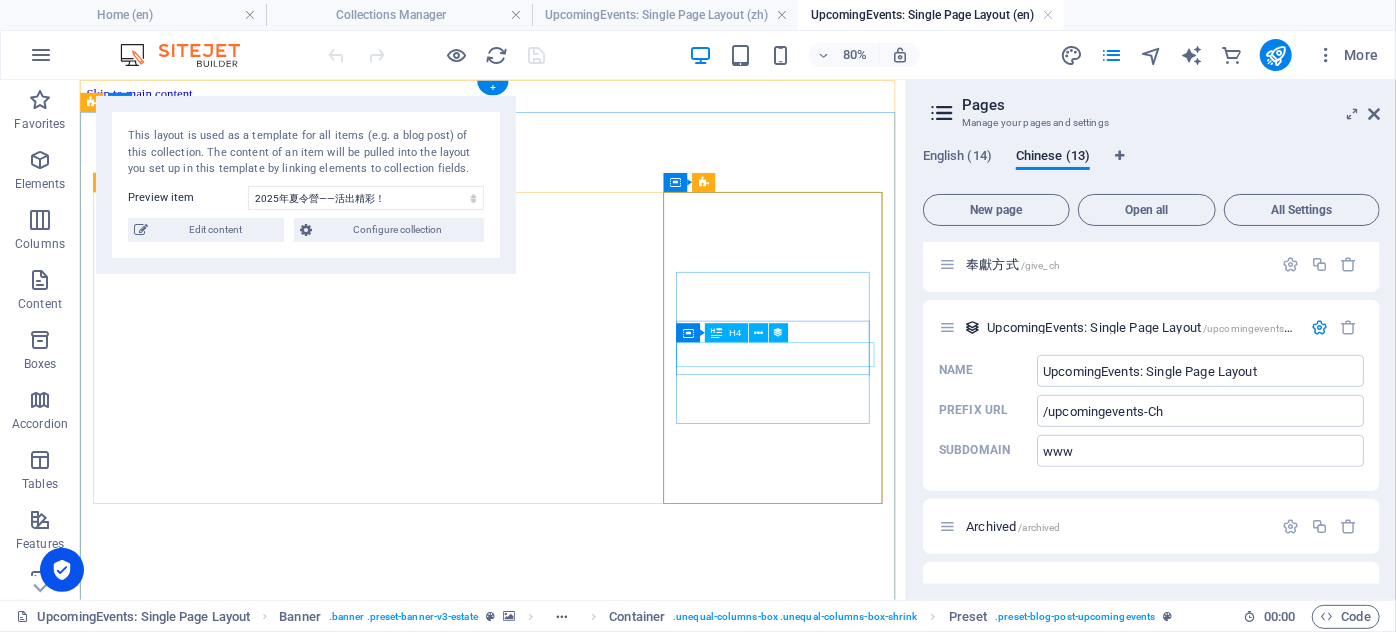 click on "9:00 am to 12:30 pm" at bounding box center (595, 4769) 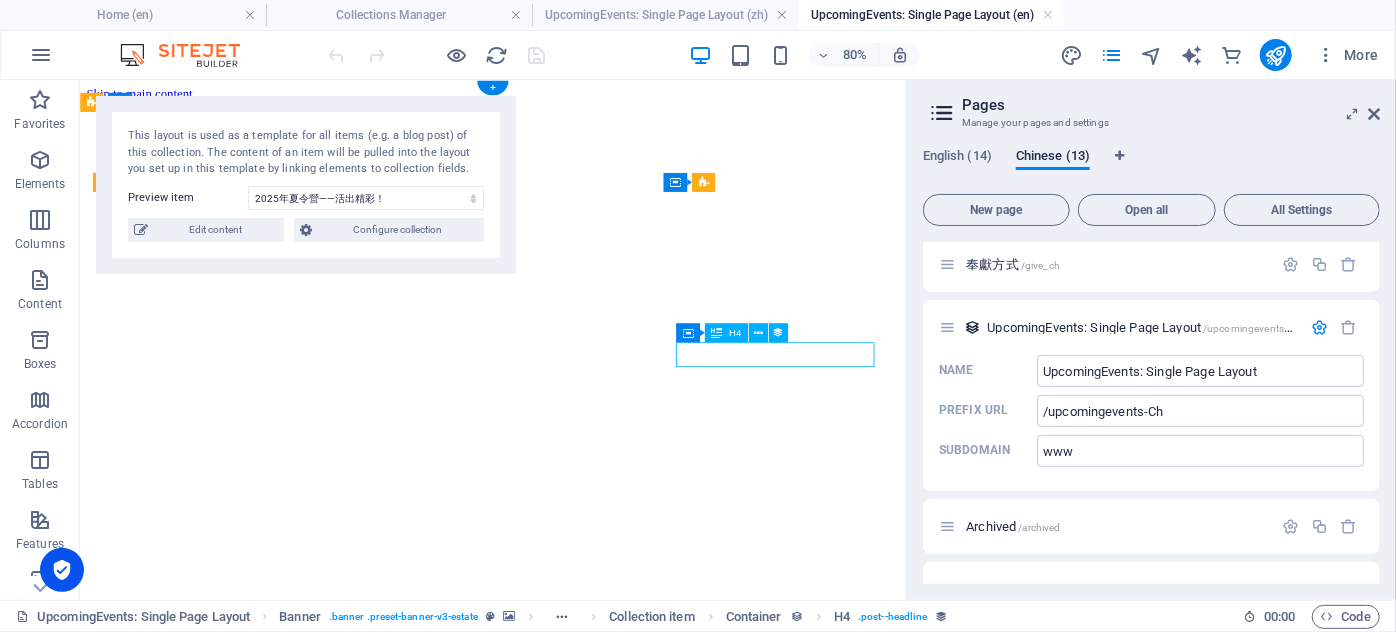 click on "9:00 am to 12:30 pm" at bounding box center [595, 4769] 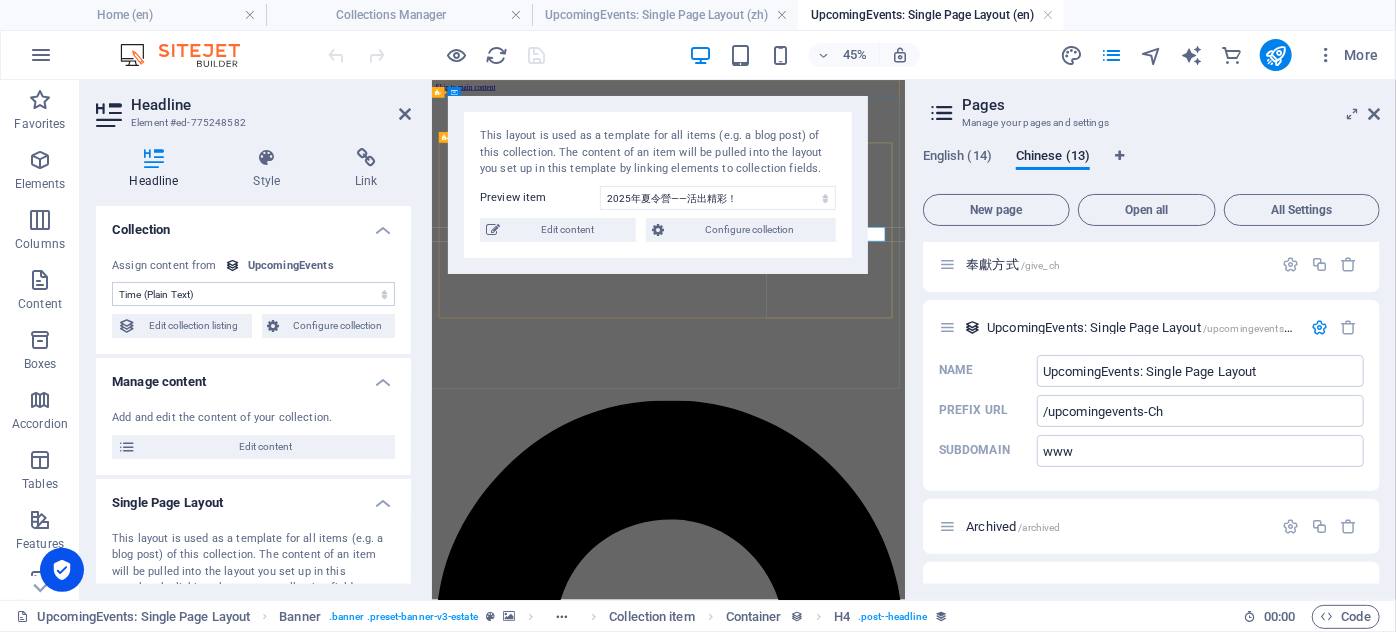 click on "07/28/2025 9:00 am to 12:30 pm 3433 Coast Meridian Road, Port Coquitlam" at bounding box center [957, 4803] 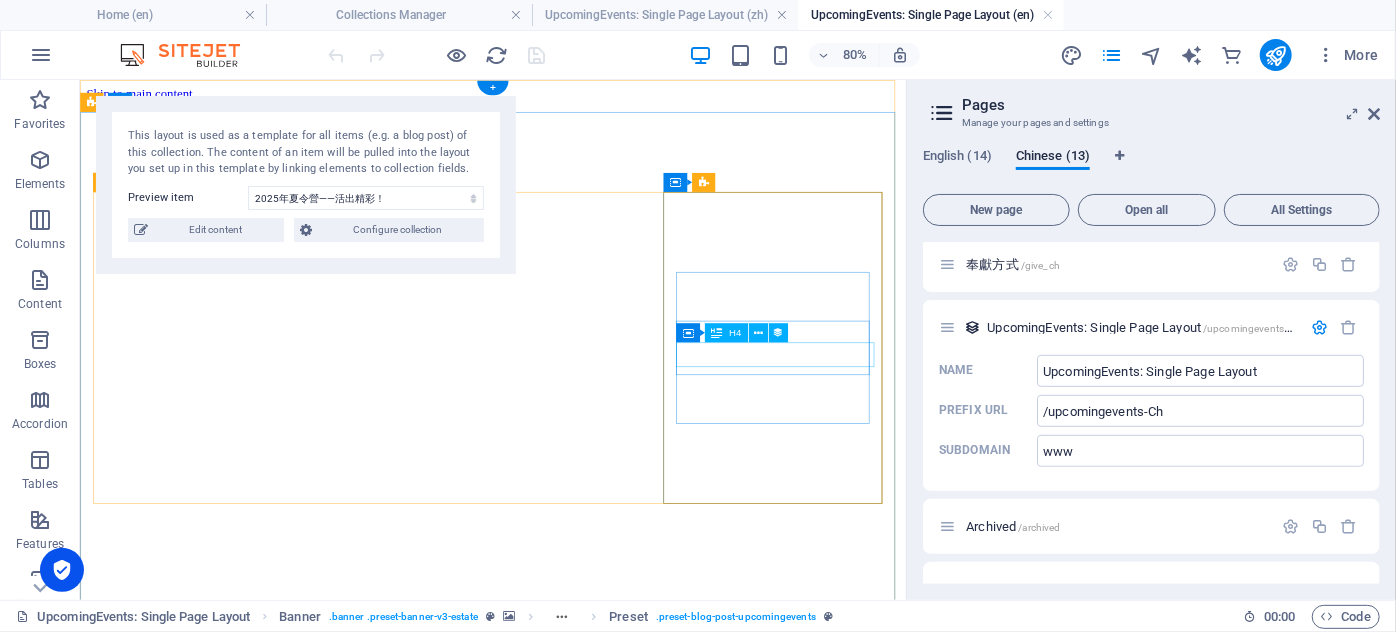 click on "9:00 am to 12:30 pm" at bounding box center [595, 4769] 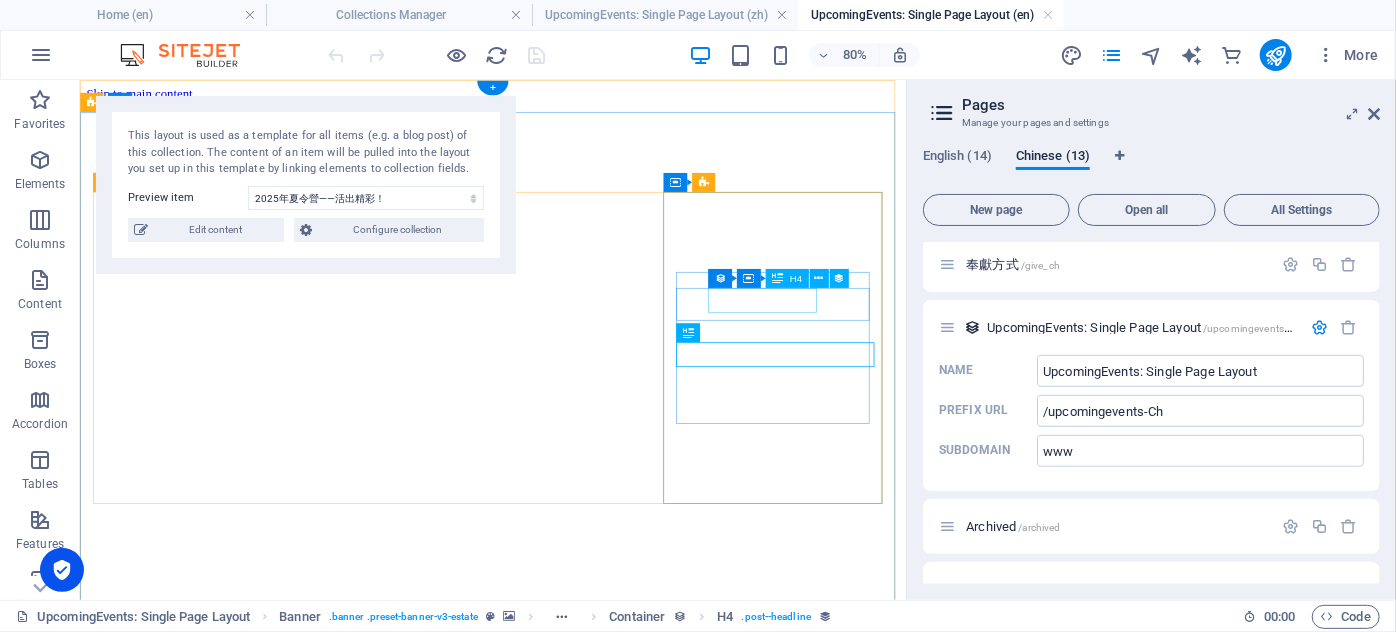 click on "07/28/2025" at bounding box center [595, 4659] 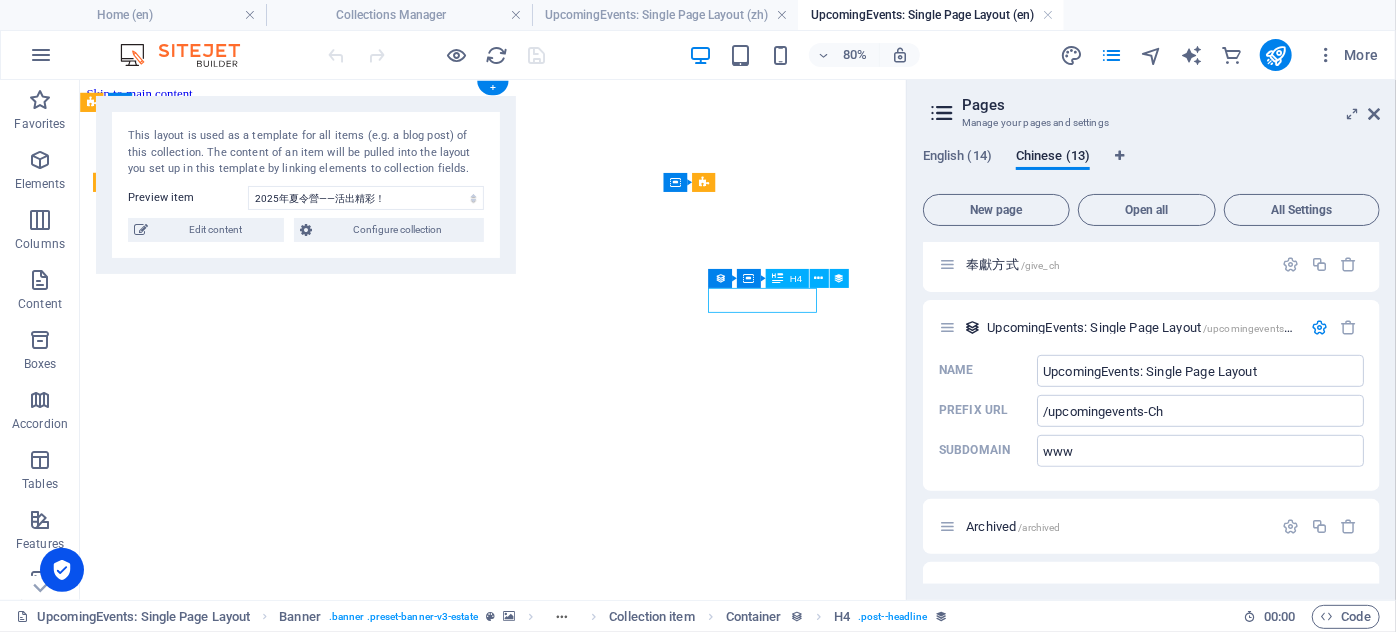 click on "07/28/2025" at bounding box center (595, 4659) 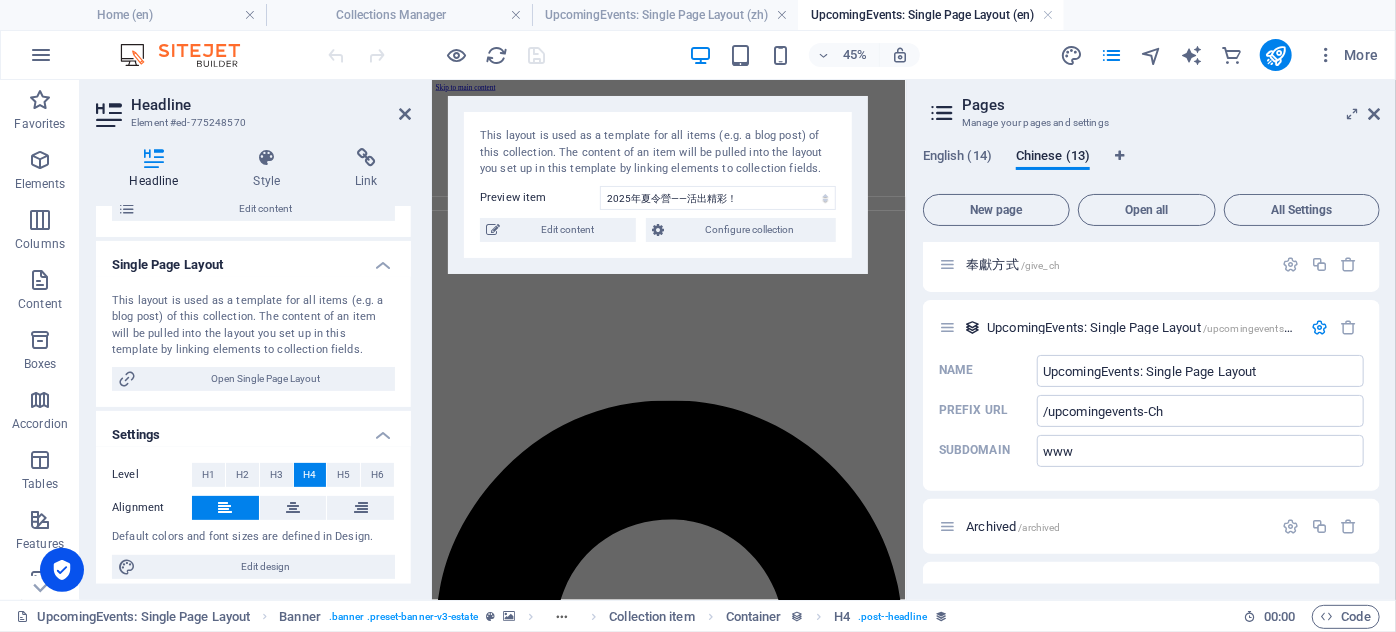 scroll, scrollTop: 281, scrollLeft: 0, axis: vertical 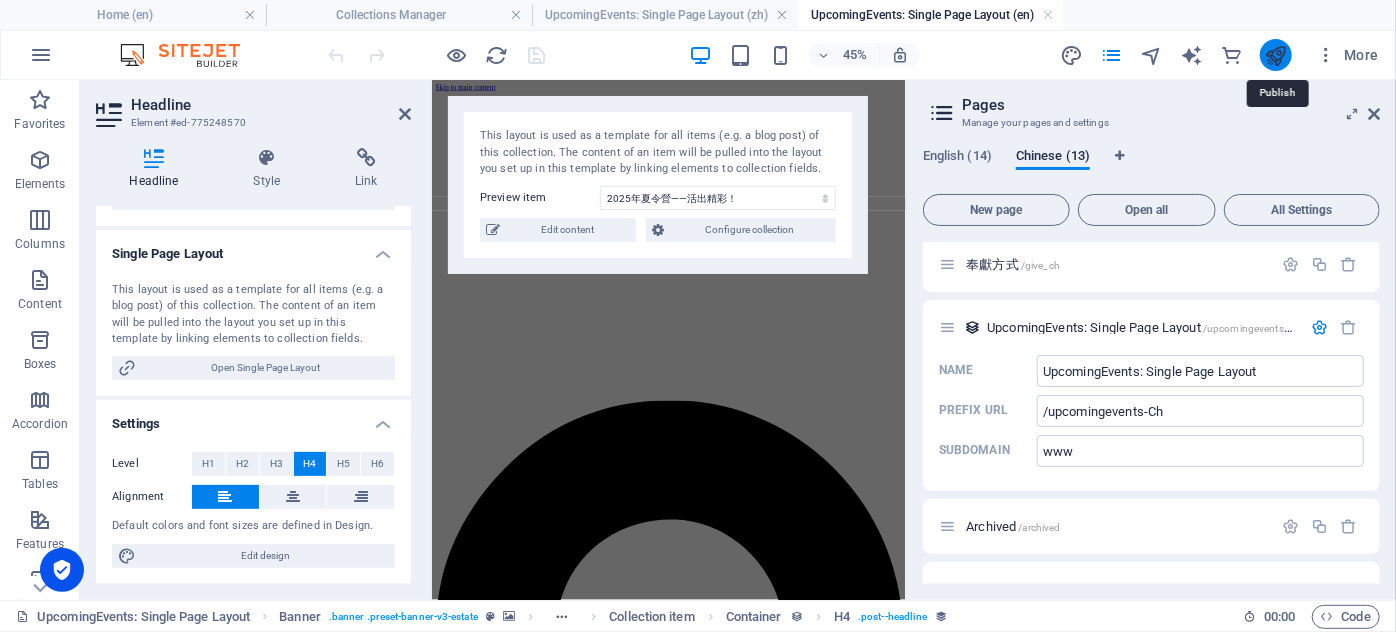 click at bounding box center (1275, 55) 